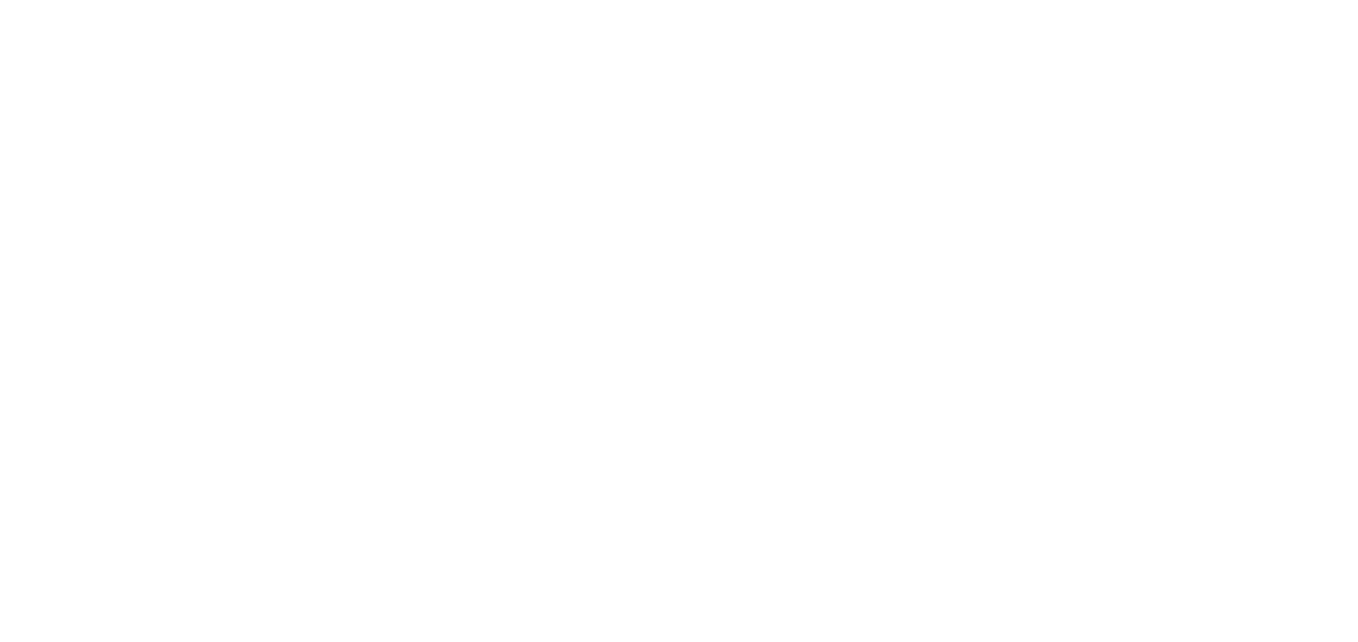 scroll, scrollTop: 0, scrollLeft: 0, axis: both 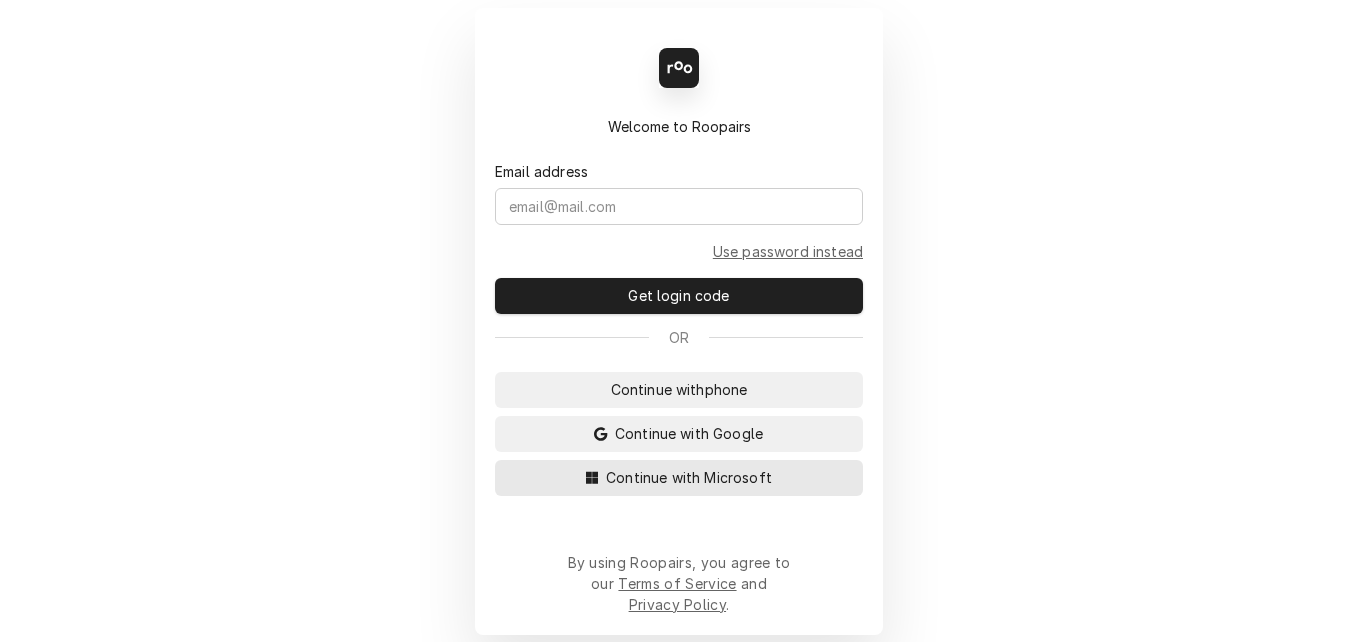 click on "Continue with Microsoft" at bounding box center [689, 477] 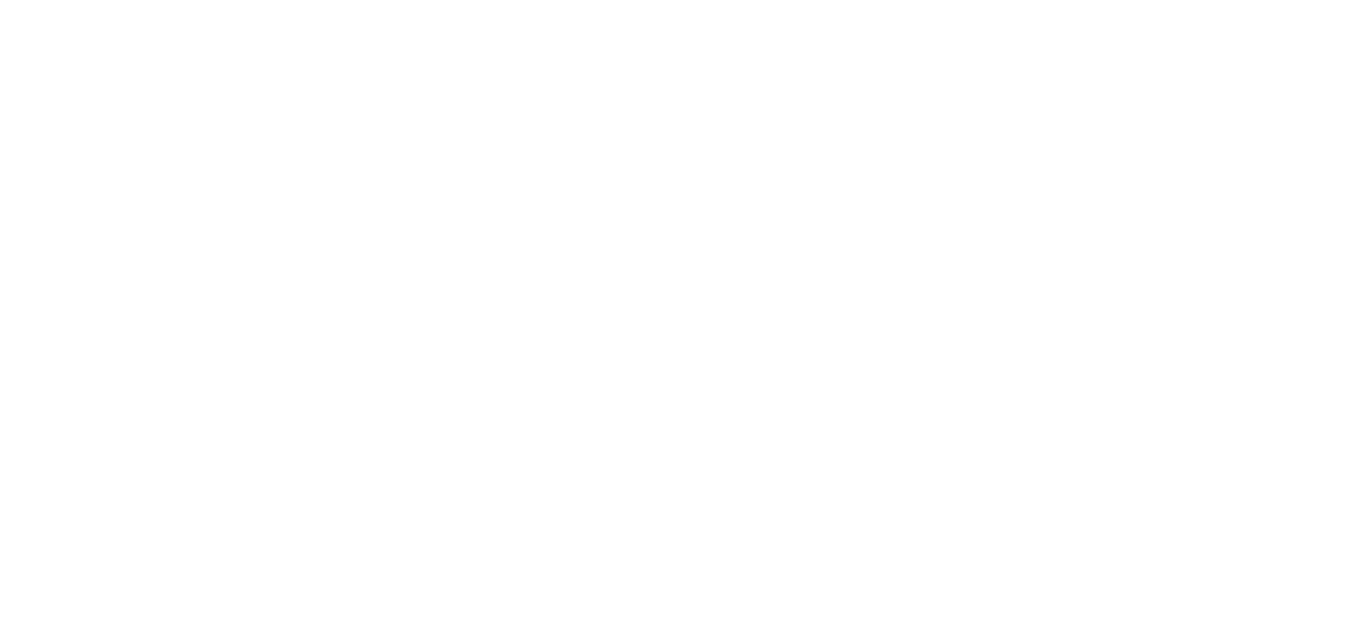 scroll, scrollTop: 0, scrollLeft: 0, axis: both 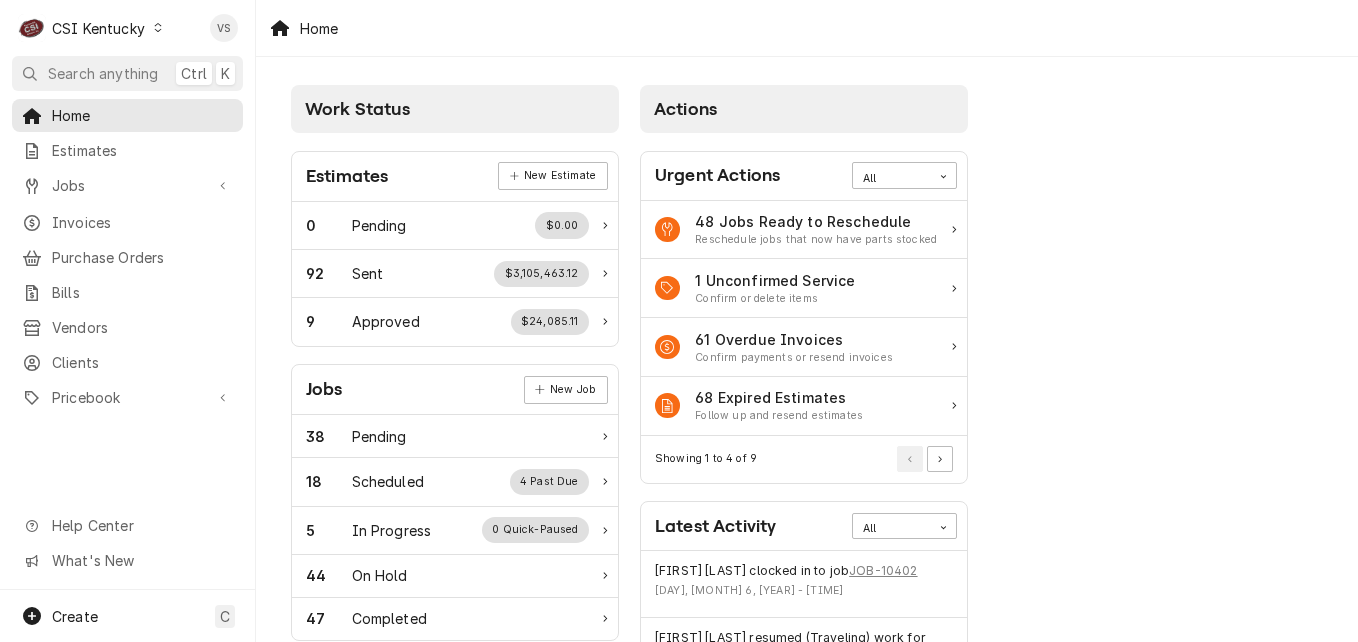 click 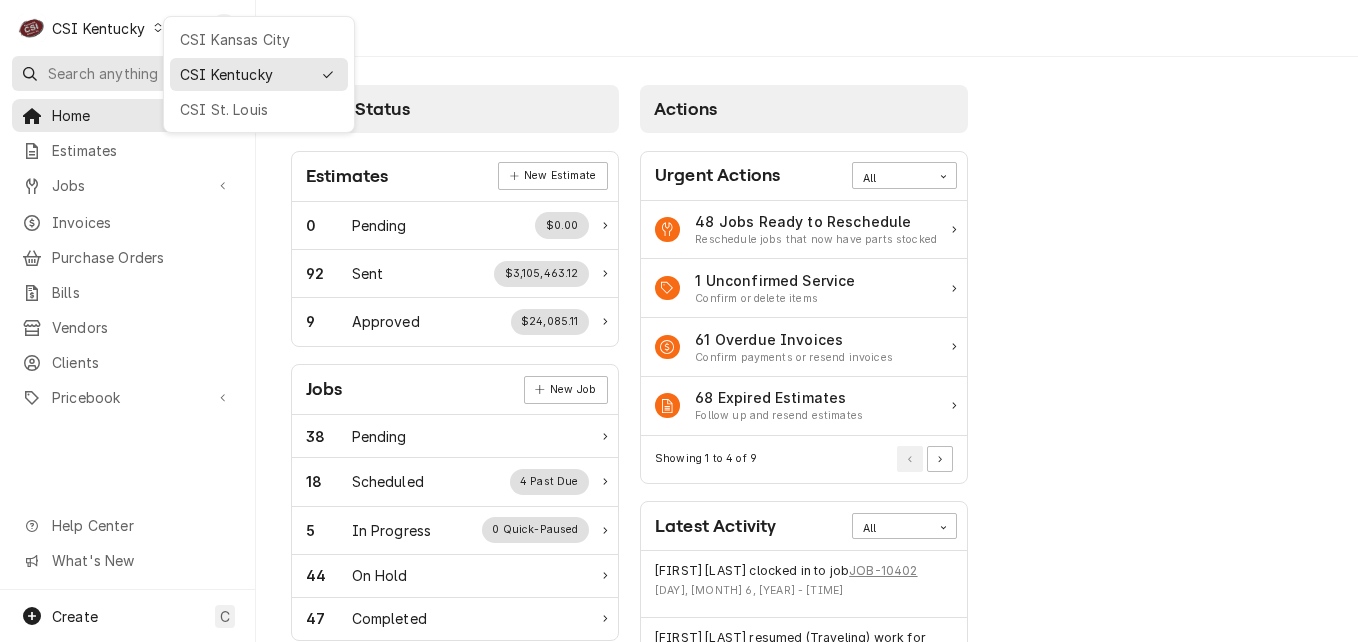 click on "CSI Kansas City" at bounding box center (259, 39) 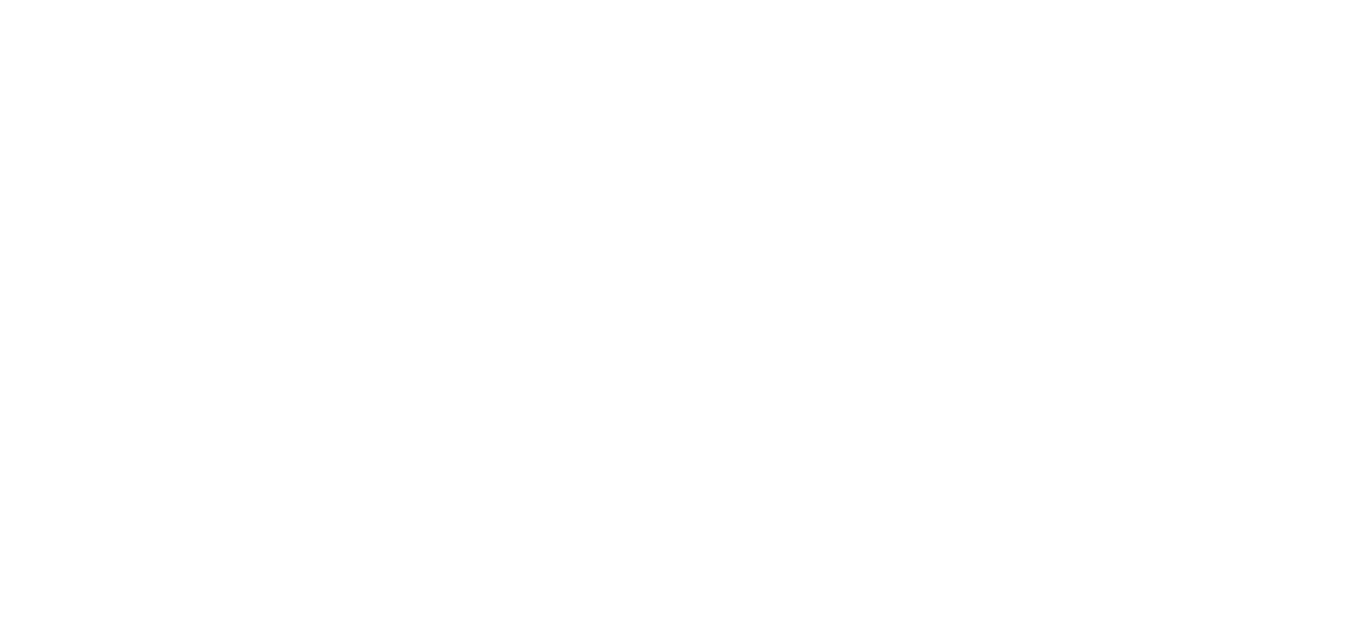 scroll, scrollTop: 0, scrollLeft: 0, axis: both 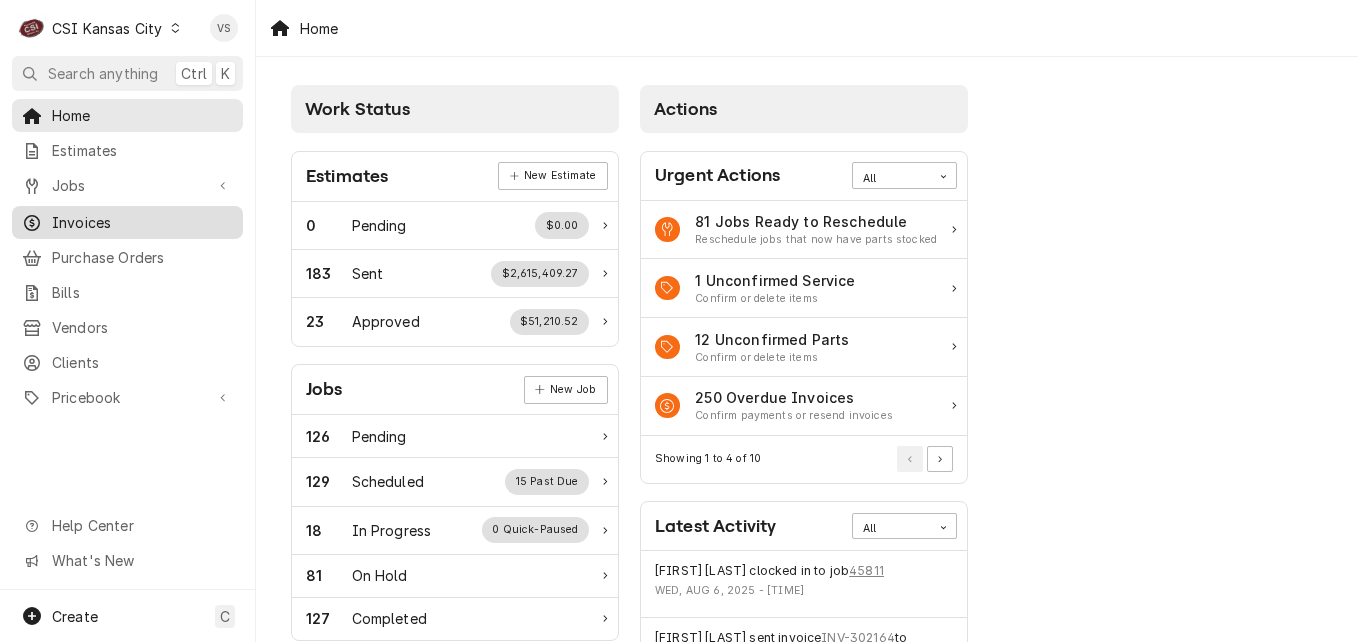 click on "Invoices" at bounding box center [142, 222] 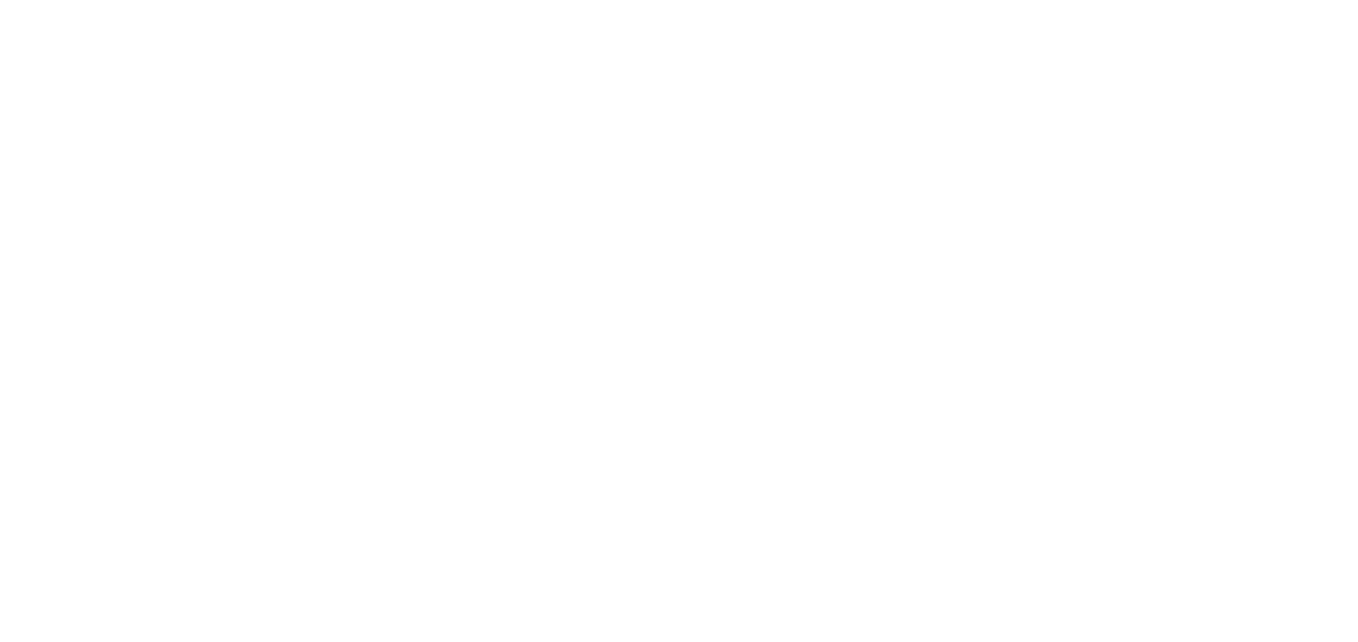 scroll, scrollTop: 0, scrollLeft: 0, axis: both 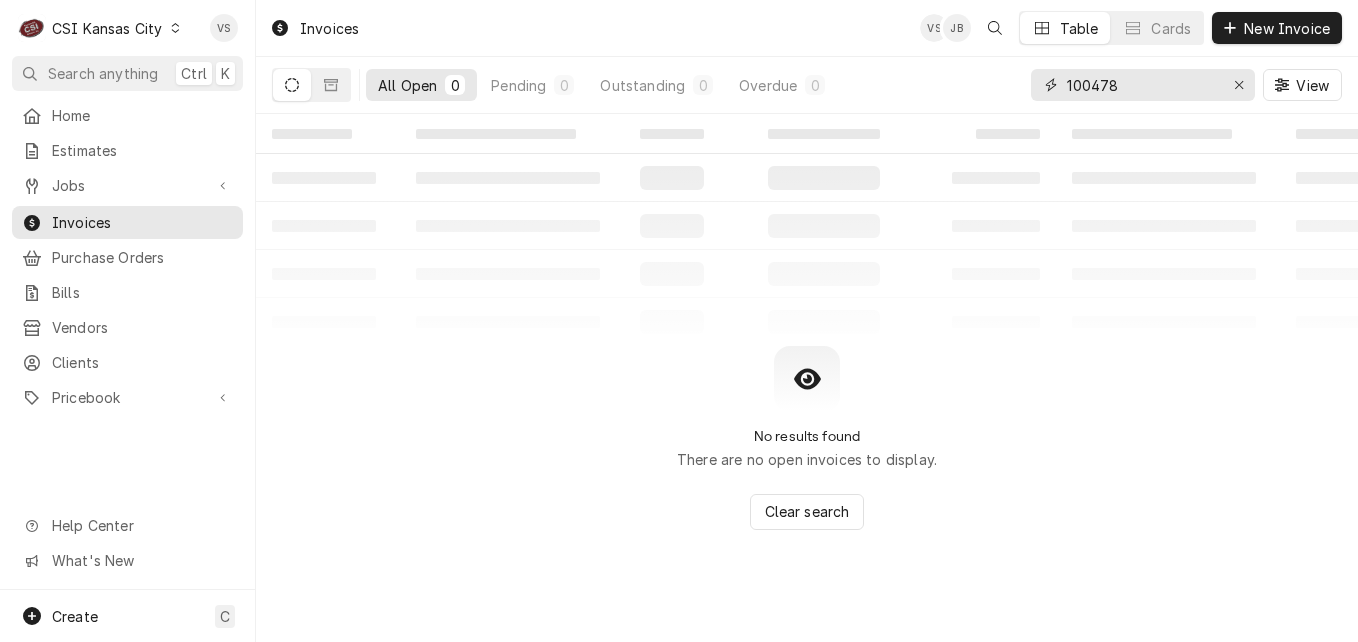 click on "100478" at bounding box center (1143, 85) 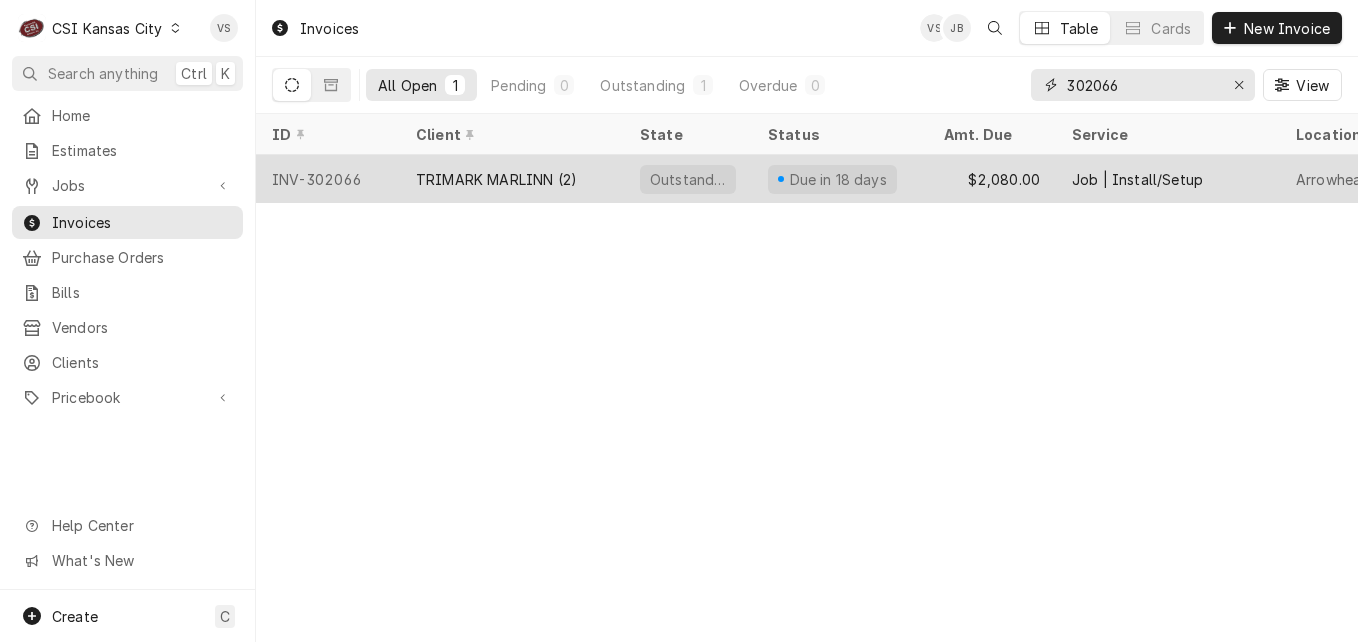 type on "302066" 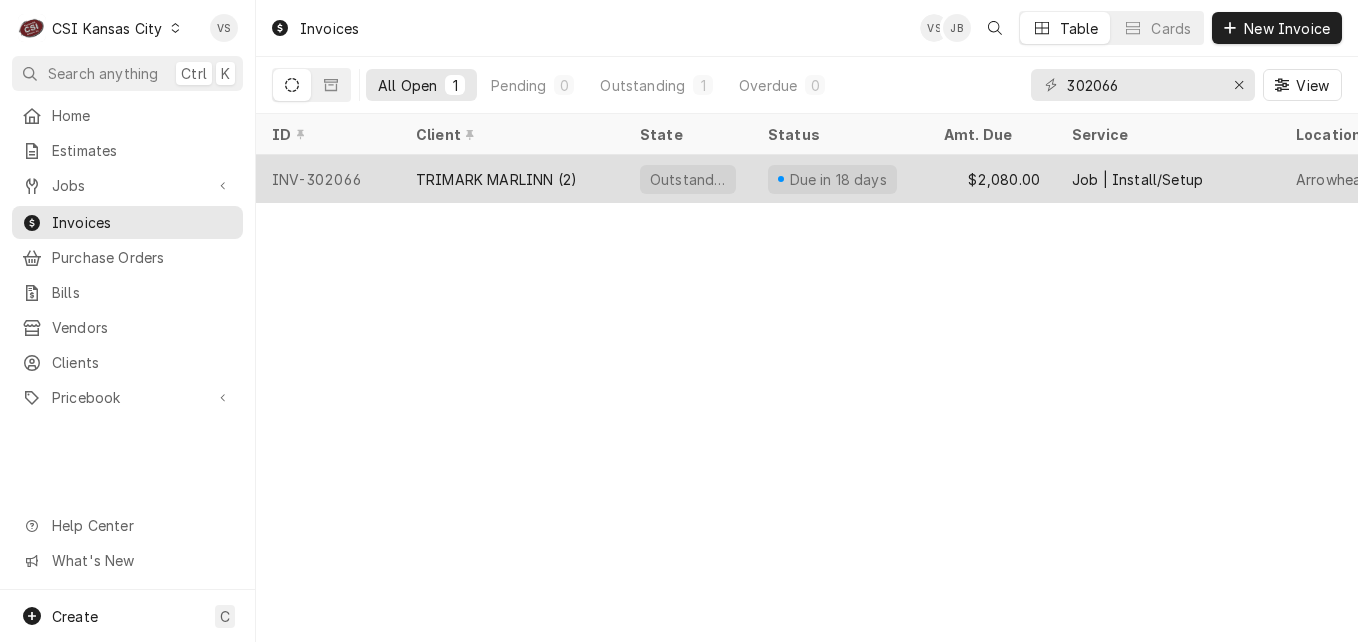 click on "TRIMARK MARLINN (2)" at bounding box center [496, 179] 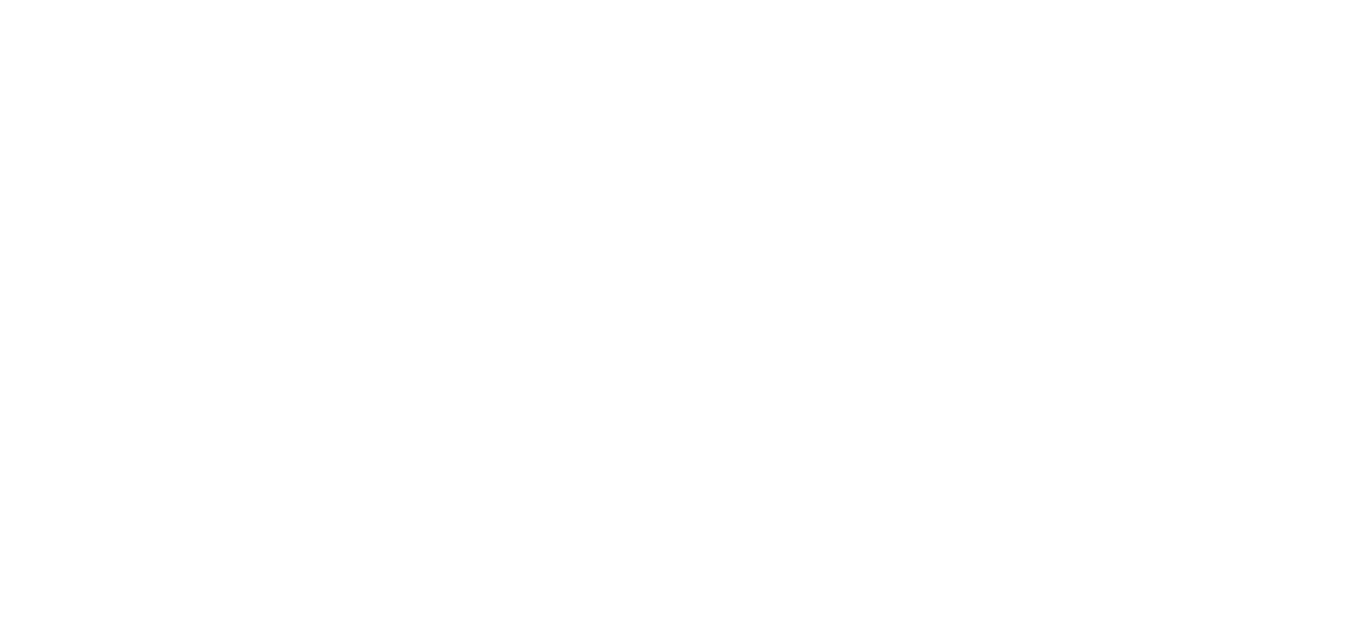 scroll, scrollTop: 0, scrollLeft: 0, axis: both 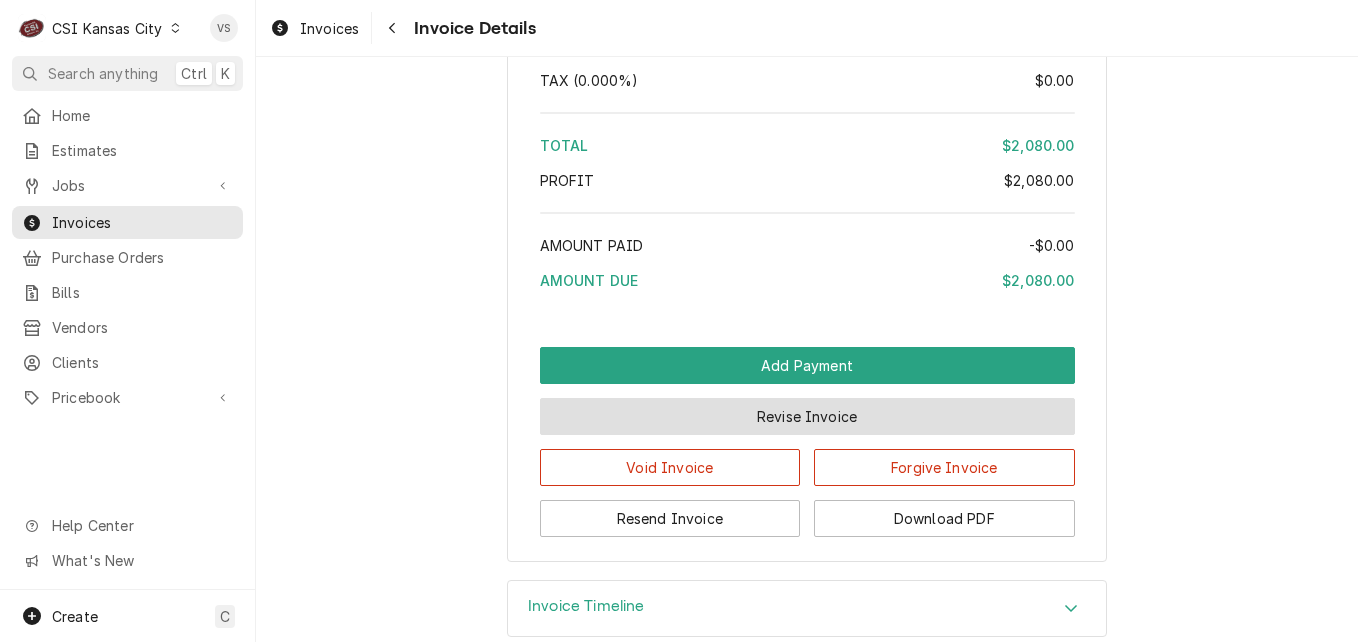 click on "Revise Invoice" at bounding box center (807, 416) 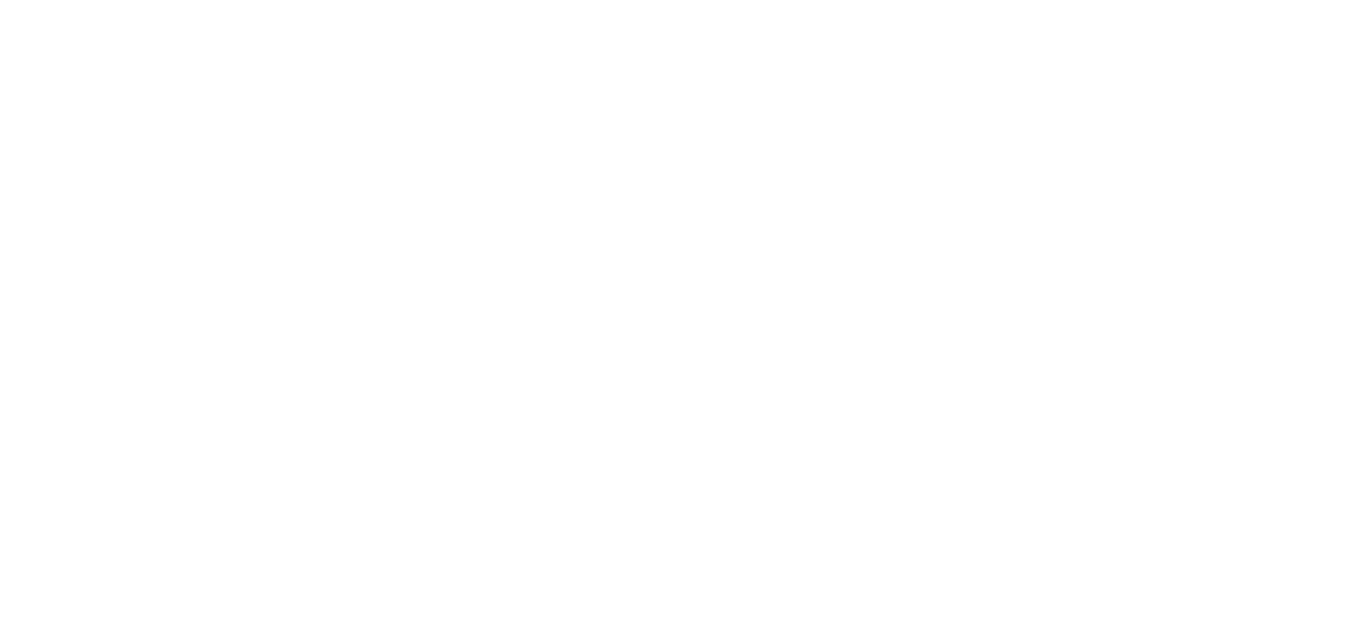 scroll, scrollTop: 0, scrollLeft: 0, axis: both 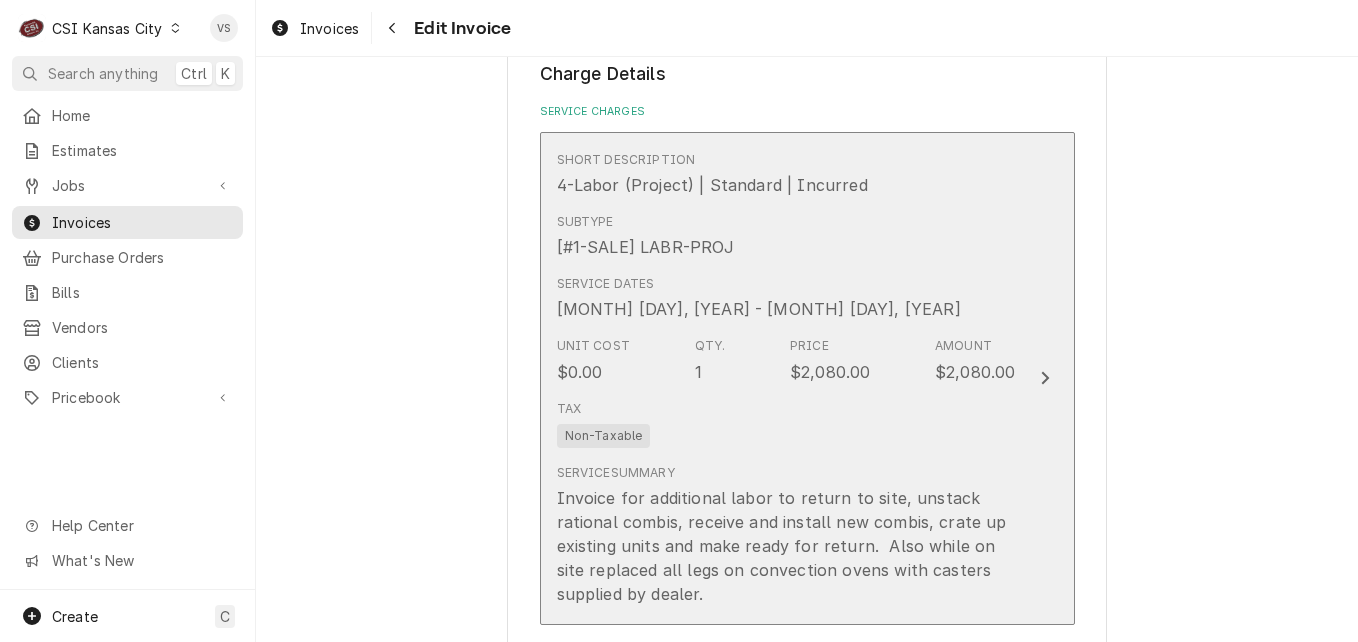 click on "Tax Non-Taxable" at bounding box center [786, 424] 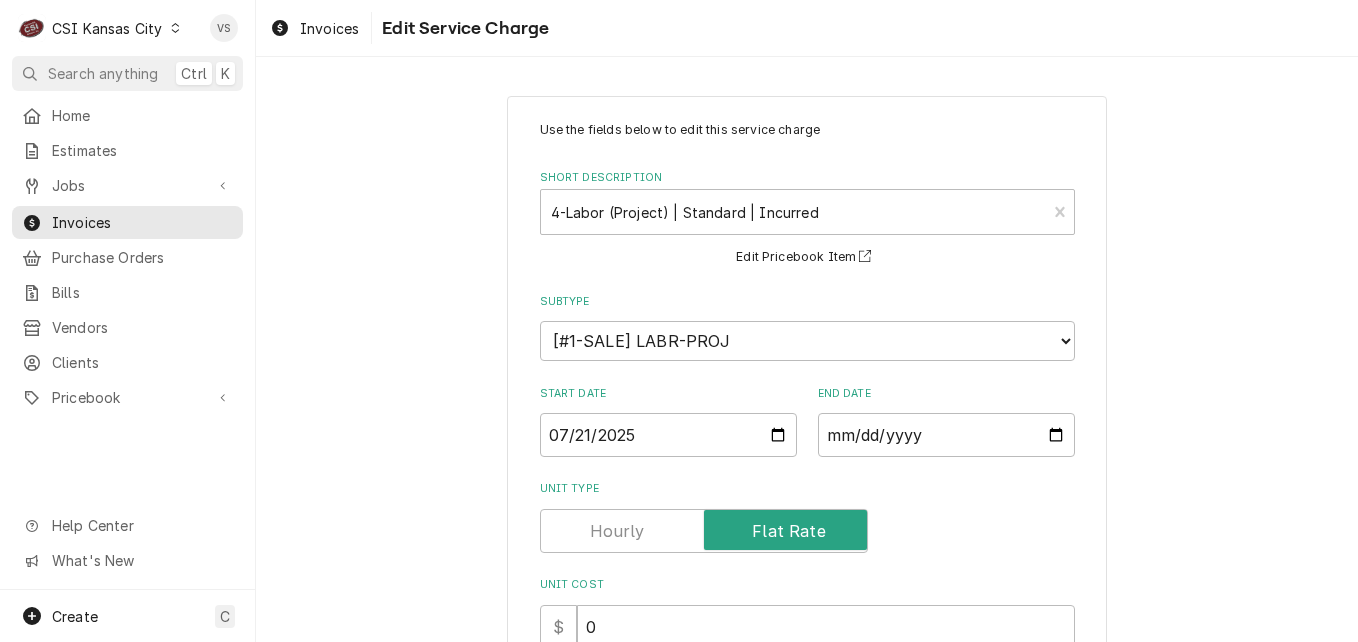 scroll, scrollTop: 538, scrollLeft: 0, axis: vertical 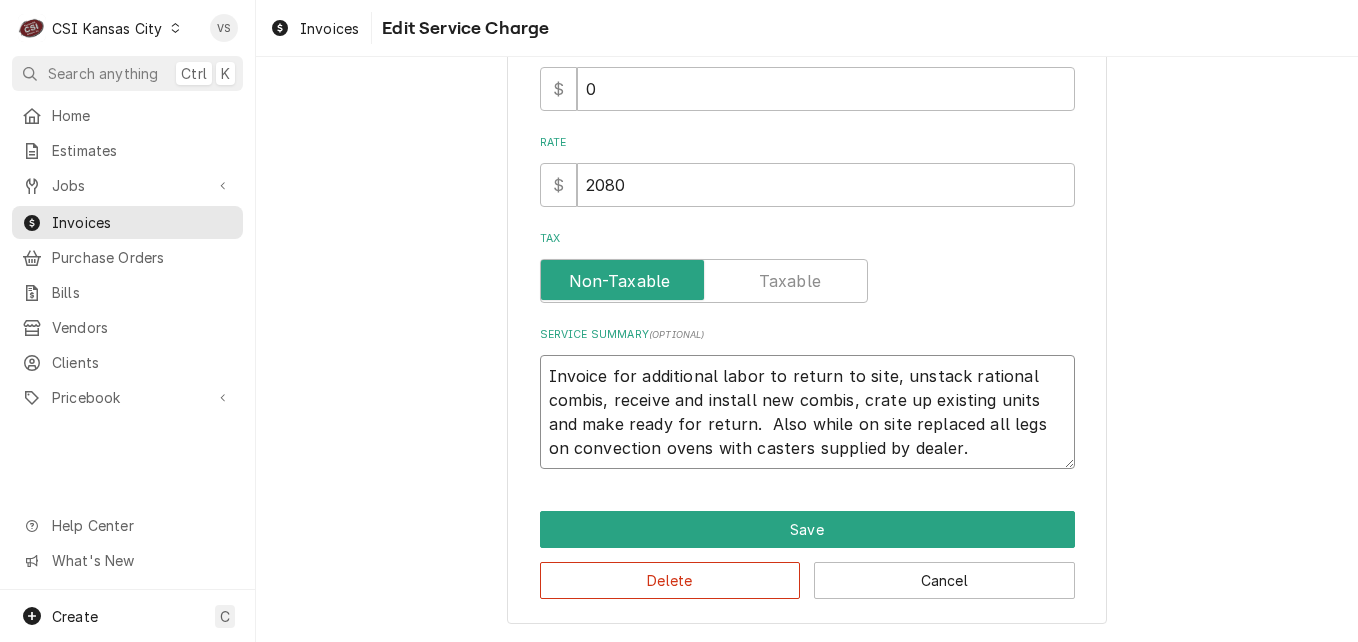 click on "Invoice for additional labor to return to site, unstack rational combis, receive and install new combis, crate up existing units and make ready for return.  Also while on site replaced all legs on convection ovens with casters supplied by dealer." at bounding box center [807, 412] 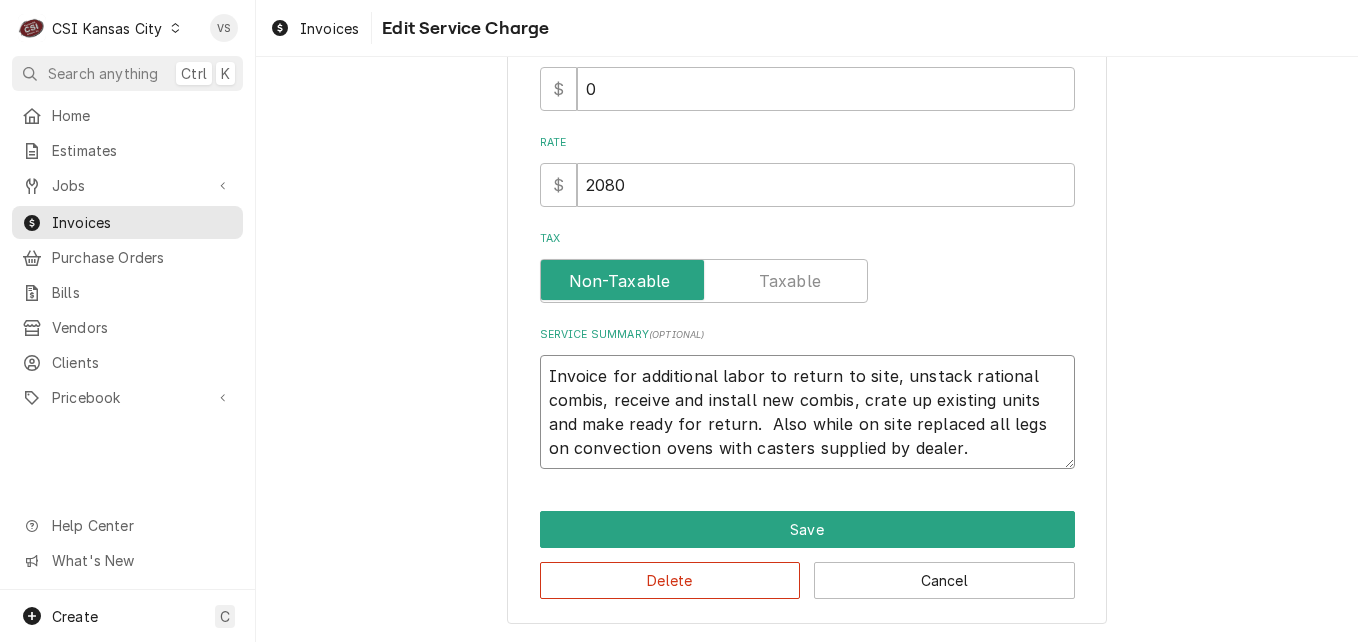 type on "x" 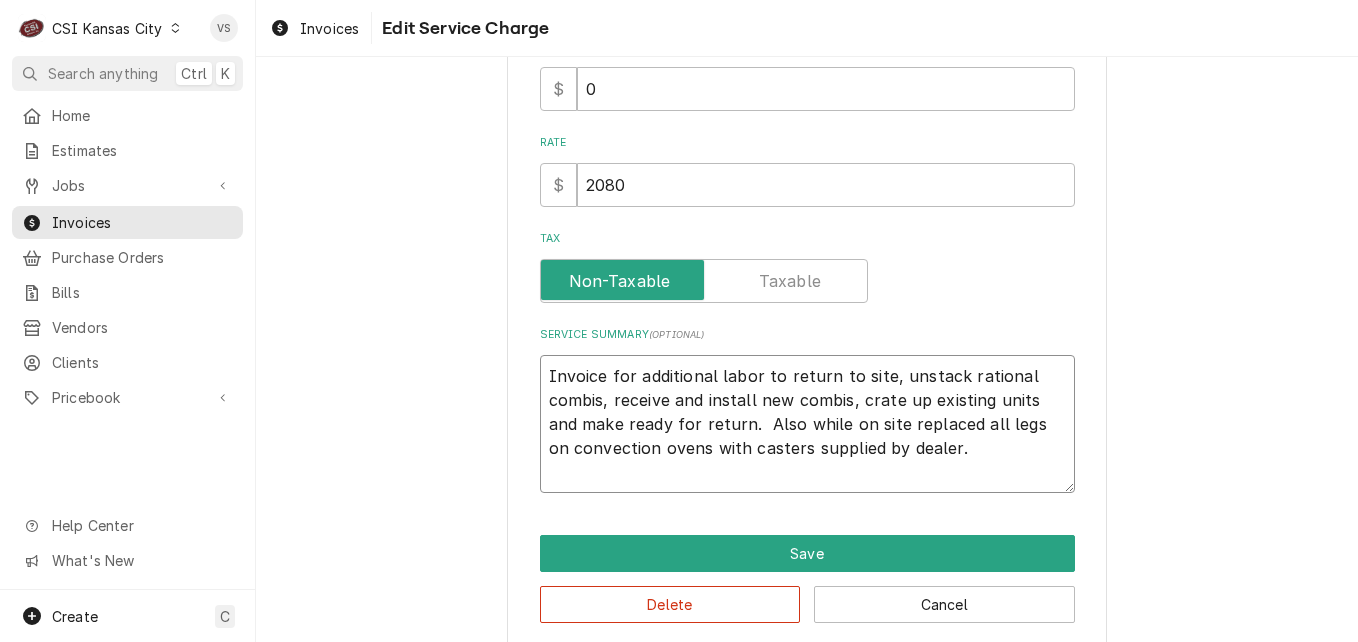 type on "x" 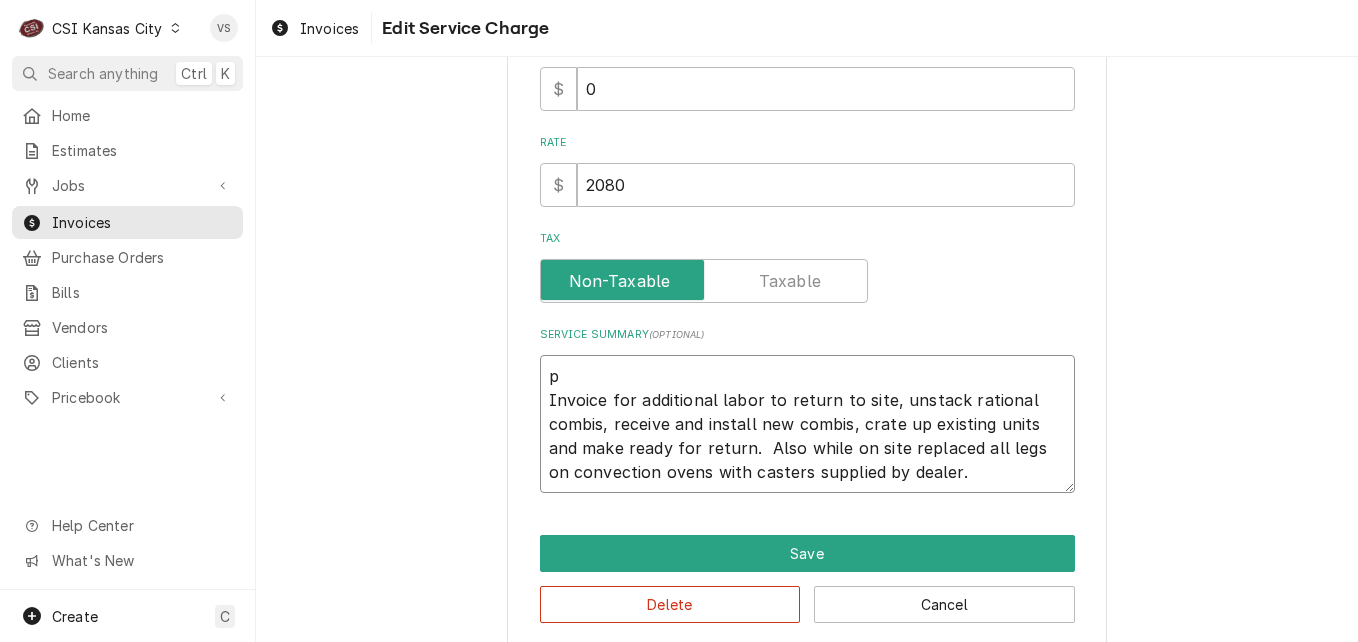 type on "x" 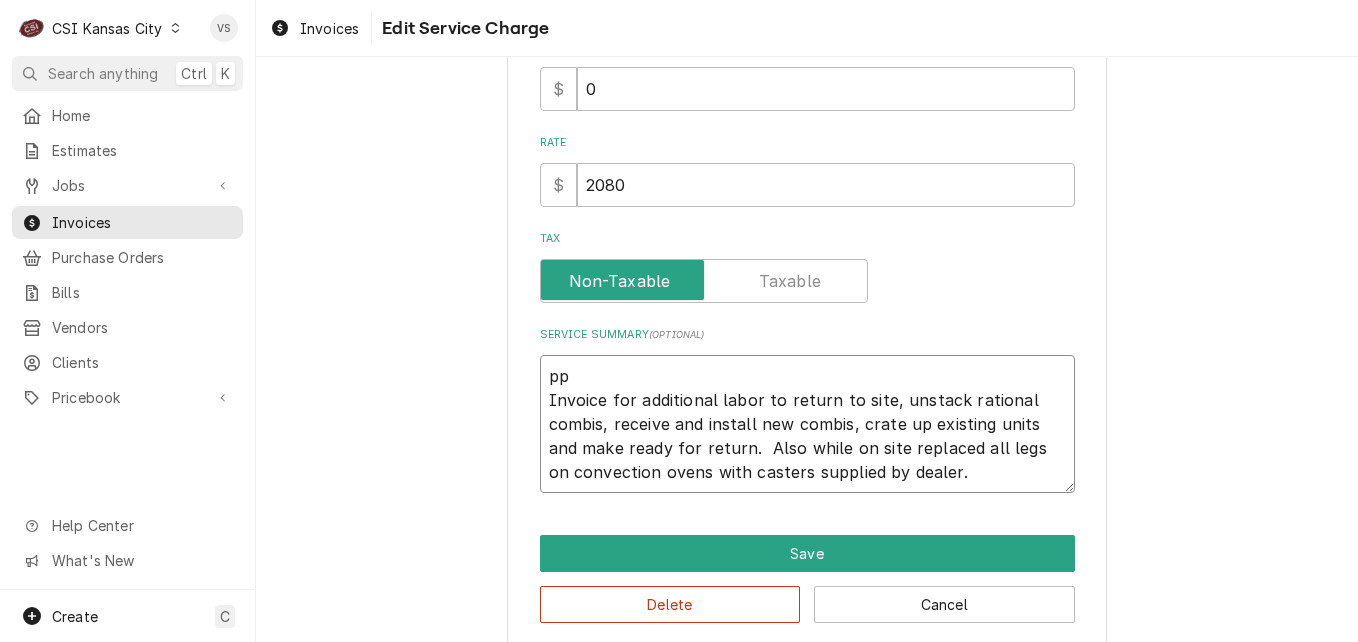 type on "x" 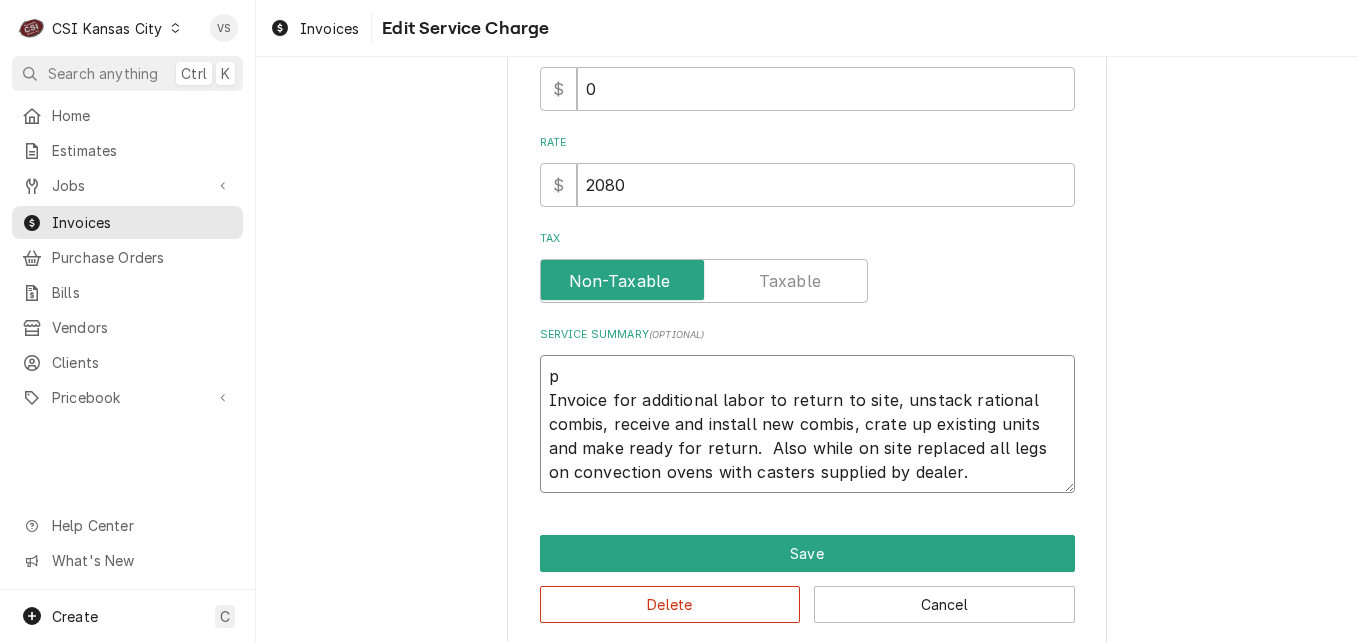 type on "x" 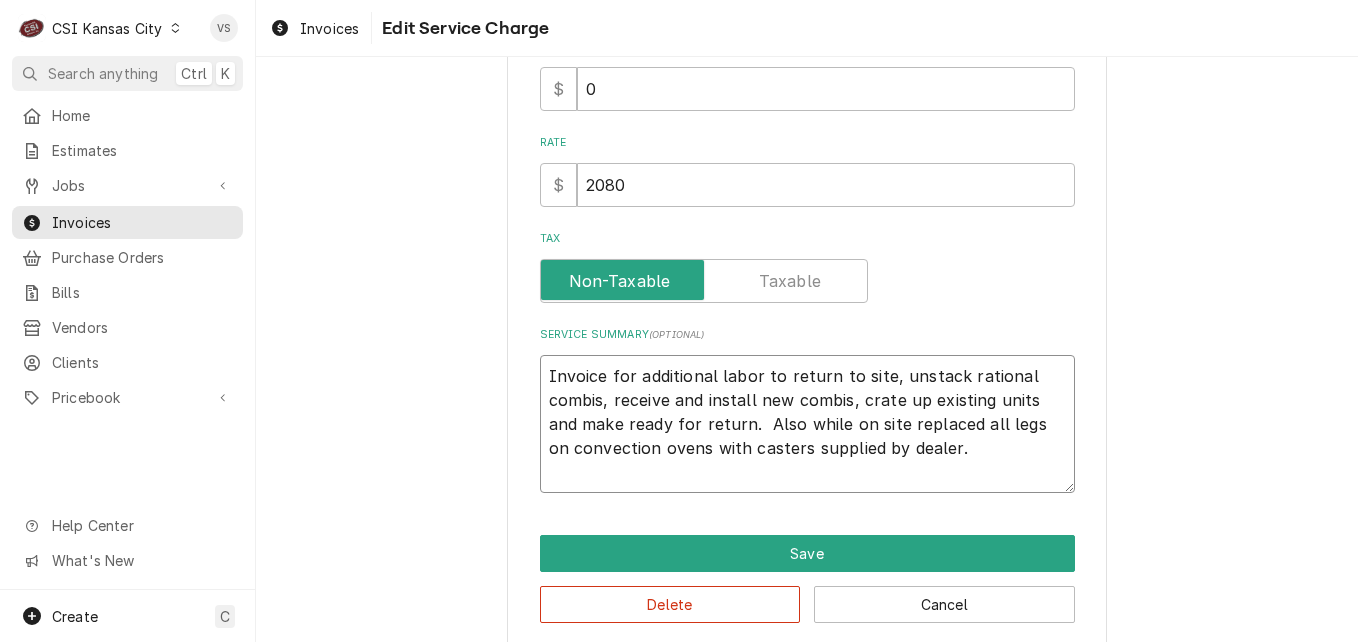 type on "x" 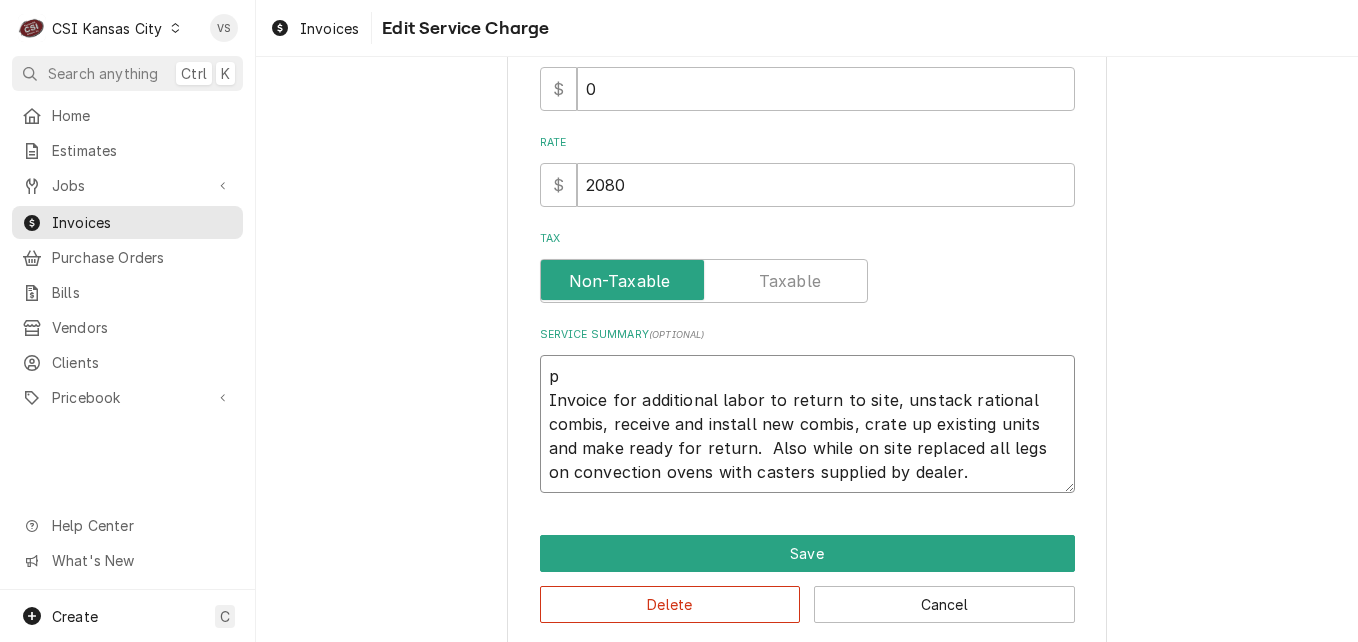 type on "x" 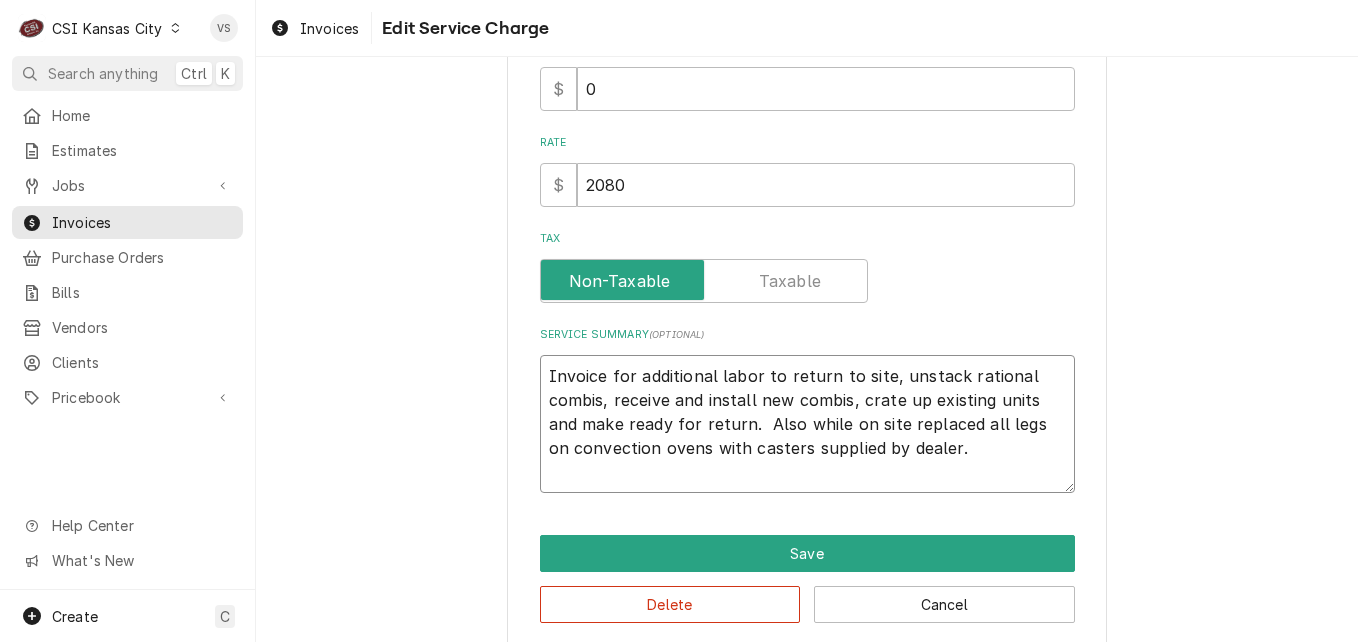 type on "x" 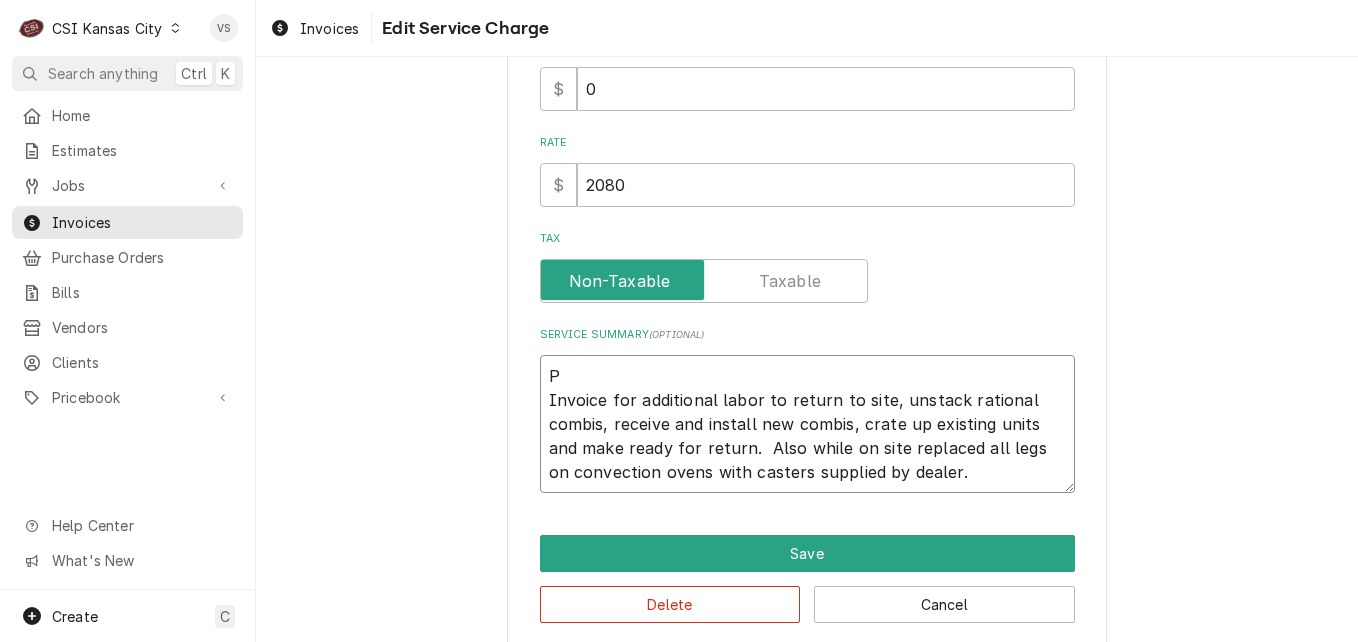 type on "x" 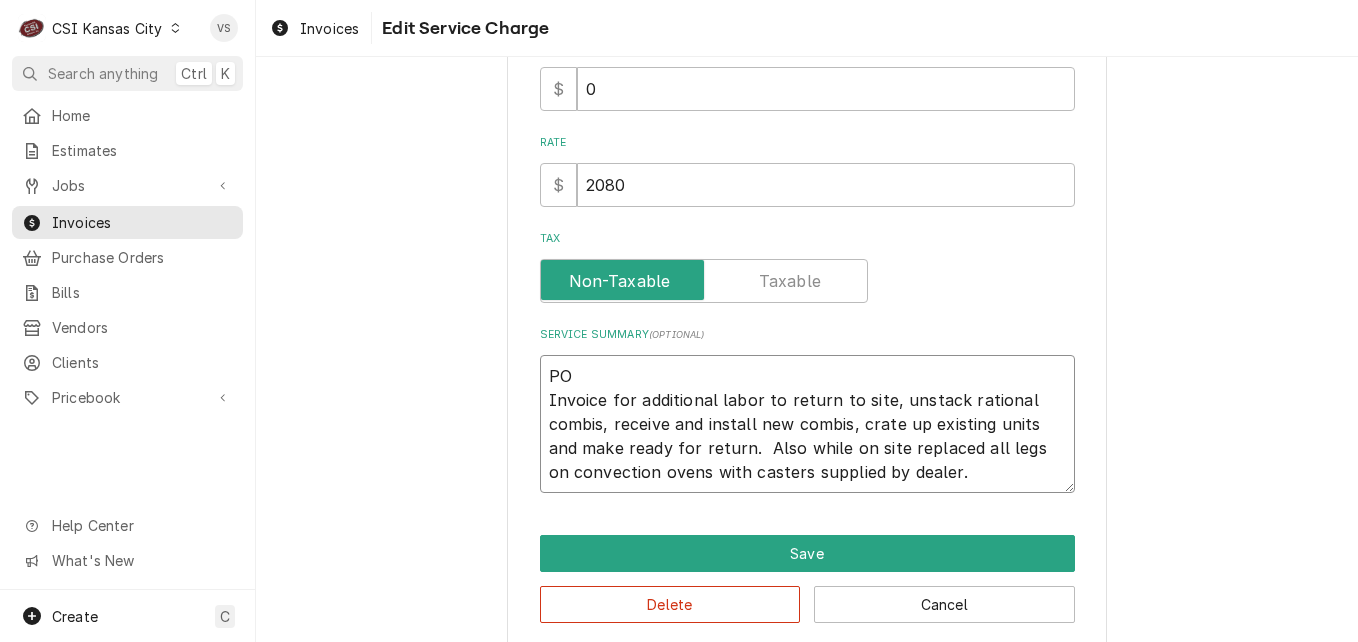 type on "x" 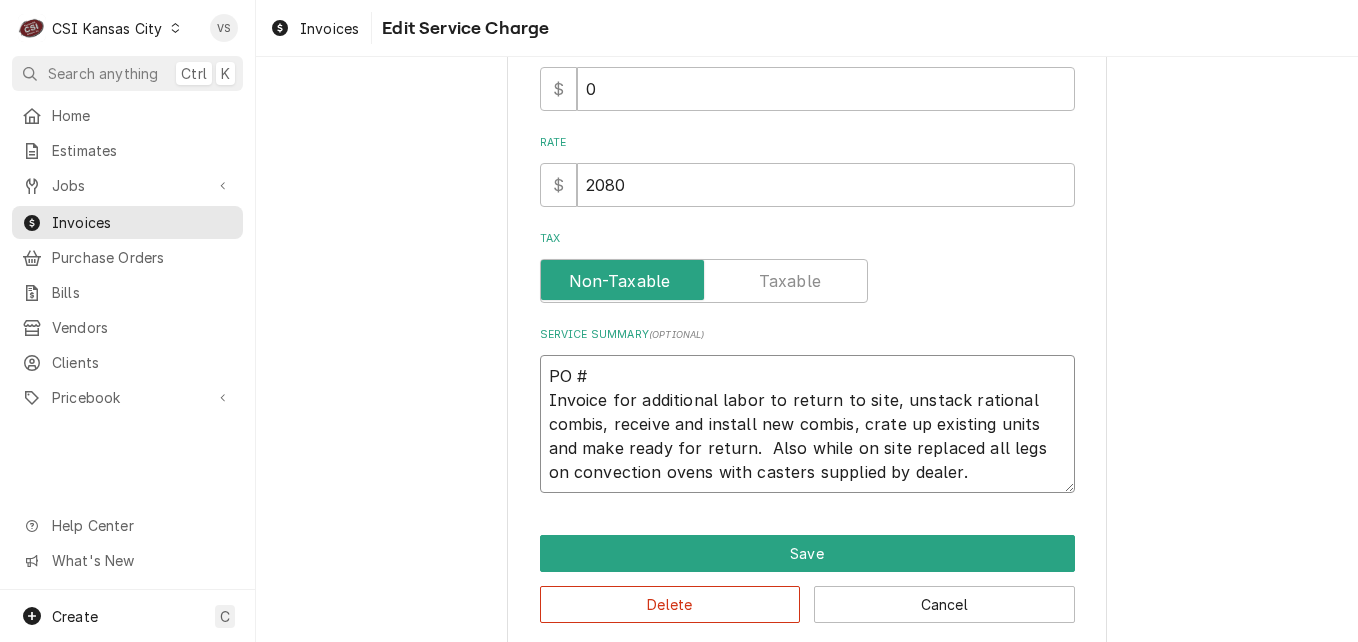 paste on "796232" 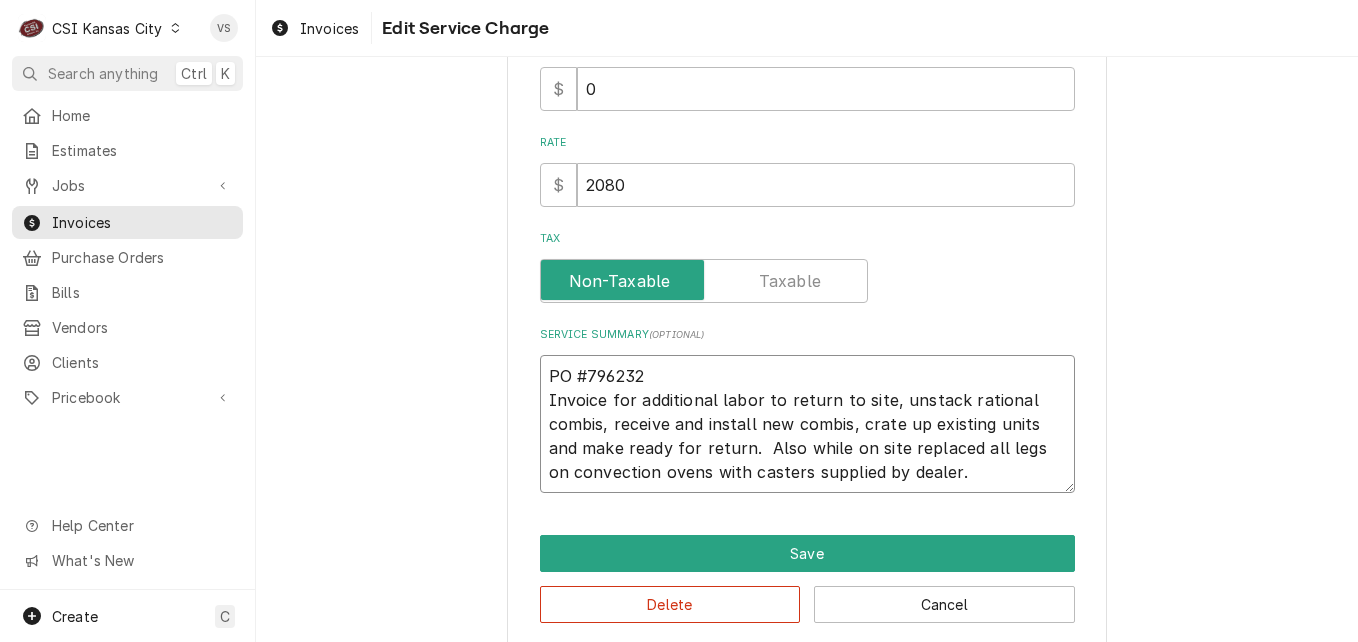 drag, startPoint x: 640, startPoint y: 373, endPoint x: 535, endPoint y: 365, distance: 105.30432 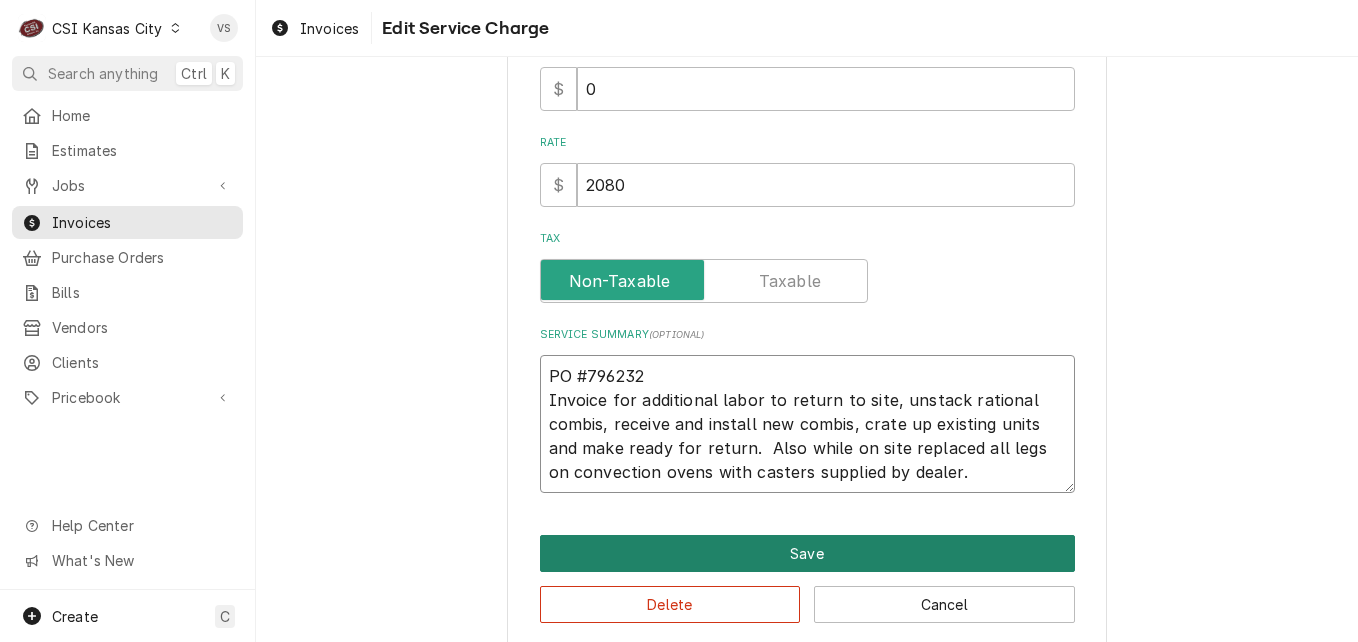 type on "PO #796232
Invoice for additional labor to return to site, unstack rational combis, receive and install new combis, crate up existing units and make ready for return.  Also while on site replaced all legs on convection ovens with casters supplied by dealer." 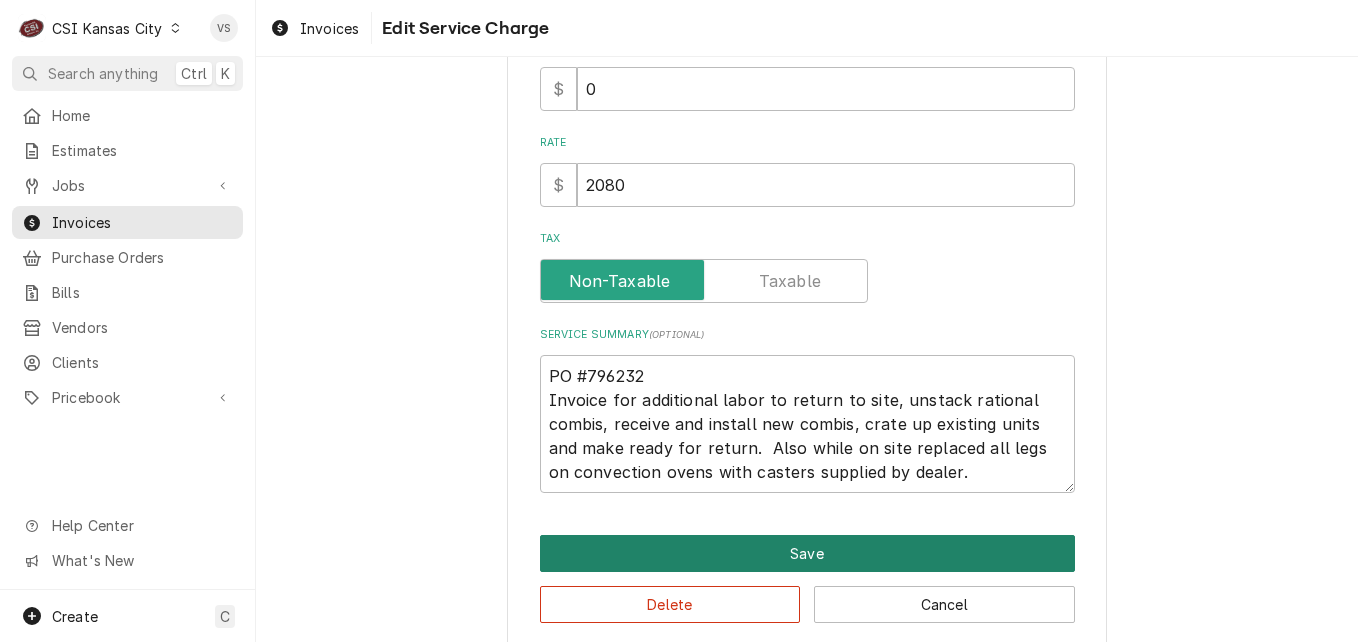 click on "Save" at bounding box center [807, 553] 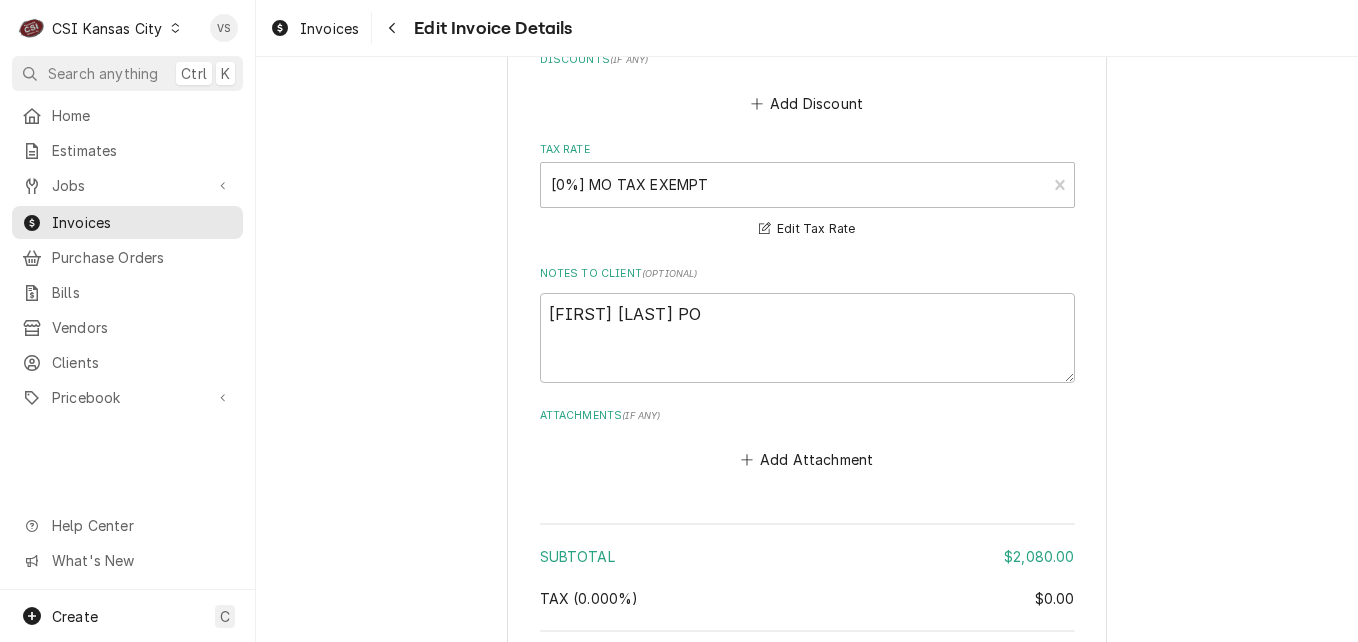 scroll, scrollTop: 2348, scrollLeft: 0, axis: vertical 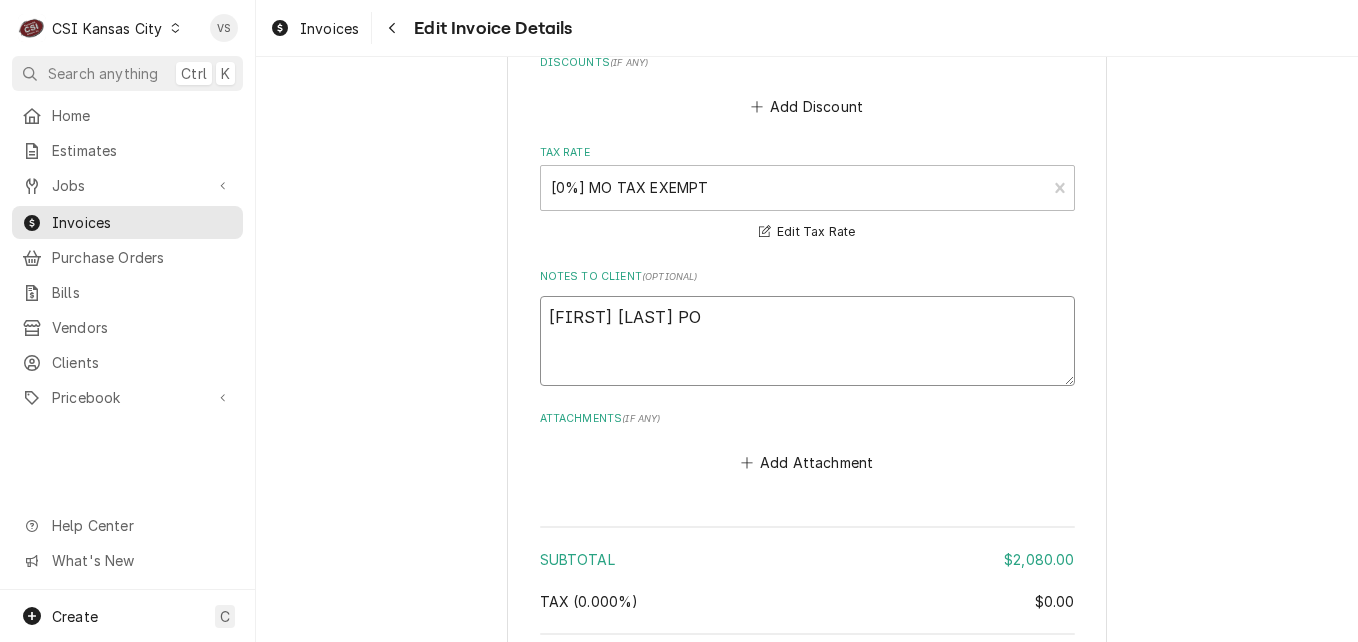 click on "Matt Lamb PO" at bounding box center (807, 341) 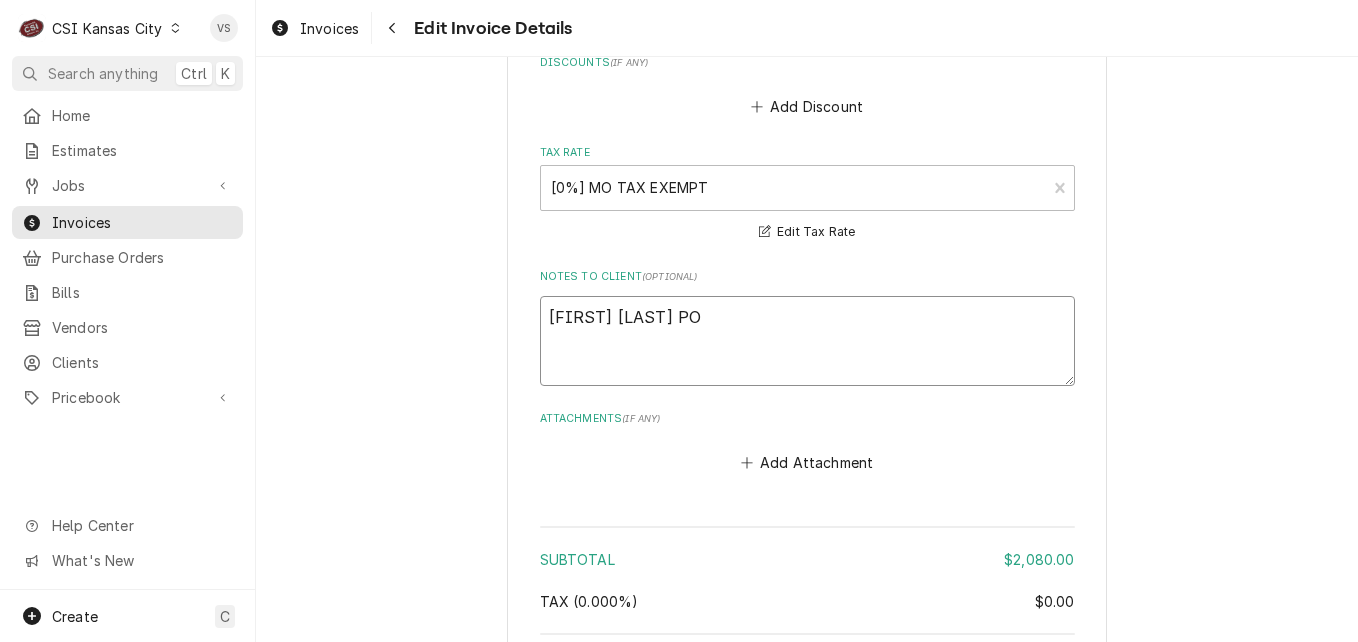 click on "Matt Lamb PO" at bounding box center (807, 341) 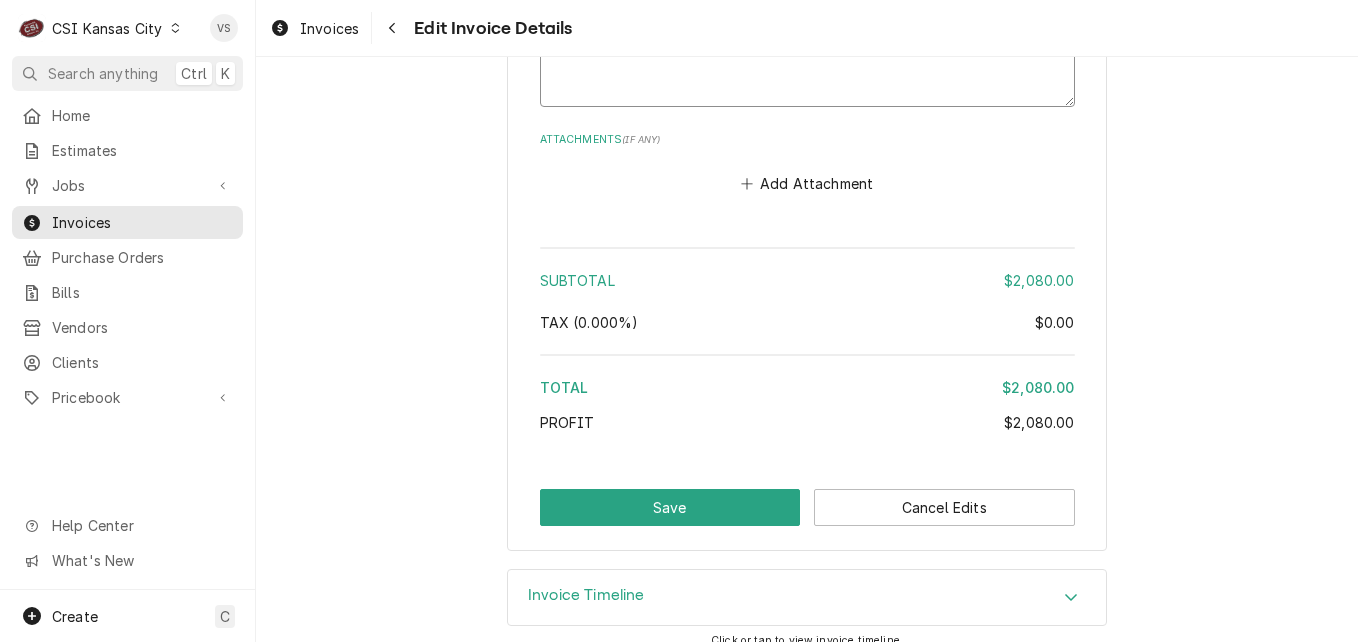 scroll, scrollTop: 2648, scrollLeft: 0, axis: vertical 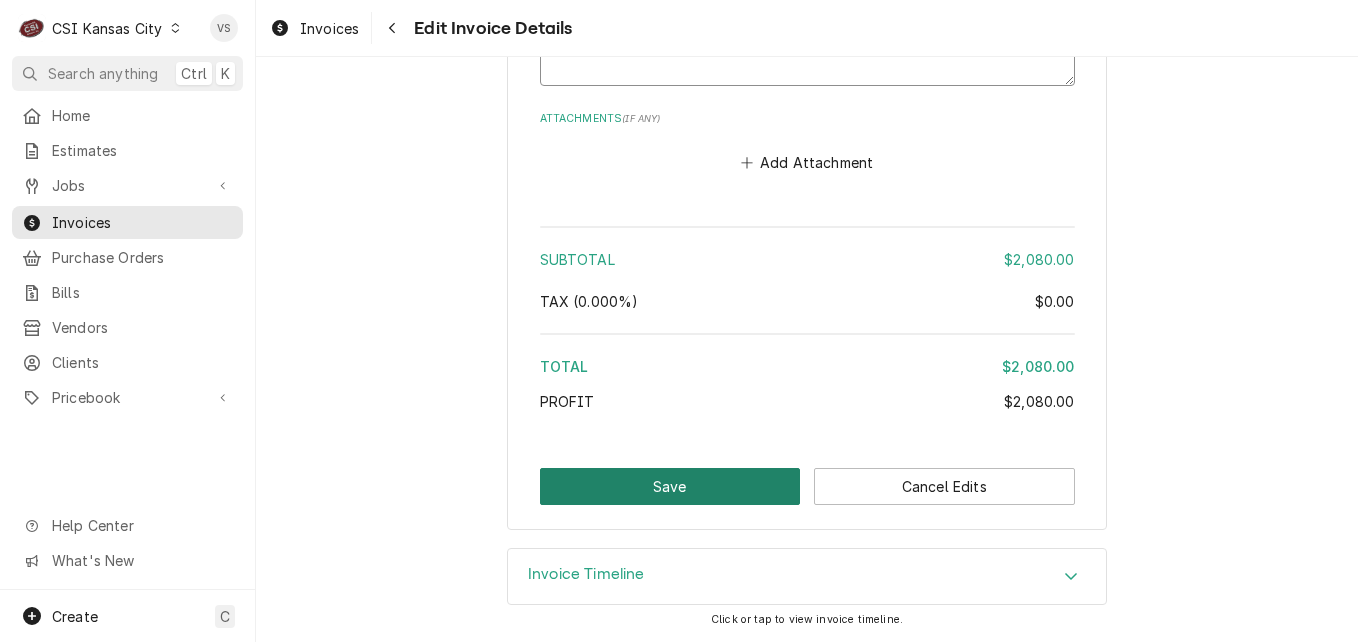type on "PO #796232" 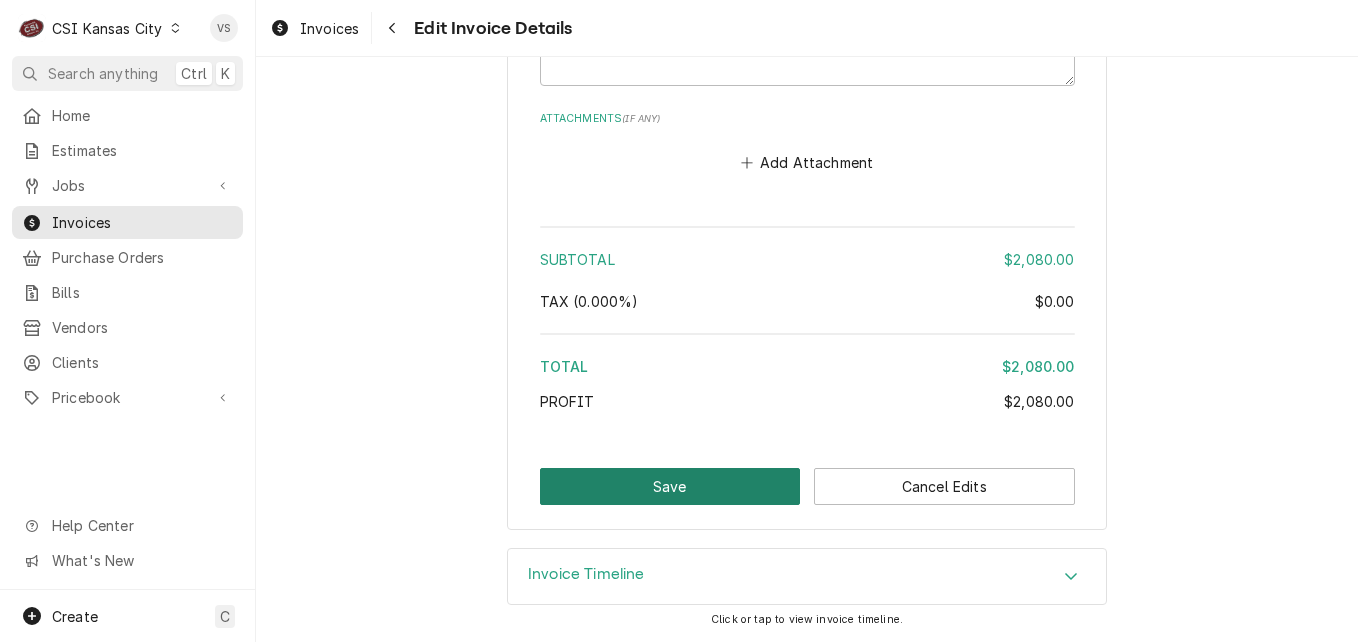 click on "Save" at bounding box center [670, 486] 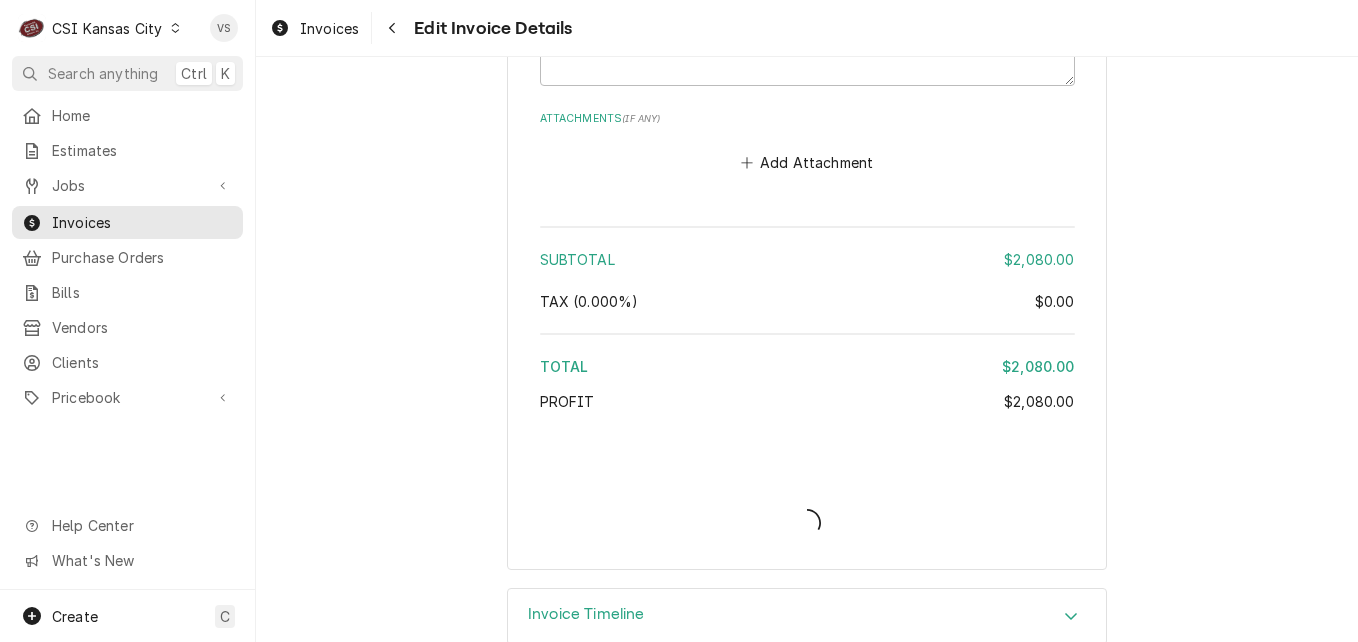 type on "x" 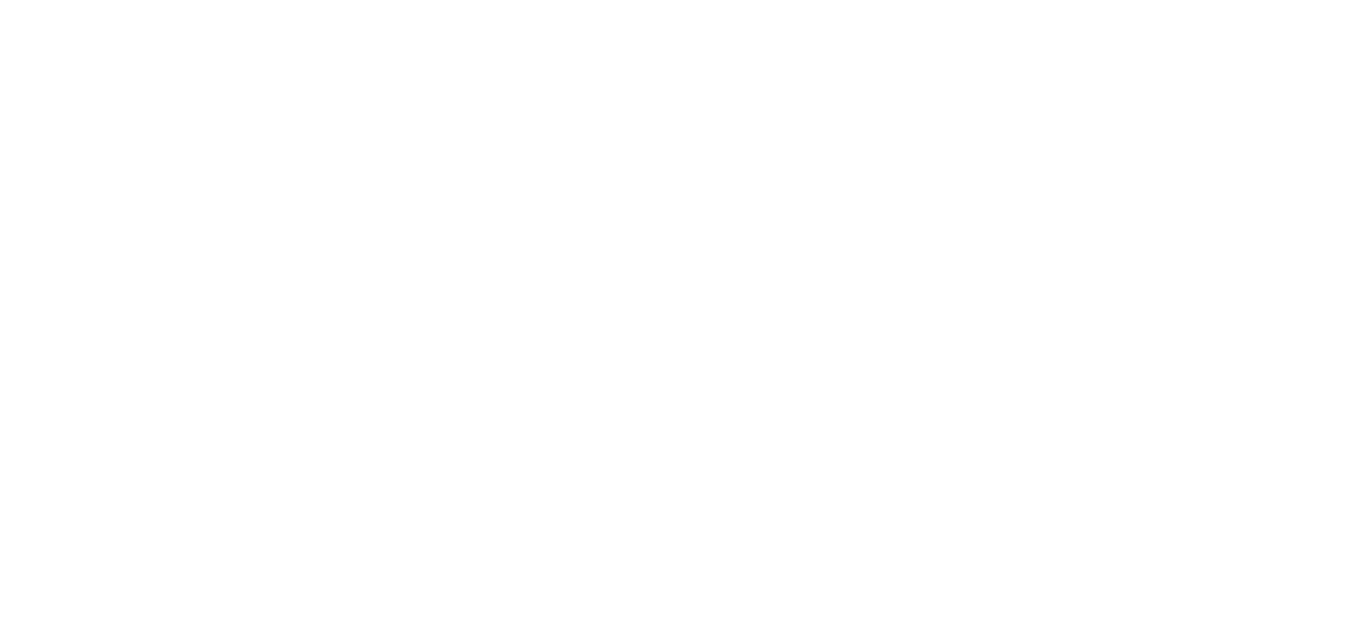 scroll, scrollTop: 0, scrollLeft: 0, axis: both 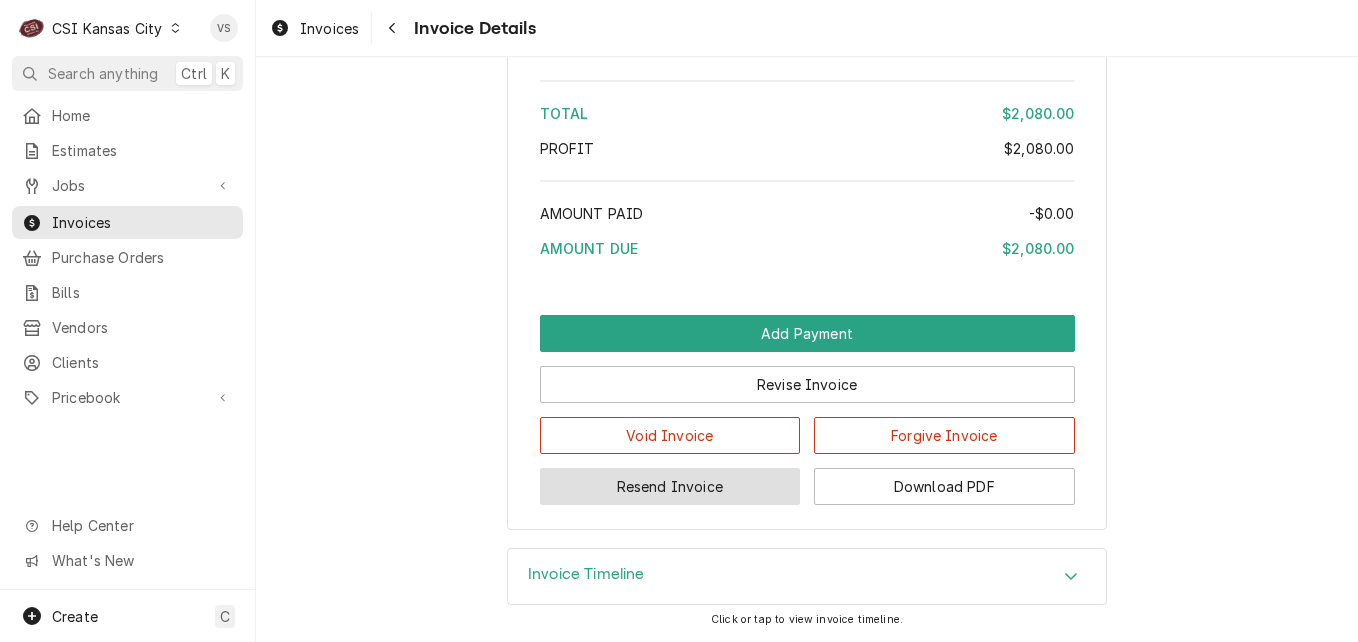 click on "Resend Invoice" at bounding box center [670, 486] 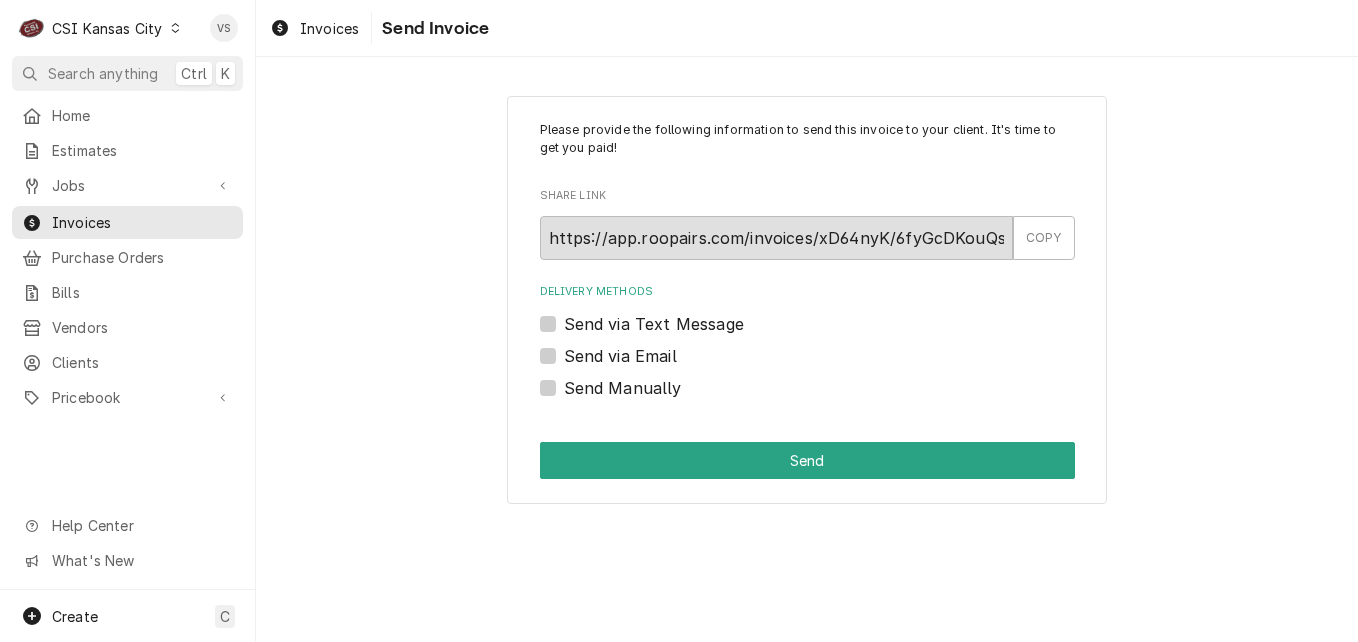 scroll, scrollTop: 0, scrollLeft: 0, axis: both 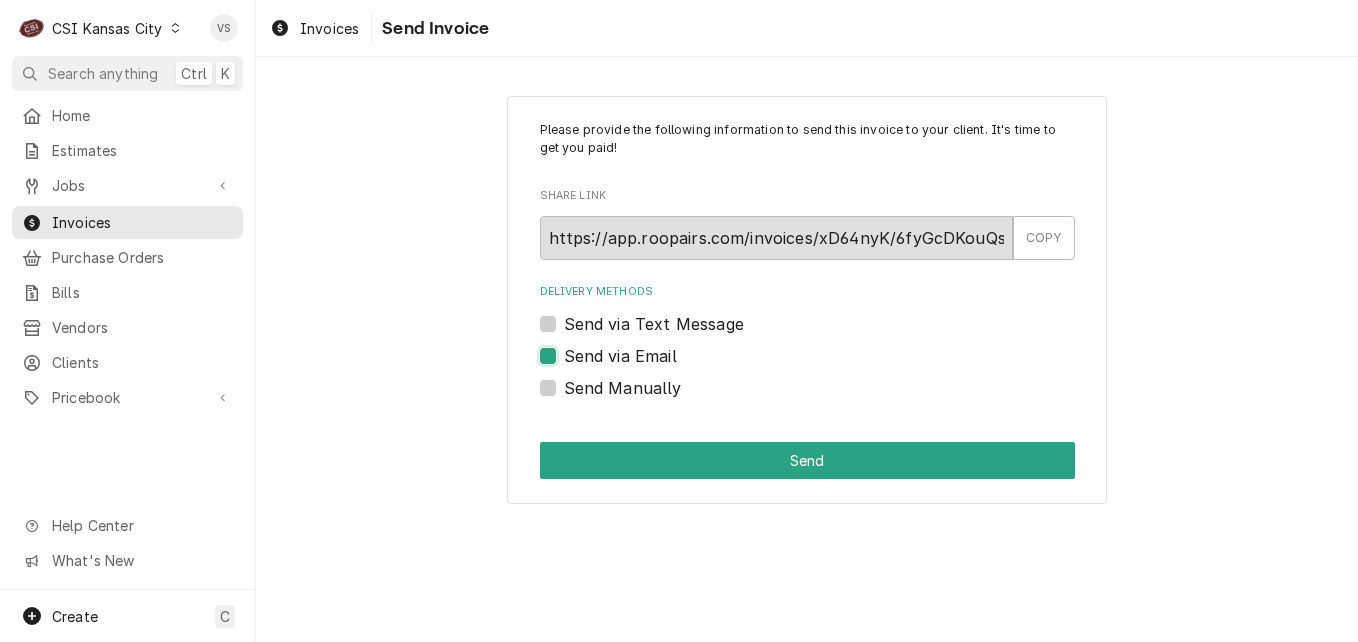 checkbox on "true" 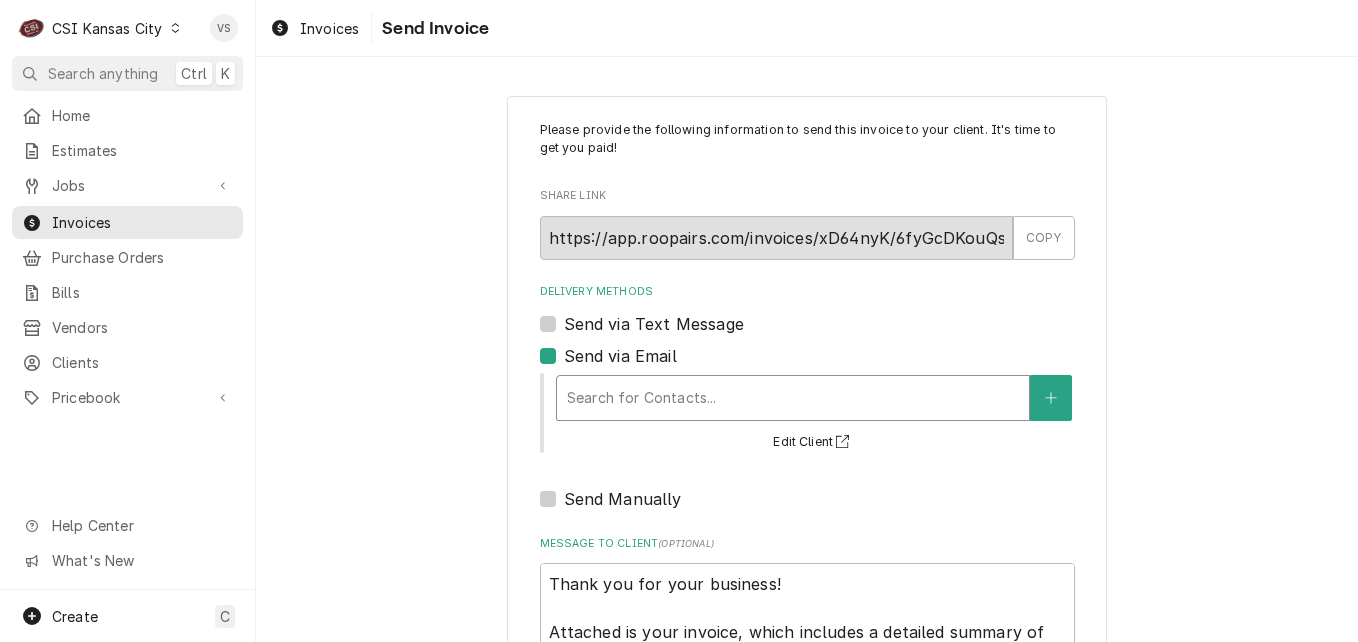 click at bounding box center [793, 398] 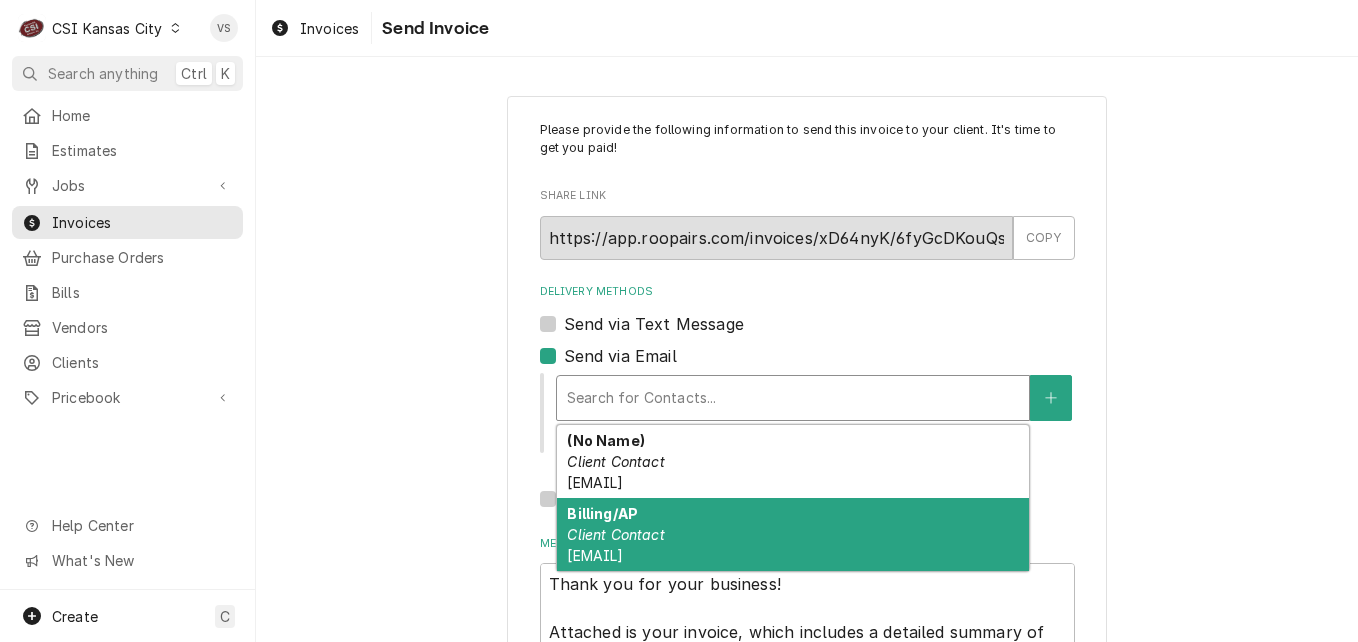 click on "Billing/AP Client Contact marlinnap@trimarkusa.com" at bounding box center (793, 534) 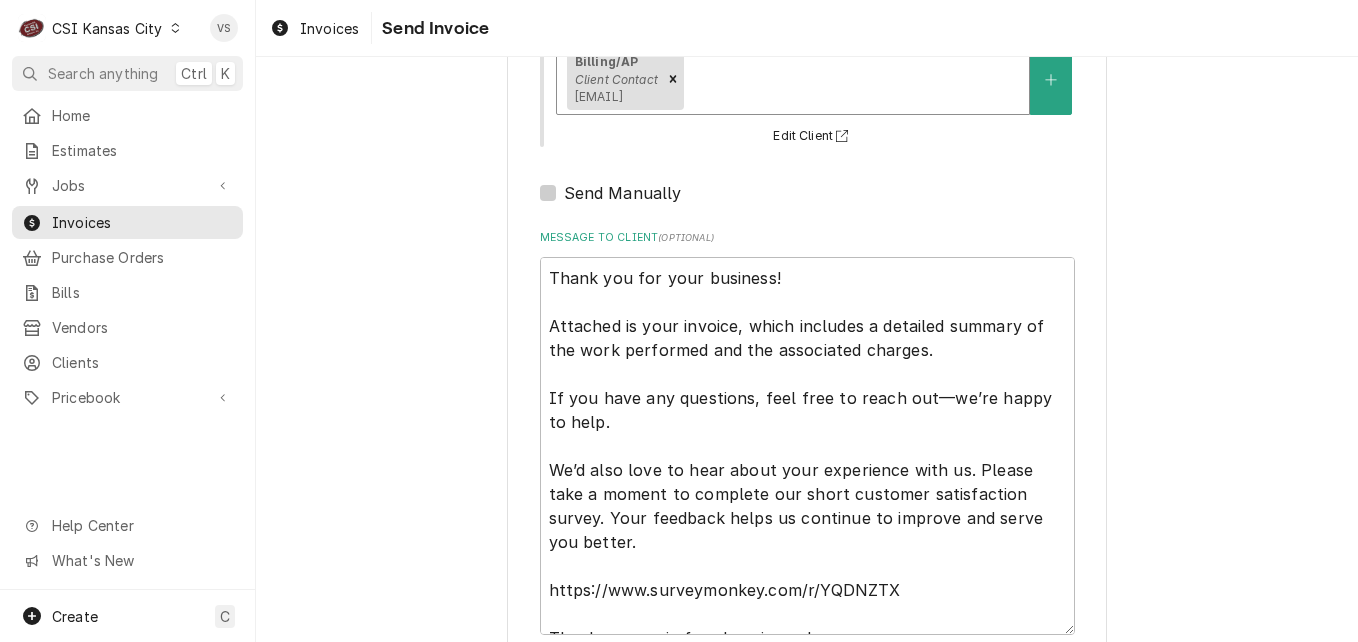 scroll, scrollTop: 446, scrollLeft: 0, axis: vertical 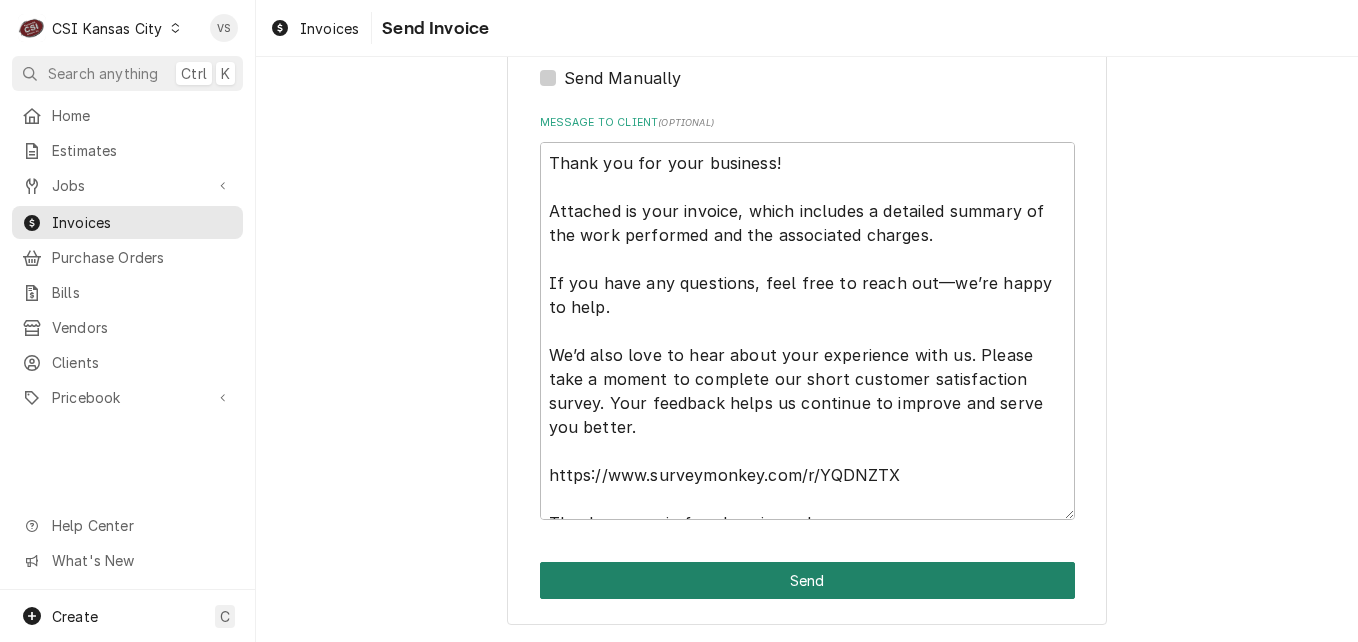 click on "Send" at bounding box center (807, 580) 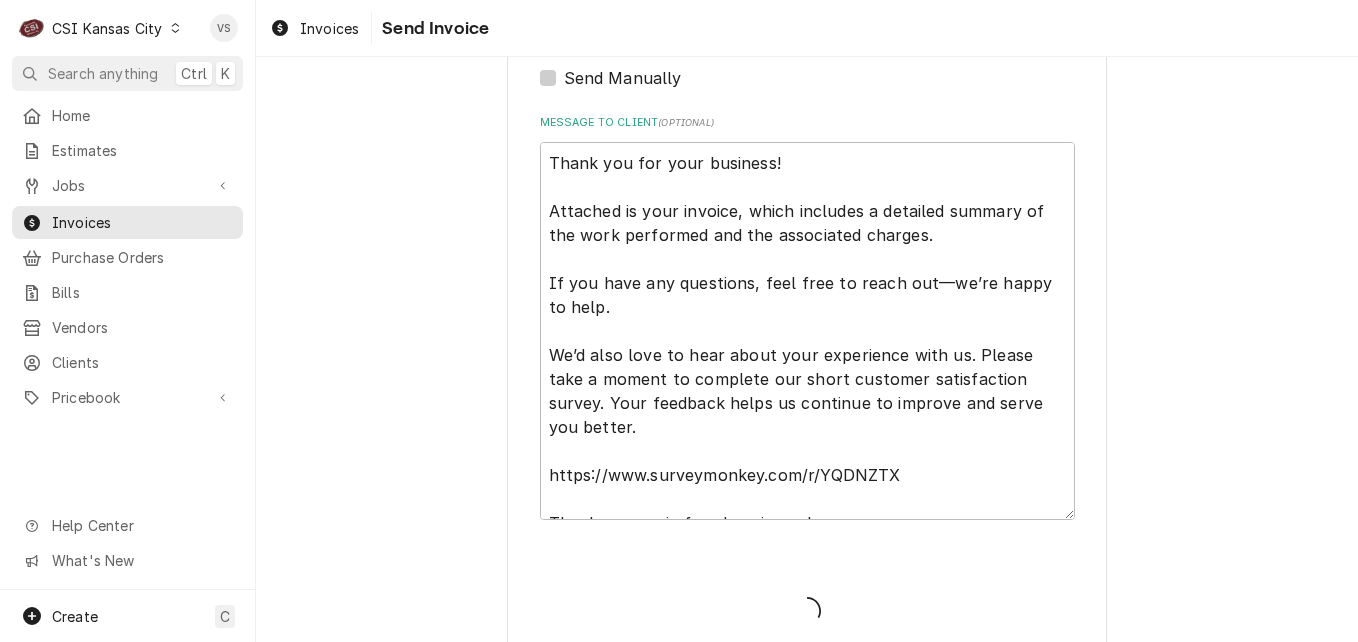 type on "x" 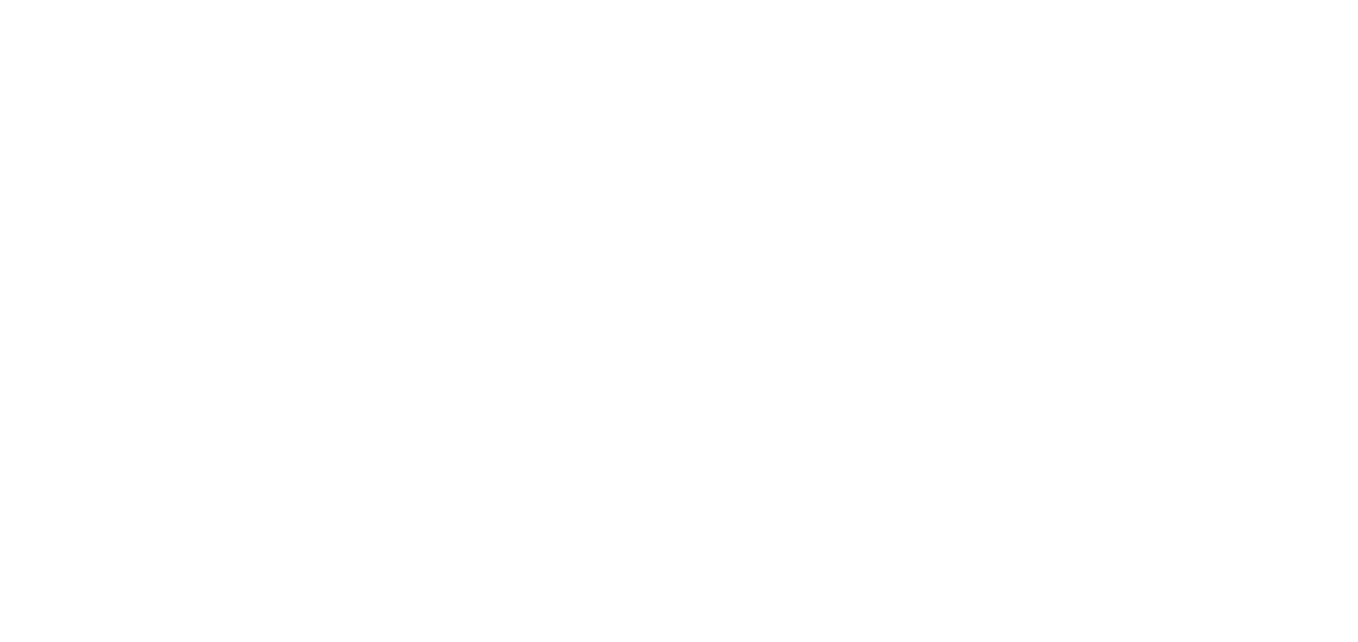 scroll, scrollTop: 0, scrollLeft: 0, axis: both 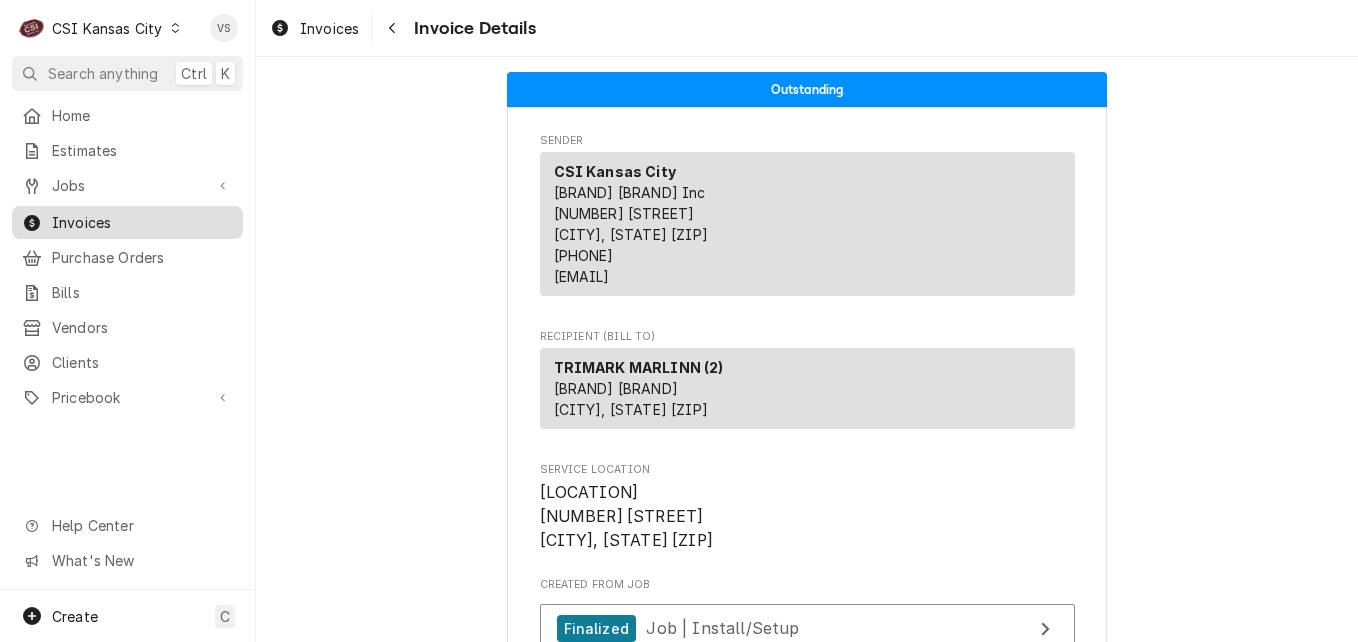 click on "Invoices" at bounding box center [142, 222] 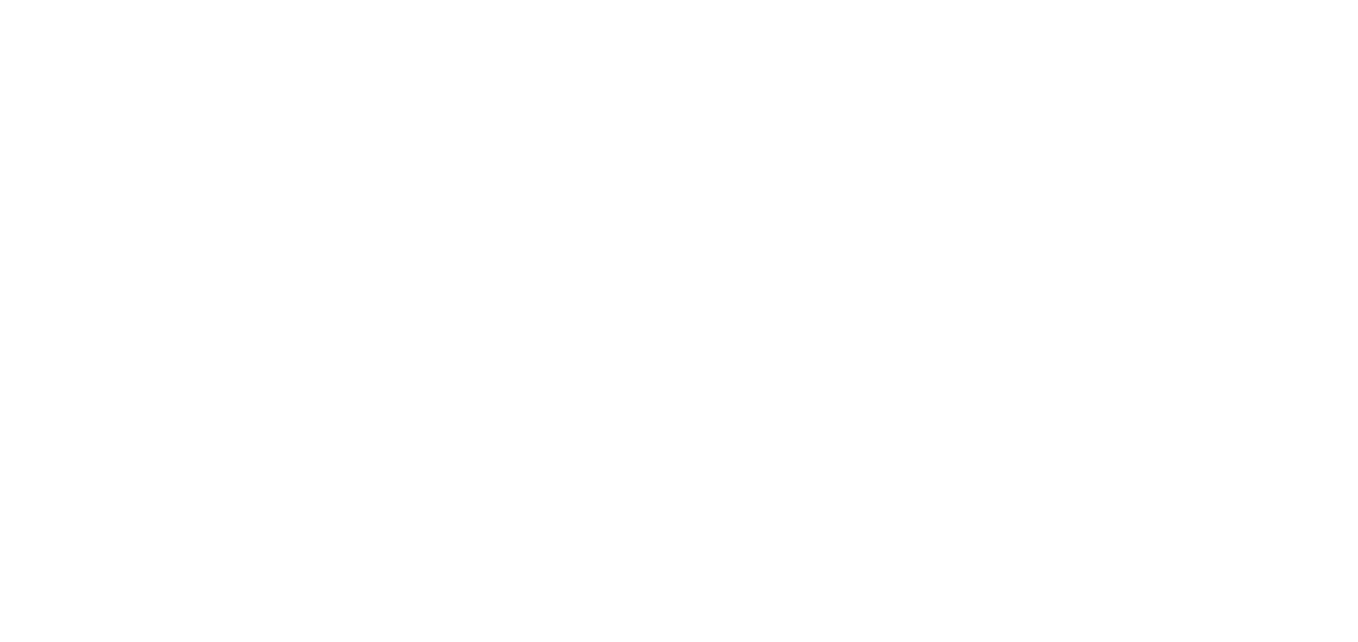 scroll, scrollTop: 0, scrollLeft: 0, axis: both 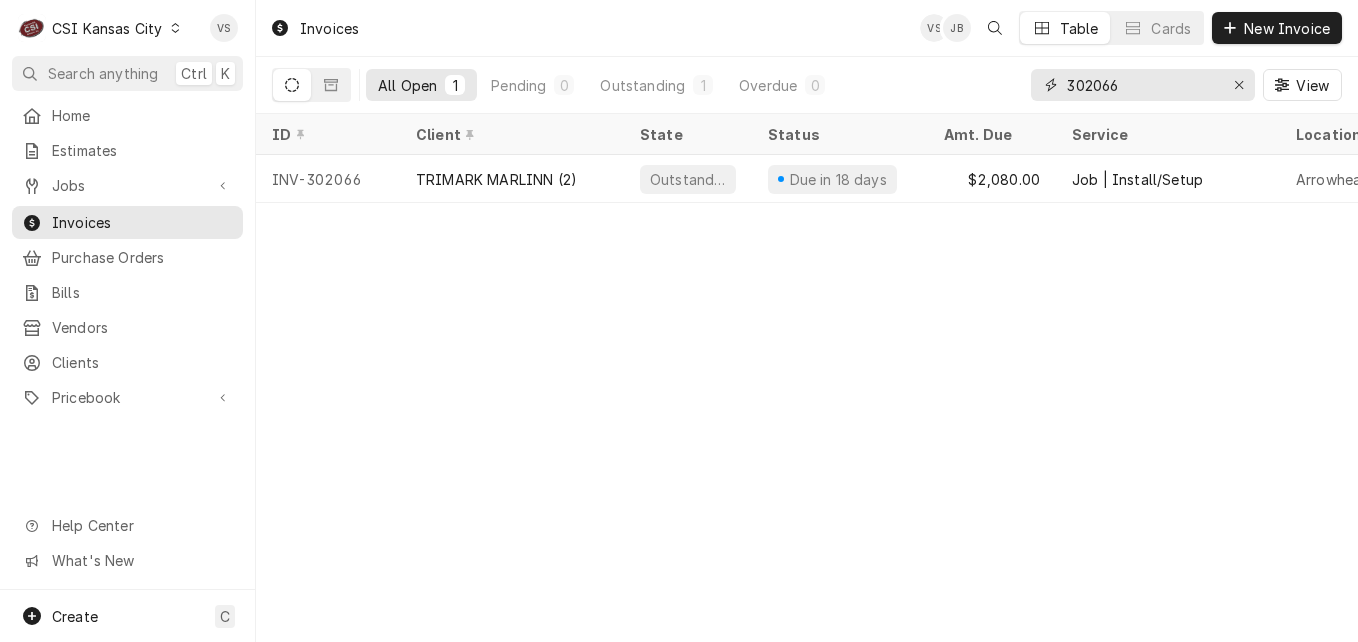 click on "302066" at bounding box center [1142, 85] 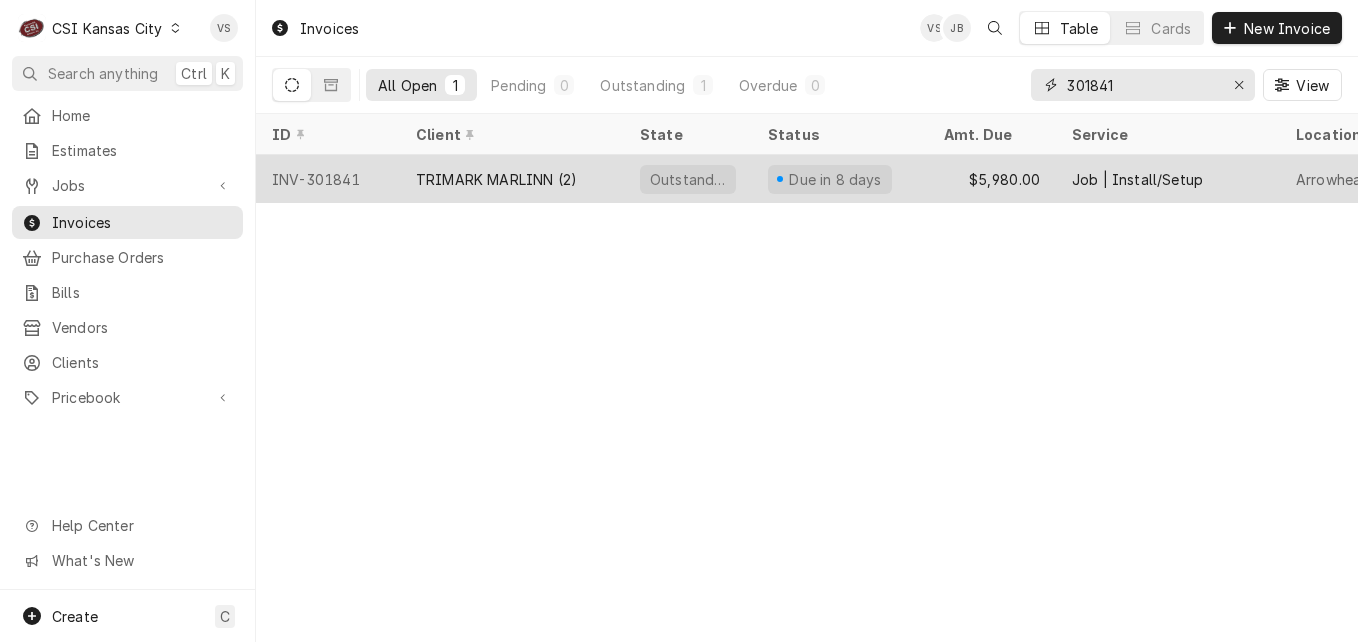 type on "301841" 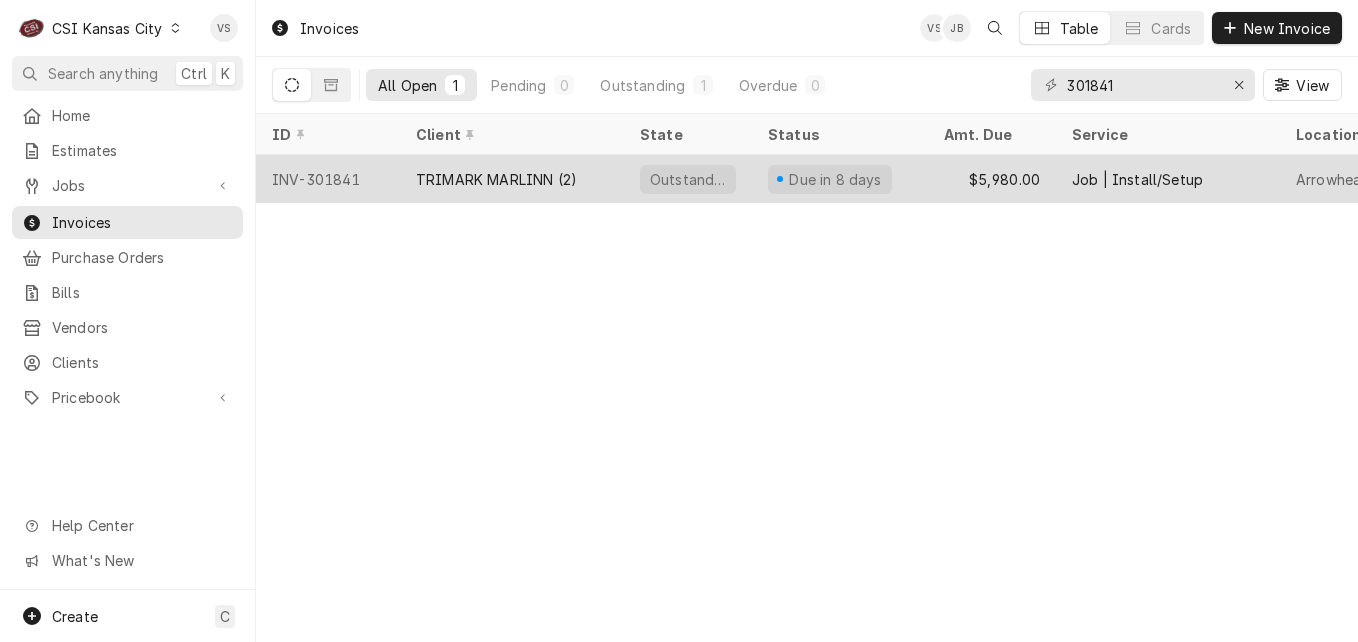 click on "TRIMARK MARLINN (2)" at bounding box center [496, 179] 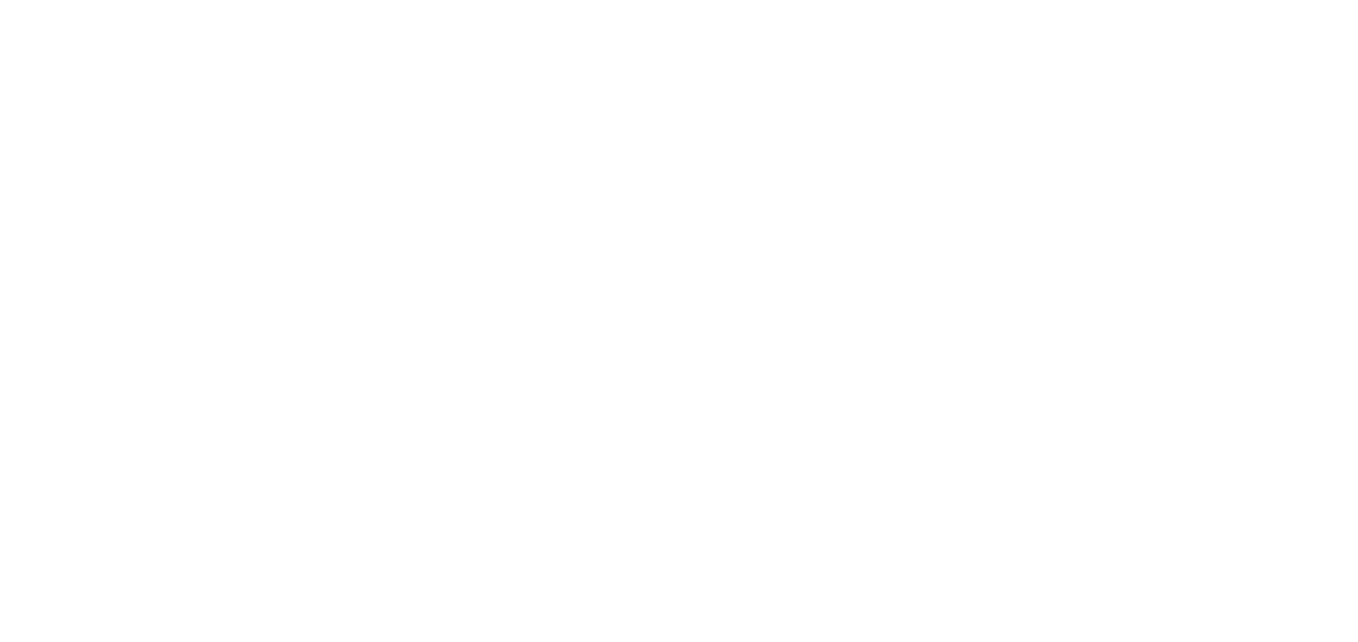 scroll, scrollTop: 0, scrollLeft: 0, axis: both 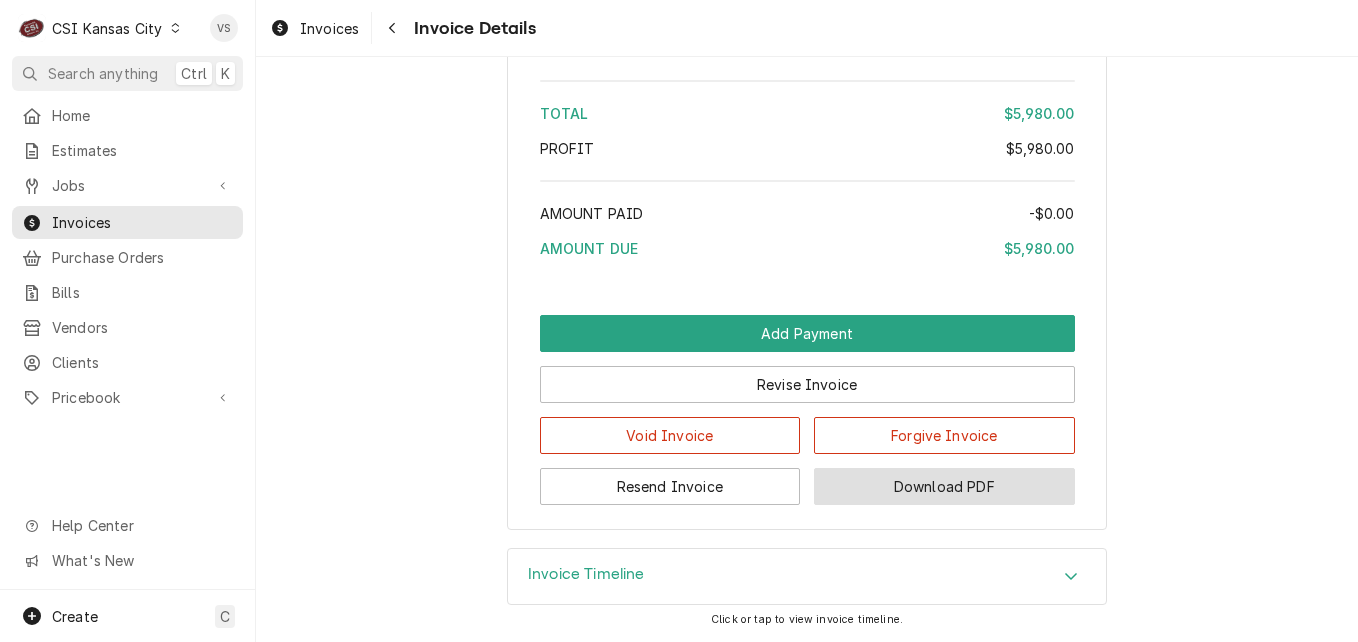 click on "Download PDF" at bounding box center [944, 486] 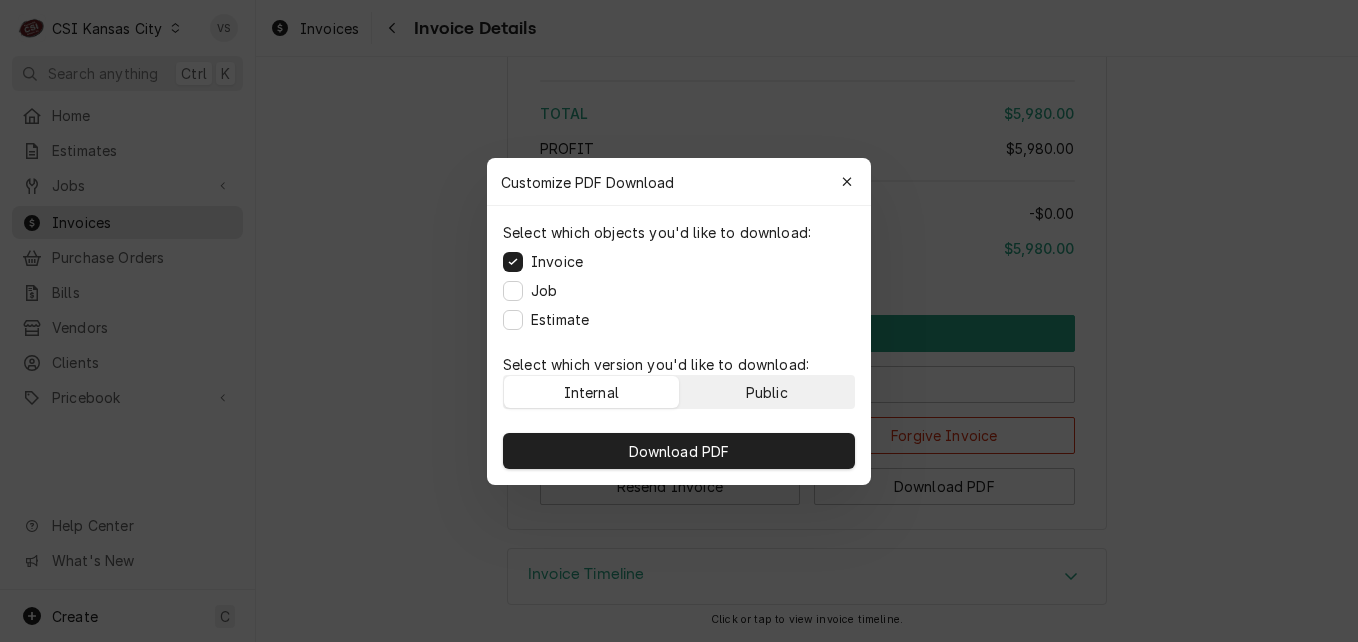 click on "Public" at bounding box center [767, 392] 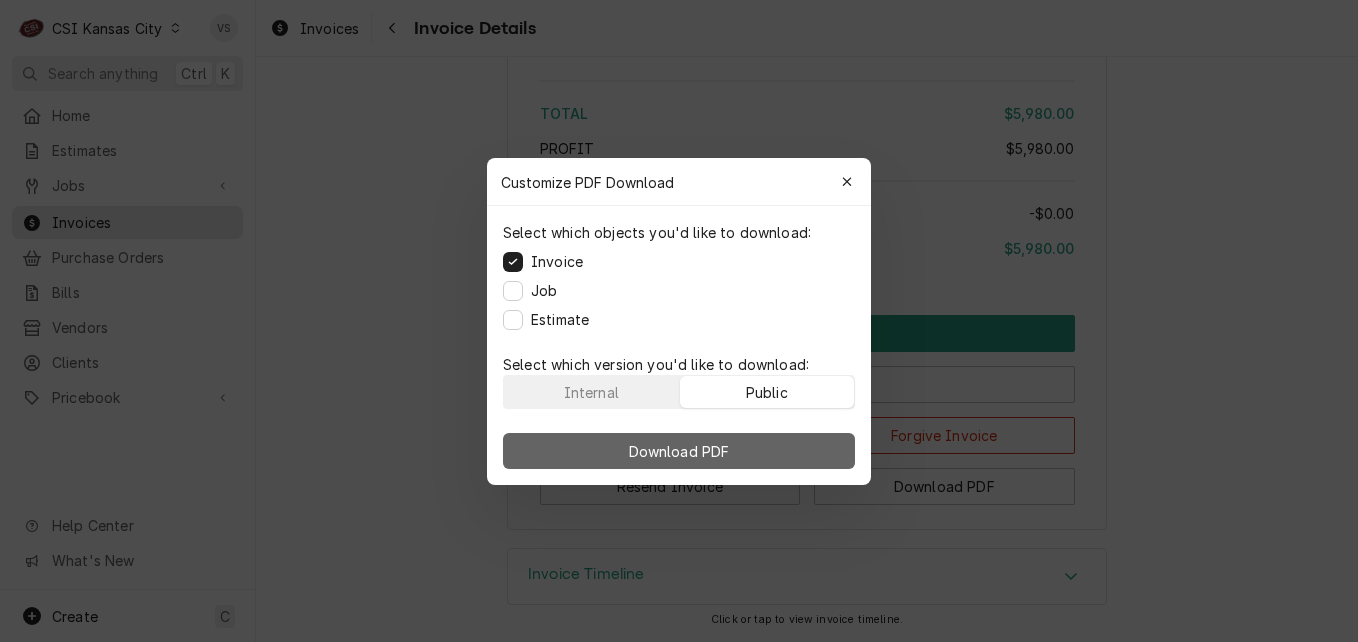 click on "Download PDF" at bounding box center (679, 451) 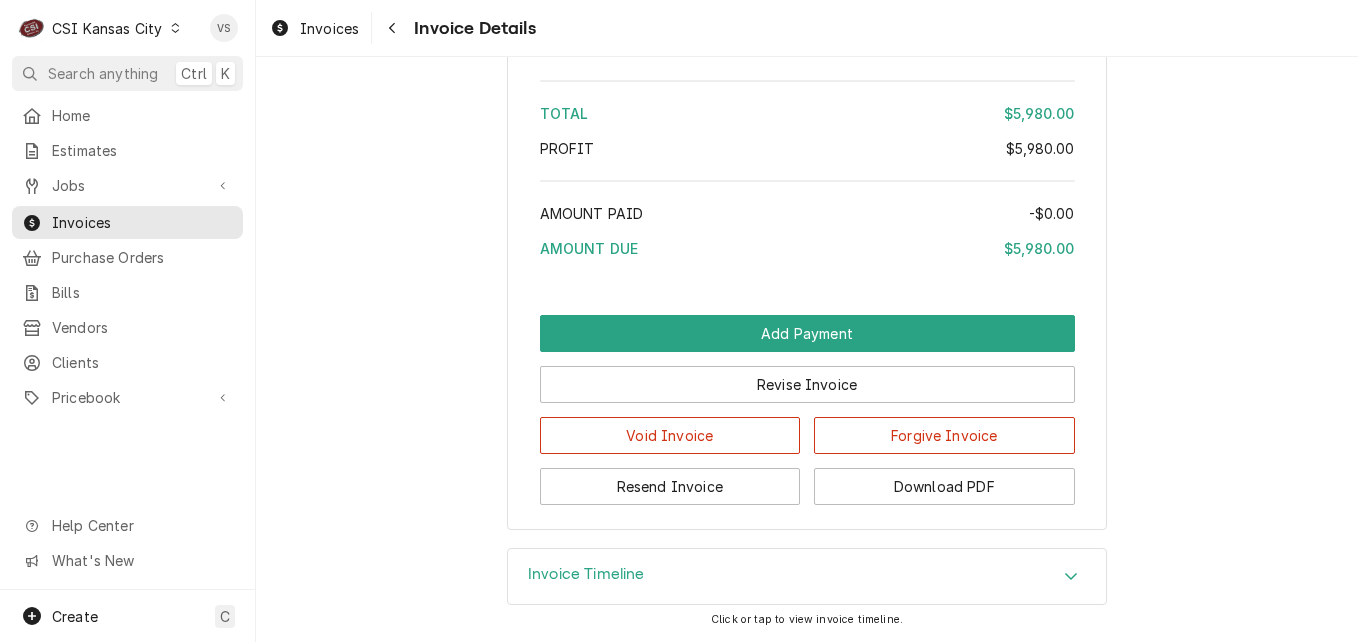 click 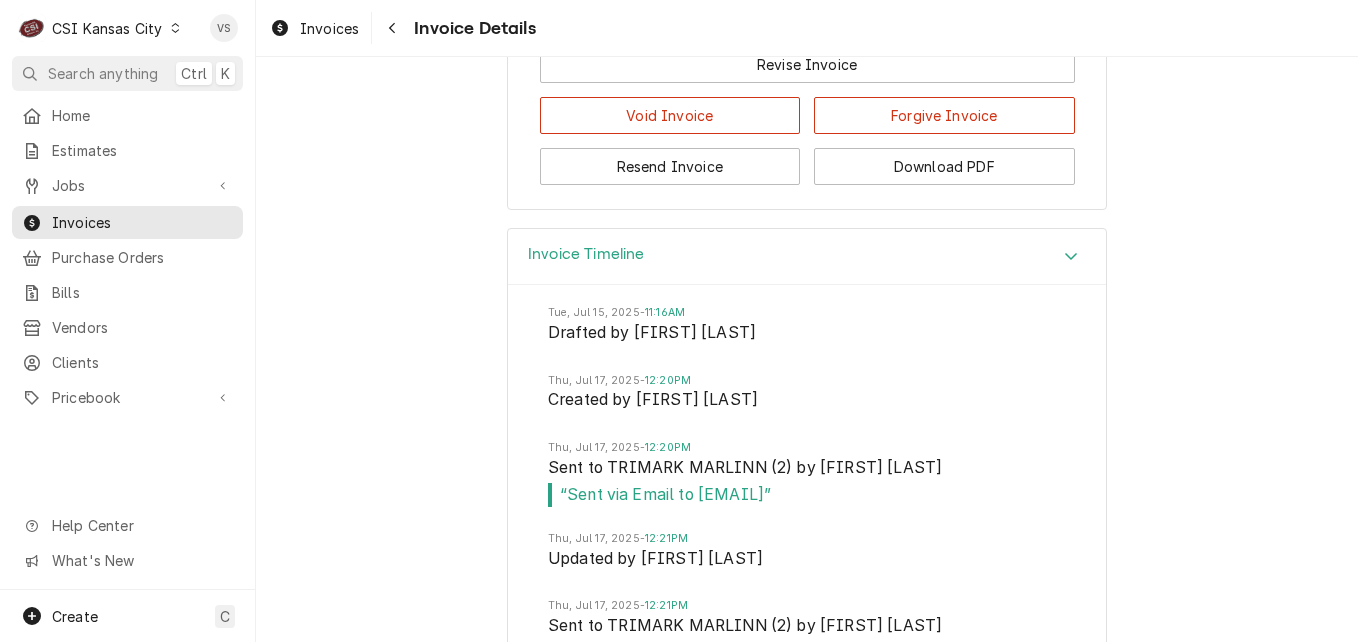 scroll, scrollTop: 3447, scrollLeft: 0, axis: vertical 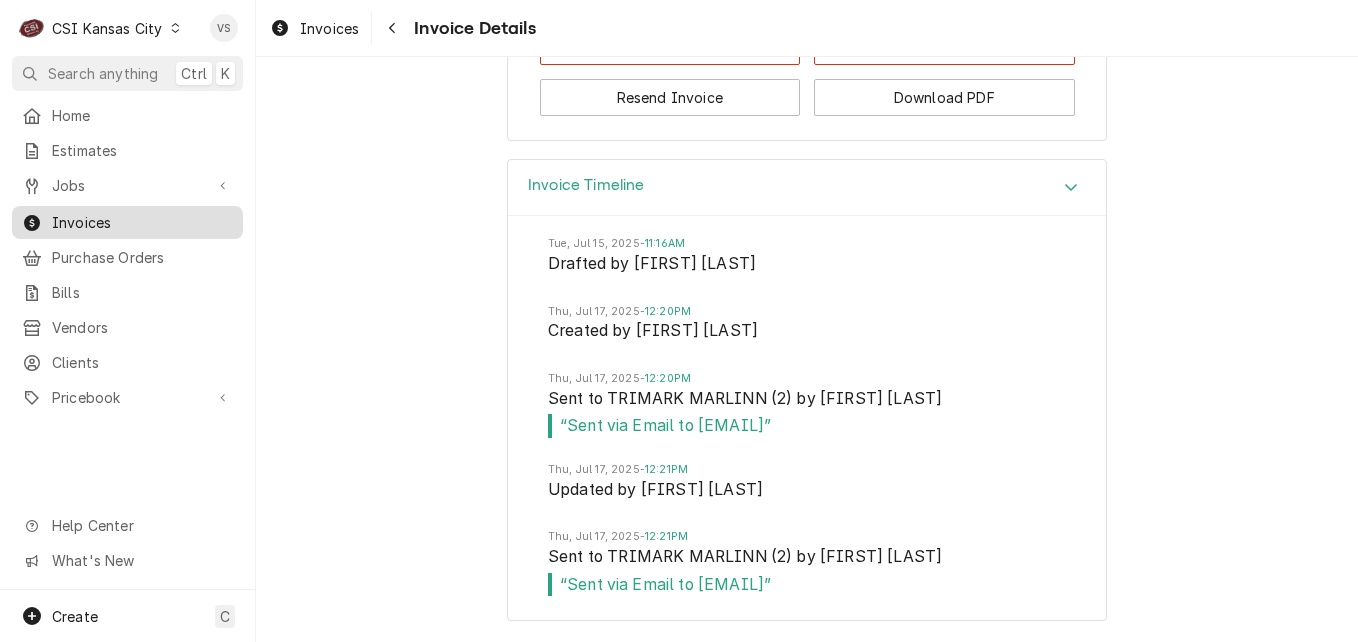 click on "Invoices" at bounding box center [142, 222] 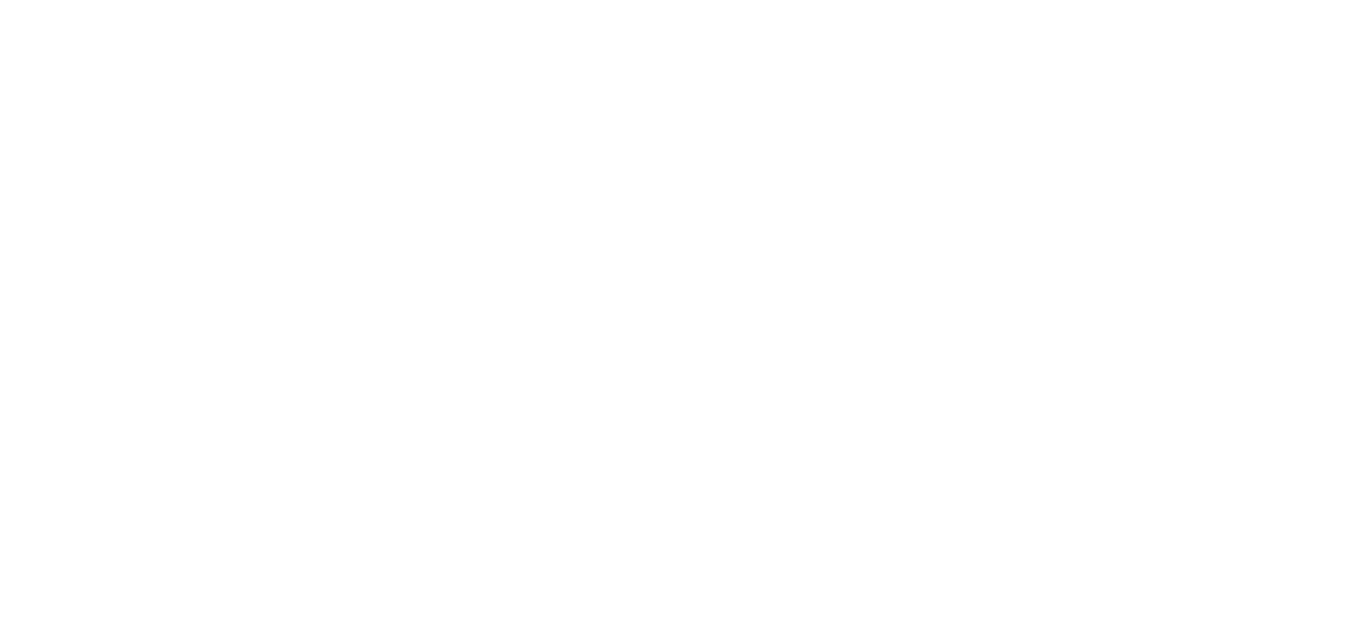 scroll, scrollTop: 0, scrollLeft: 0, axis: both 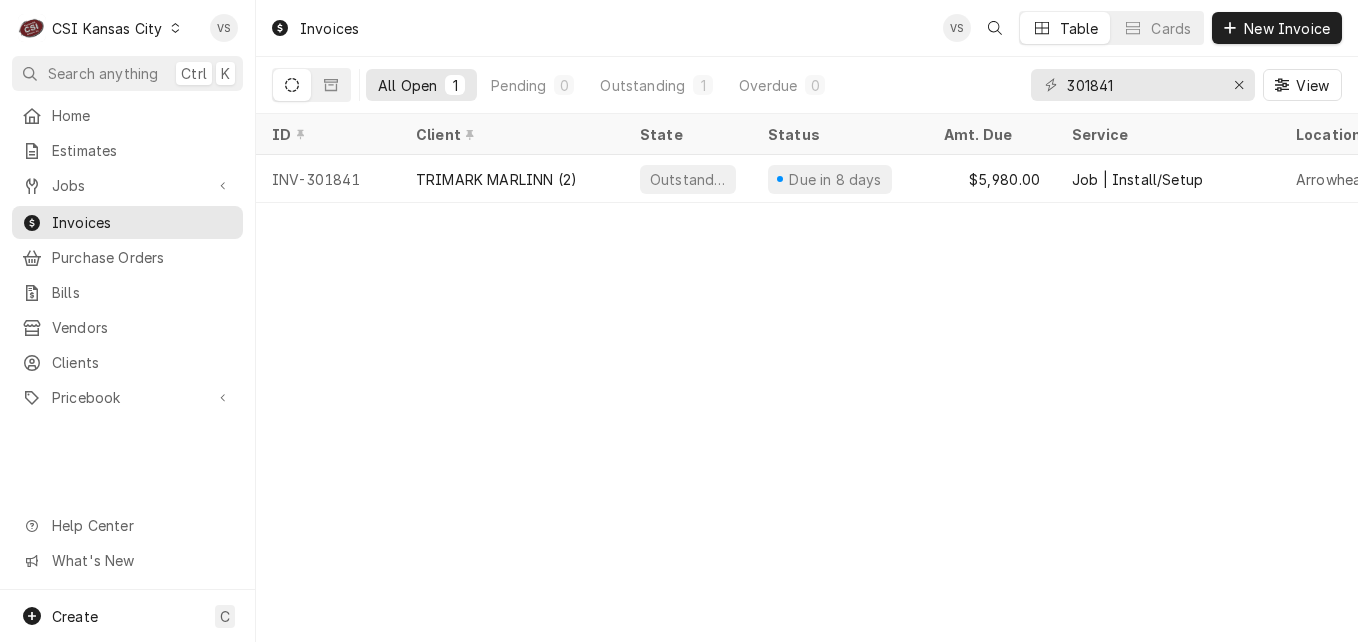 click 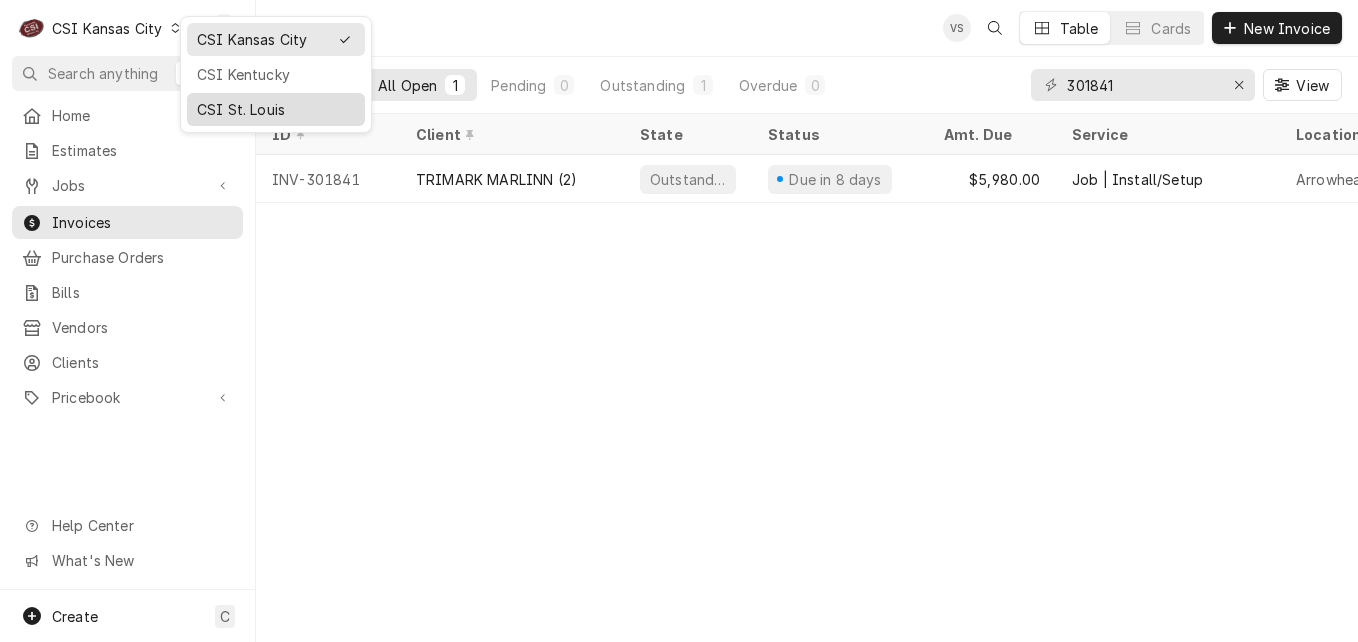 click on "CSI St. Louis" at bounding box center [276, 109] 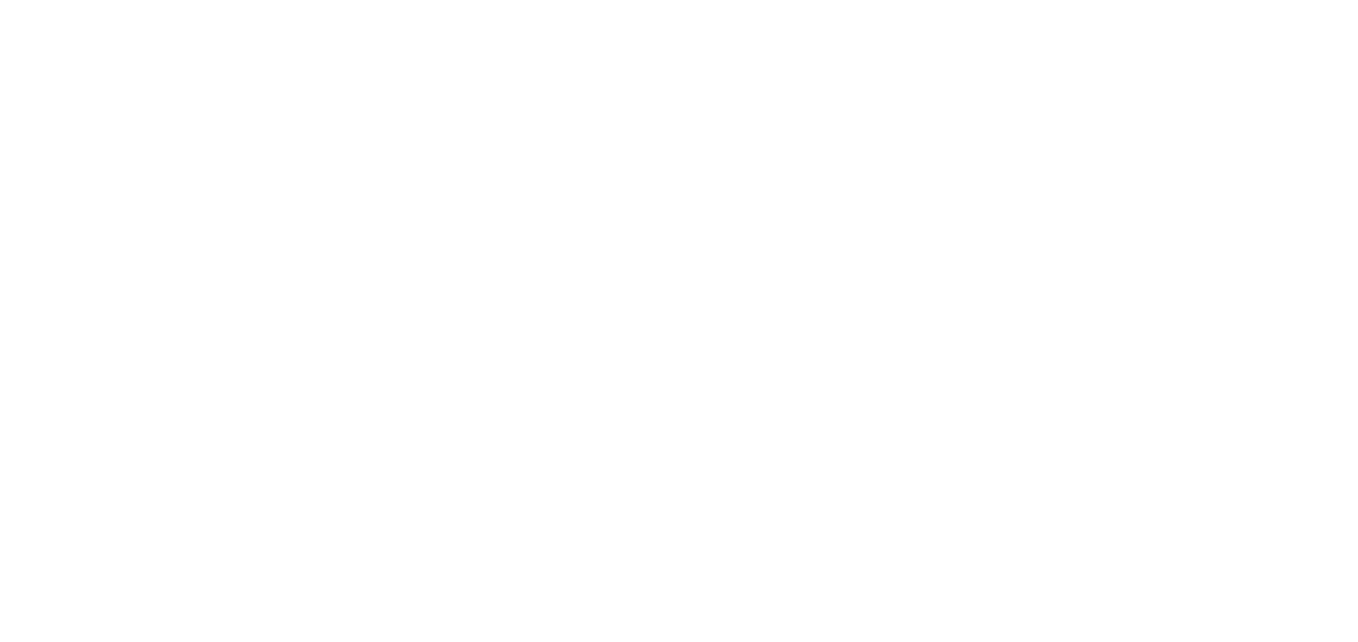 scroll, scrollTop: 0, scrollLeft: 0, axis: both 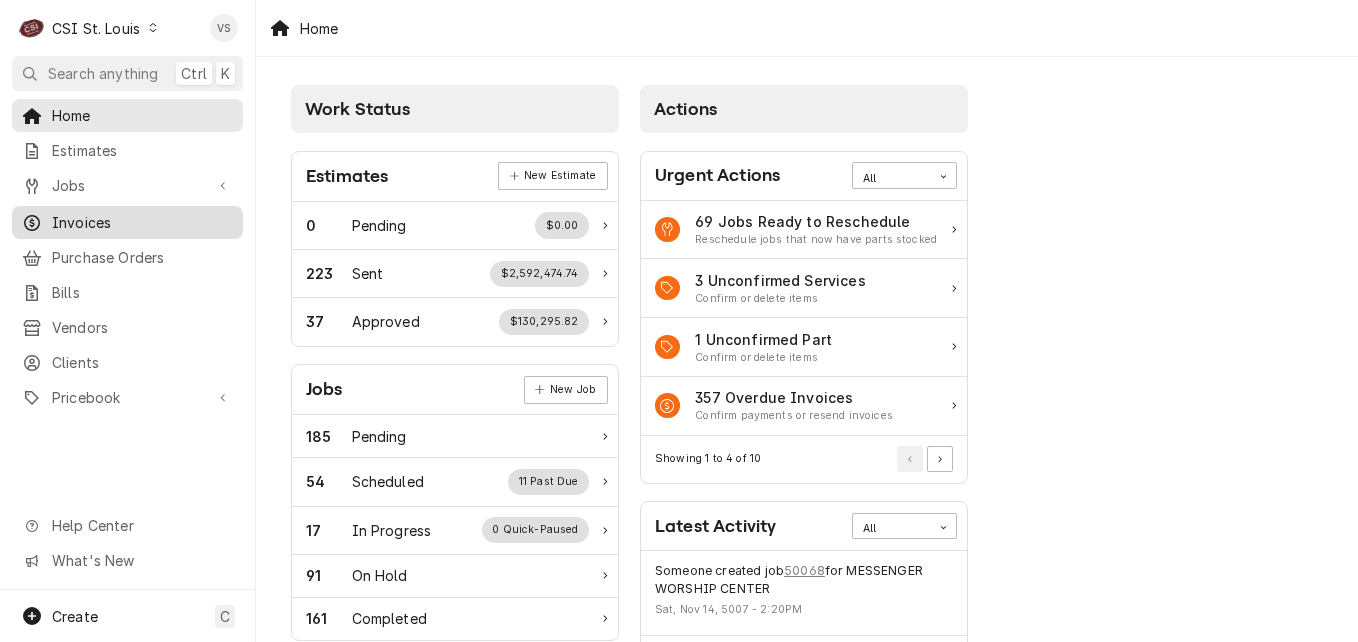 click on "Invoices" at bounding box center (142, 222) 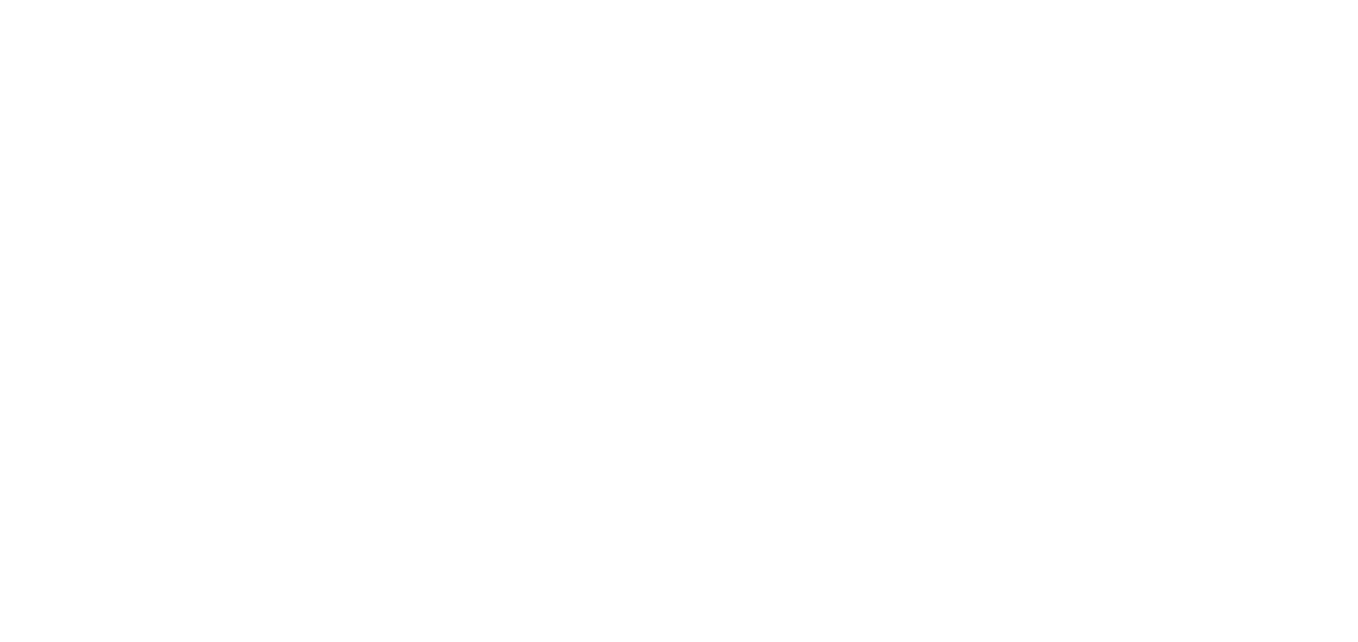 scroll, scrollTop: 0, scrollLeft: 0, axis: both 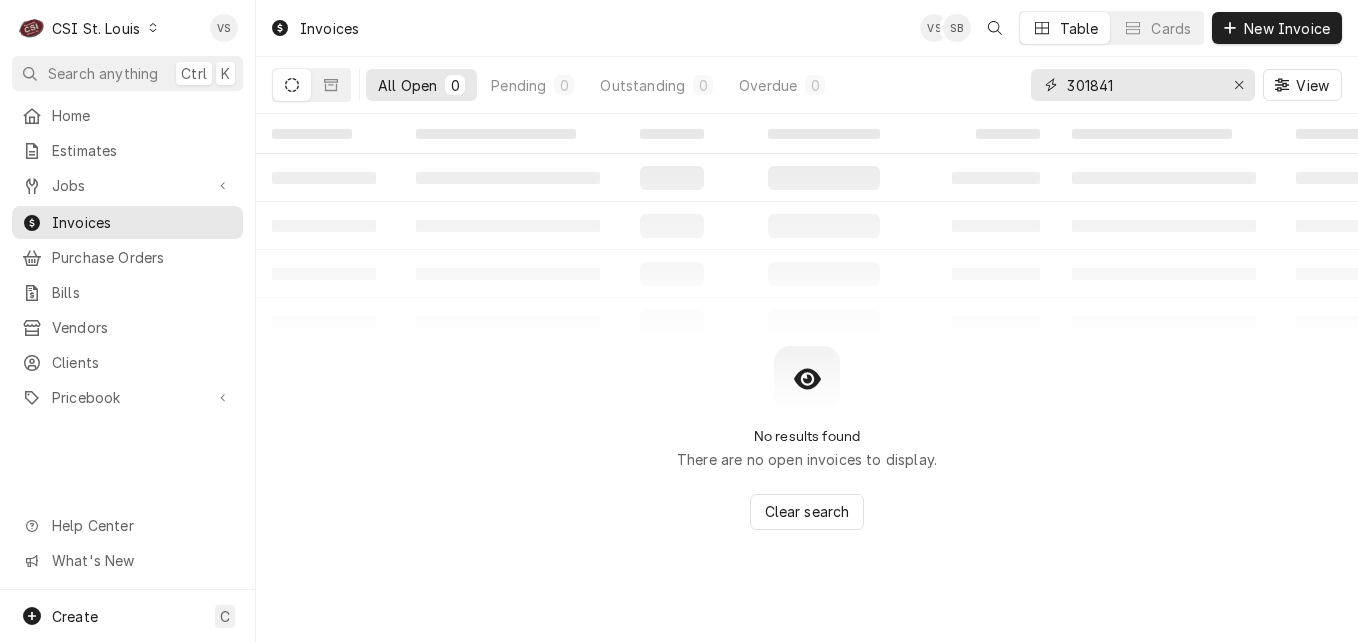 drag, startPoint x: 1107, startPoint y: 82, endPoint x: 1130, endPoint y: 90, distance: 24.351591 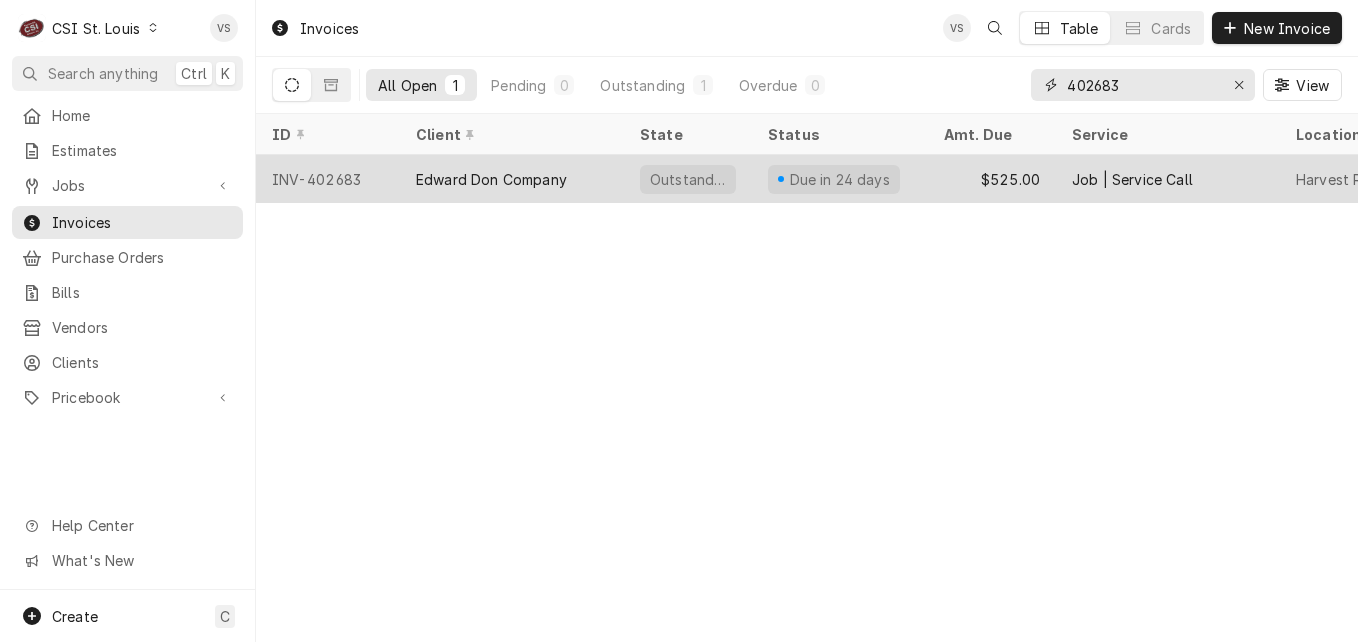 type on "402683" 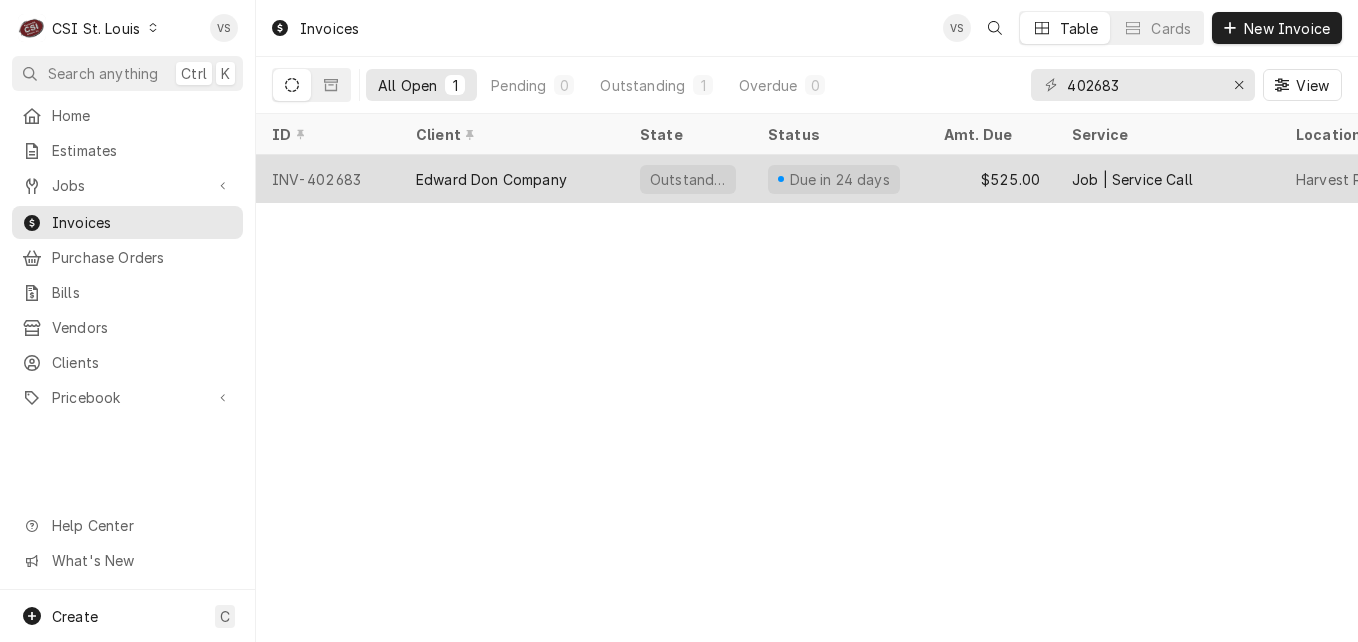 click on "Edward Don Company" at bounding box center [491, 179] 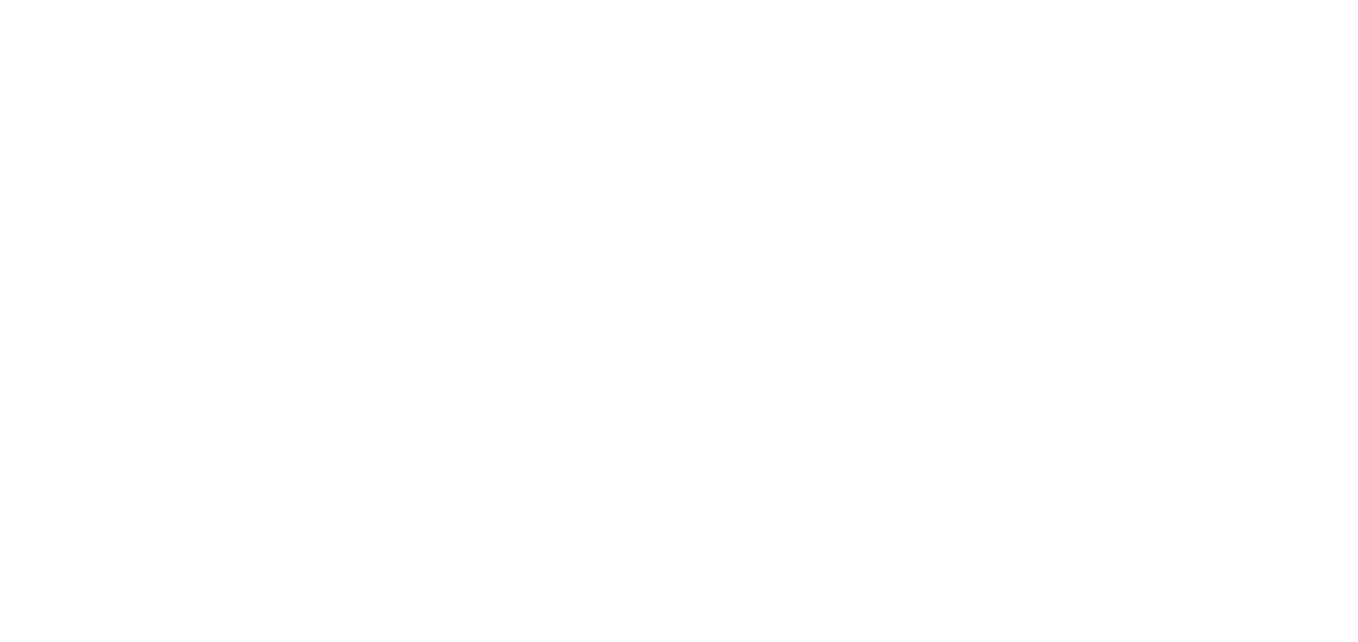 scroll, scrollTop: 0, scrollLeft: 0, axis: both 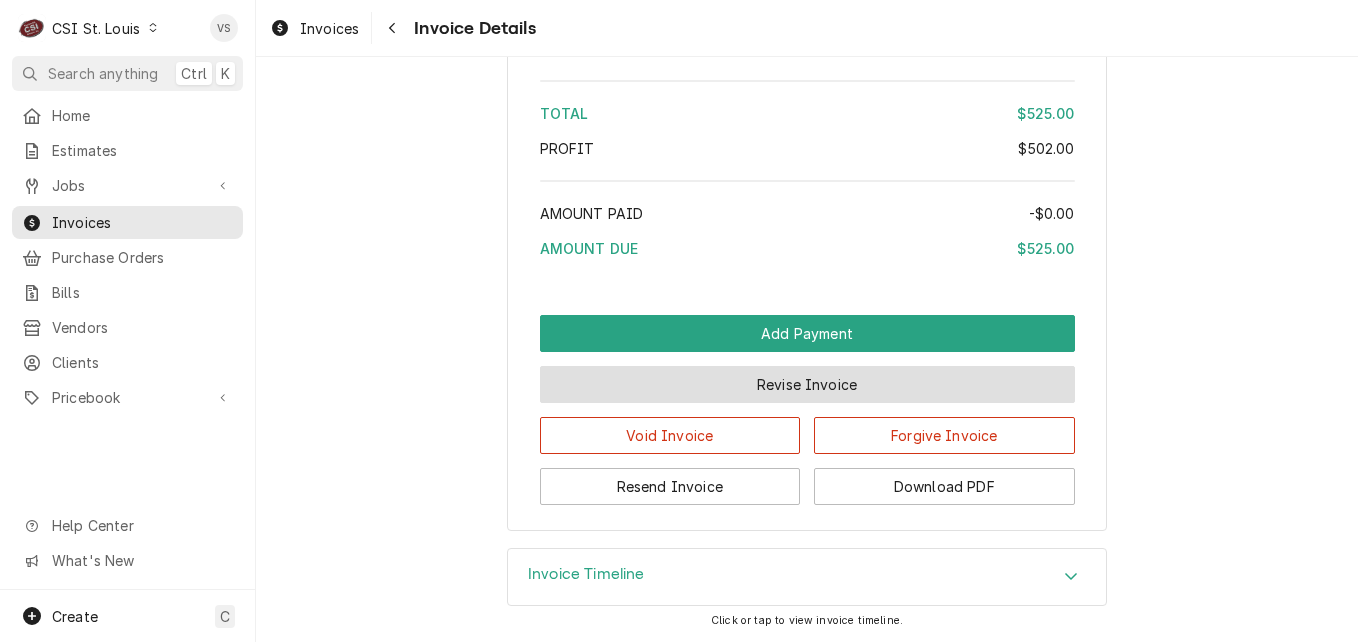 click on "Revise Invoice" at bounding box center (807, 384) 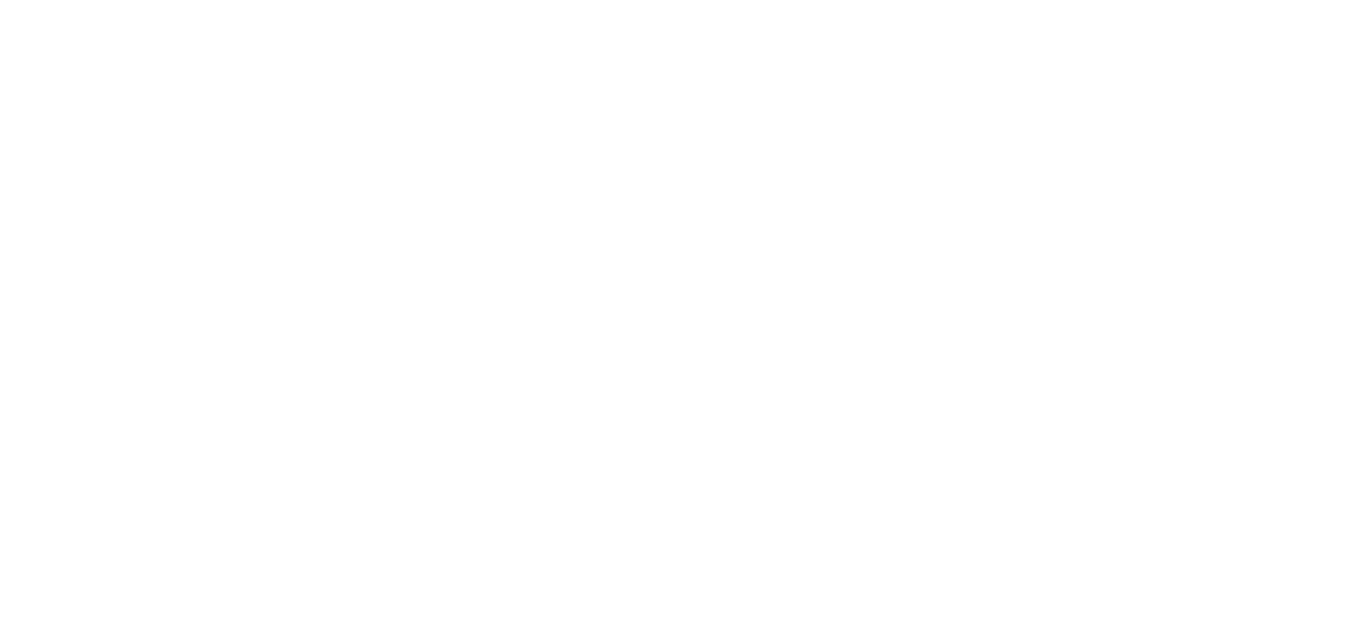 scroll, scrollTop: 0, scrollLeft: 0, axis: both 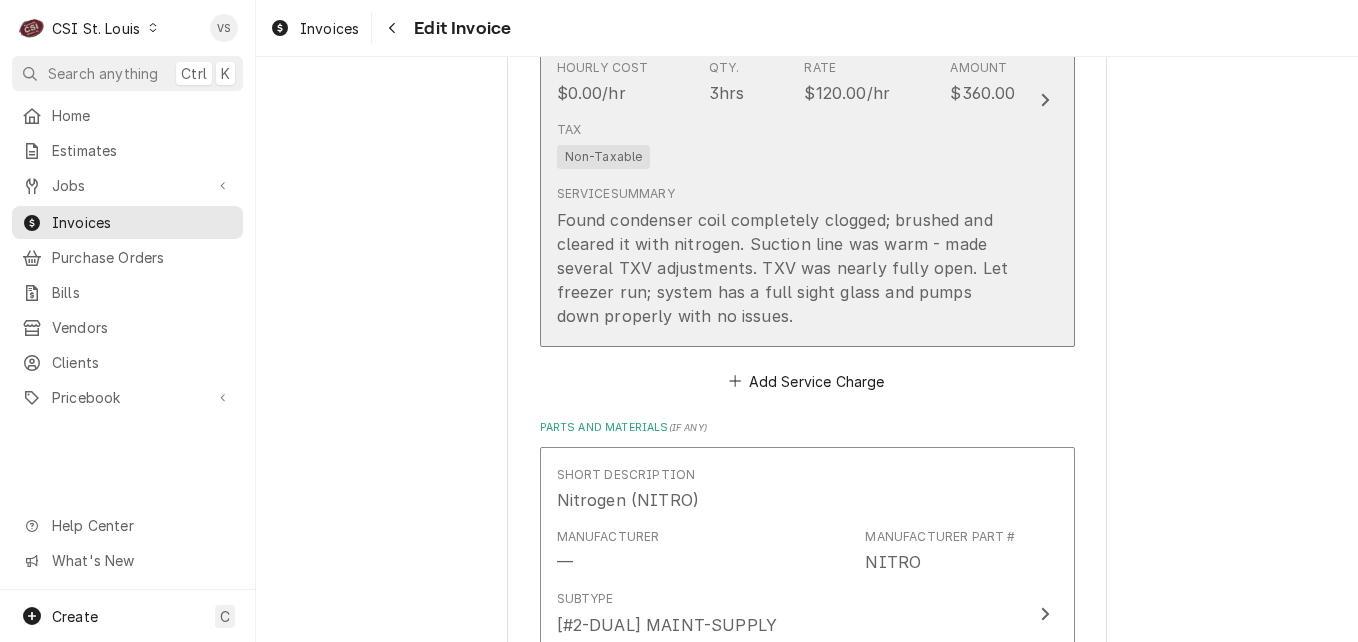click 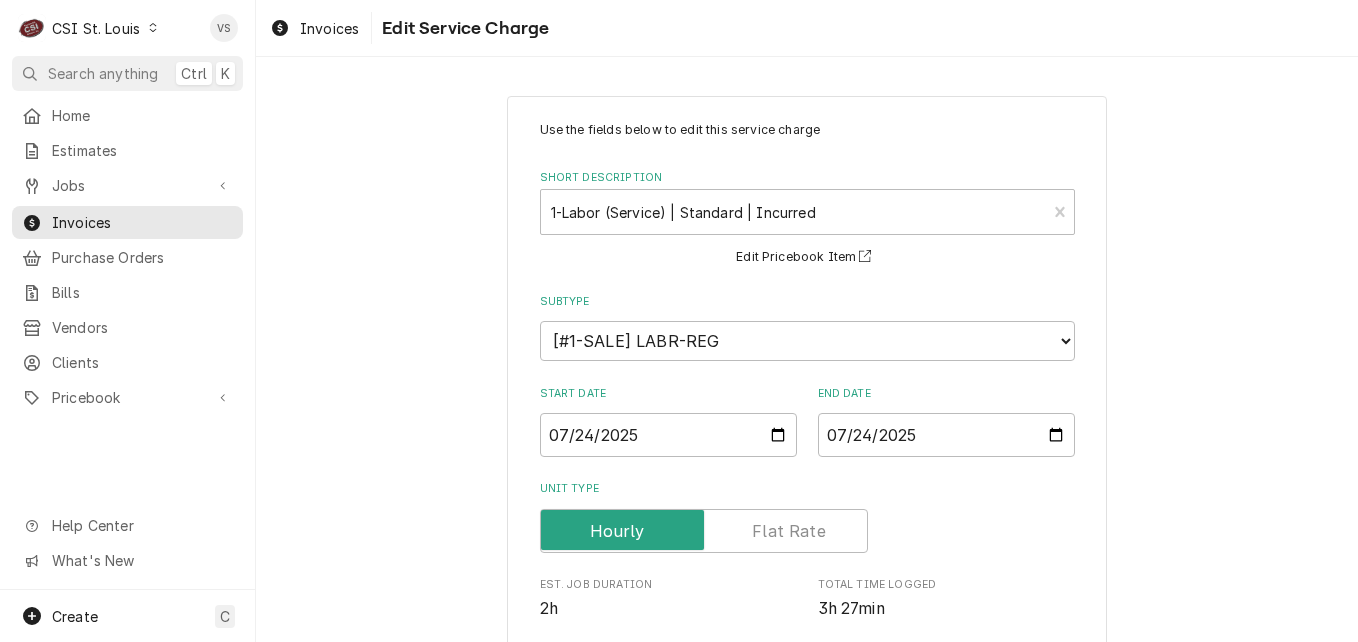 scroll, scrollTop: 600, scrollLeft: 0, axis: vertical 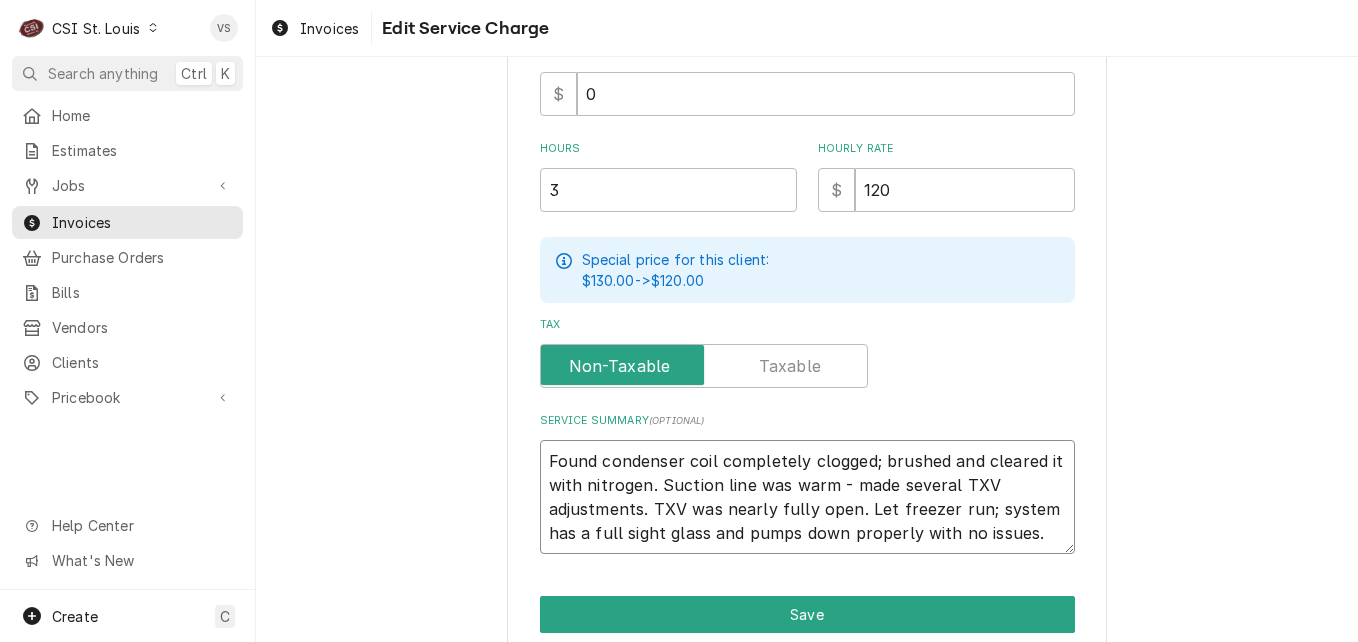 click on "Found condenser coil completely clogged; brushed and cleared it with nitrogen. Suction line was warm - made several TXV adjustments. TXV was nearly fully open. Let freezer run; system has a full sight glass and pumps down properly with no issues." at bounding box center [807, 497] 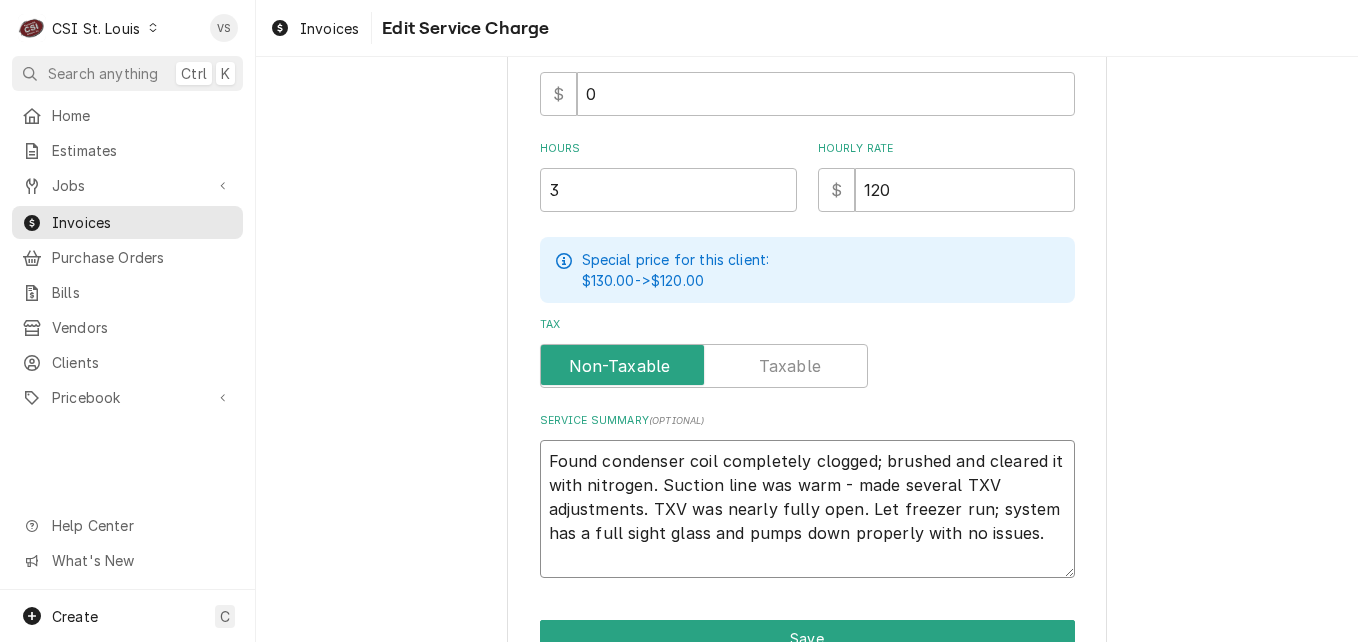 type on "x" 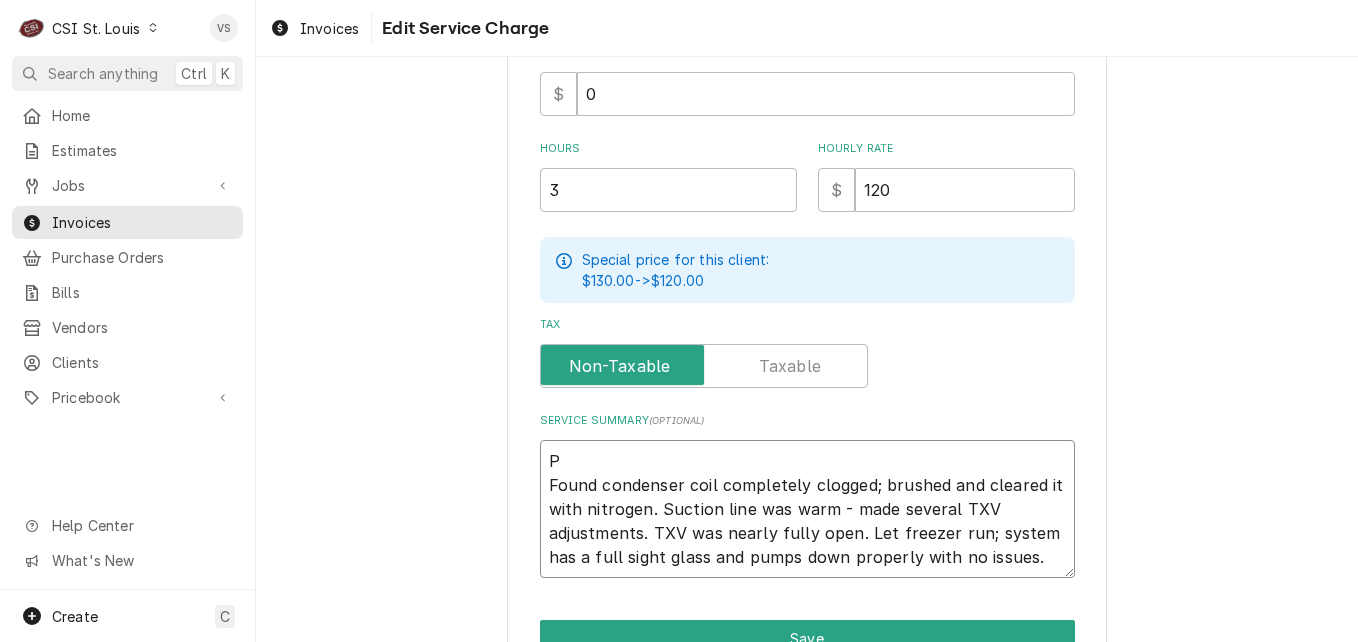 type on "x" 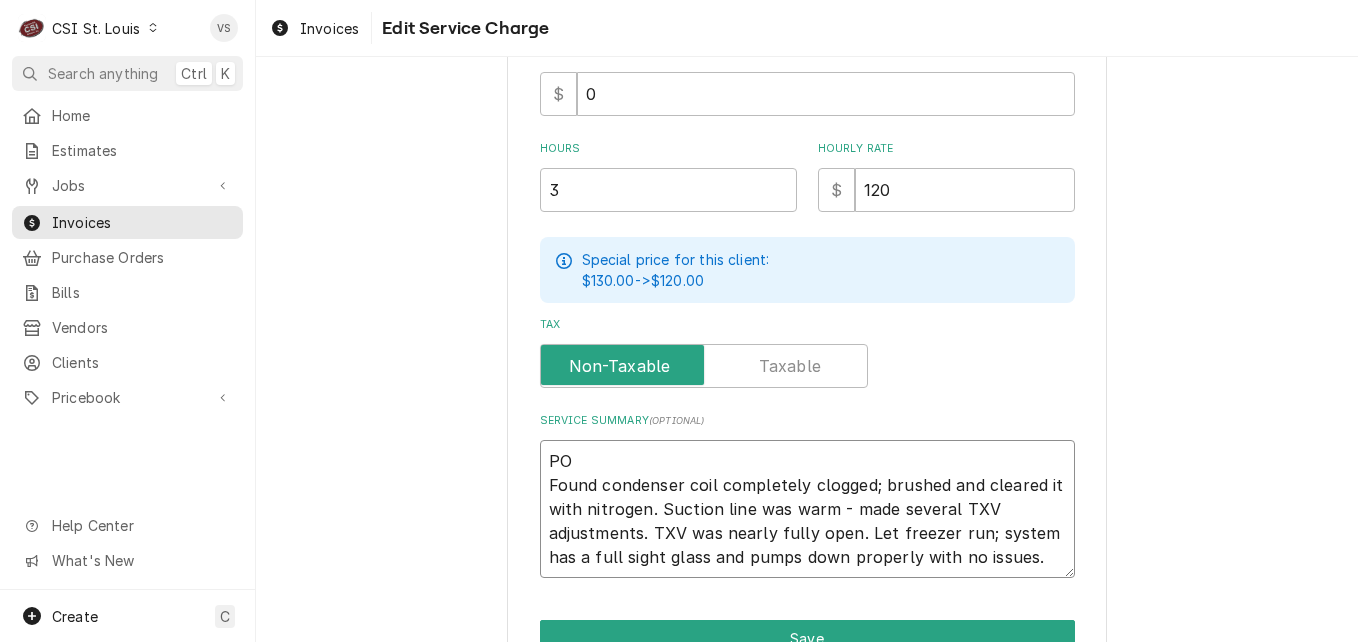 type on "x" 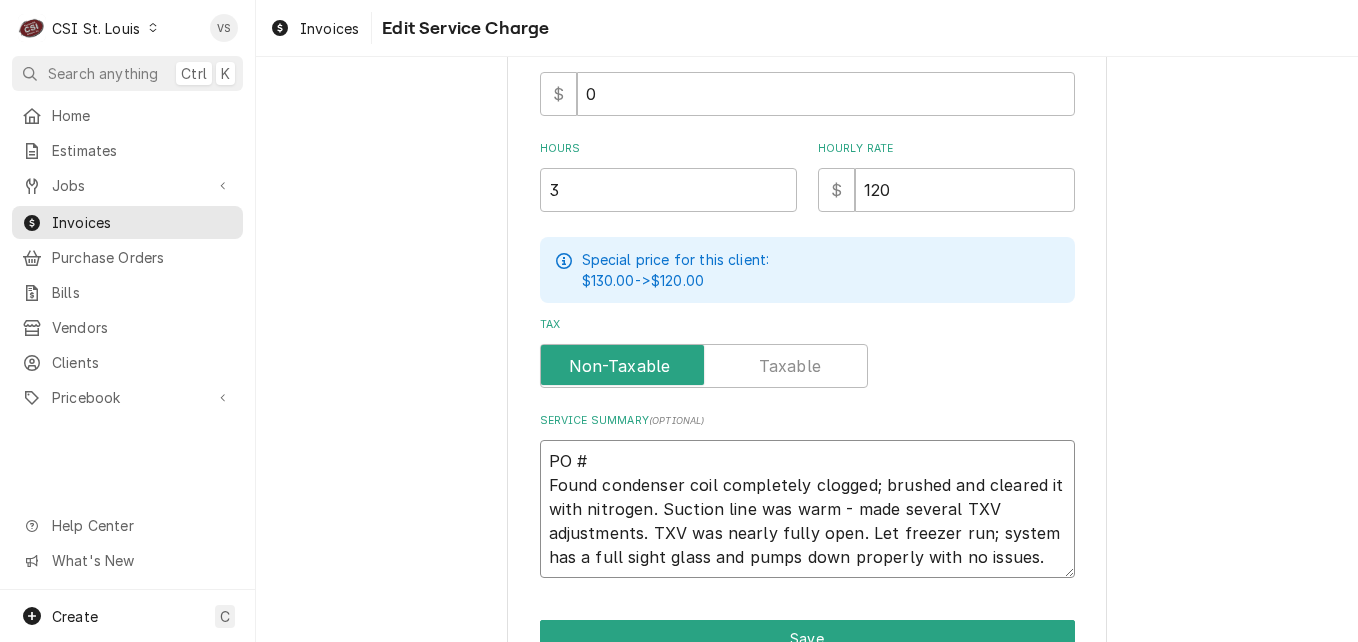 type on "PO #
Found condenser coil completely clogged; brushed and cleared it with nitrogen. Suction line was warm - made several TXV adjustments. TXV was nearly fully open. Let freezer run; system has a full sight glass and pumps down properly with no issues." 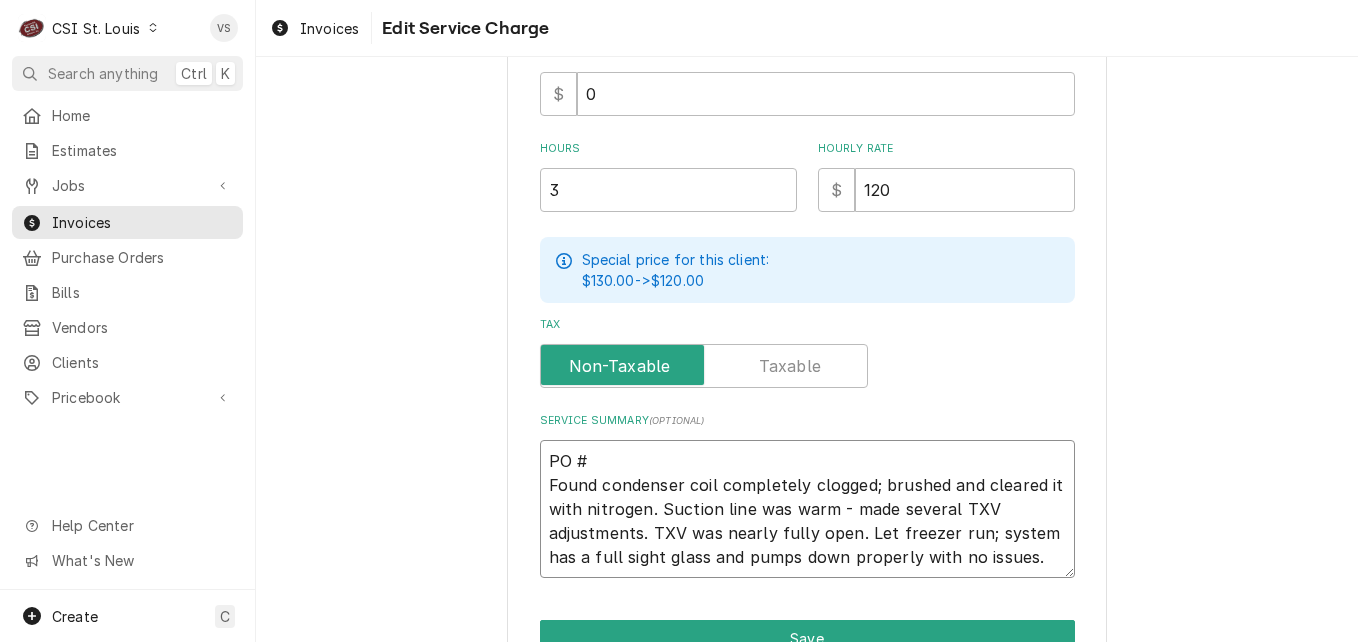 click on "PO #
Found condenser coil completely clogged; brushed and cleared it with nitrogen. Suction line was warm - made several TXV adjustments. TXV was nearly fully open. Let freezer run; system has a full sight glass and pumps down properly with no issues." at bounding box center [807, 509] 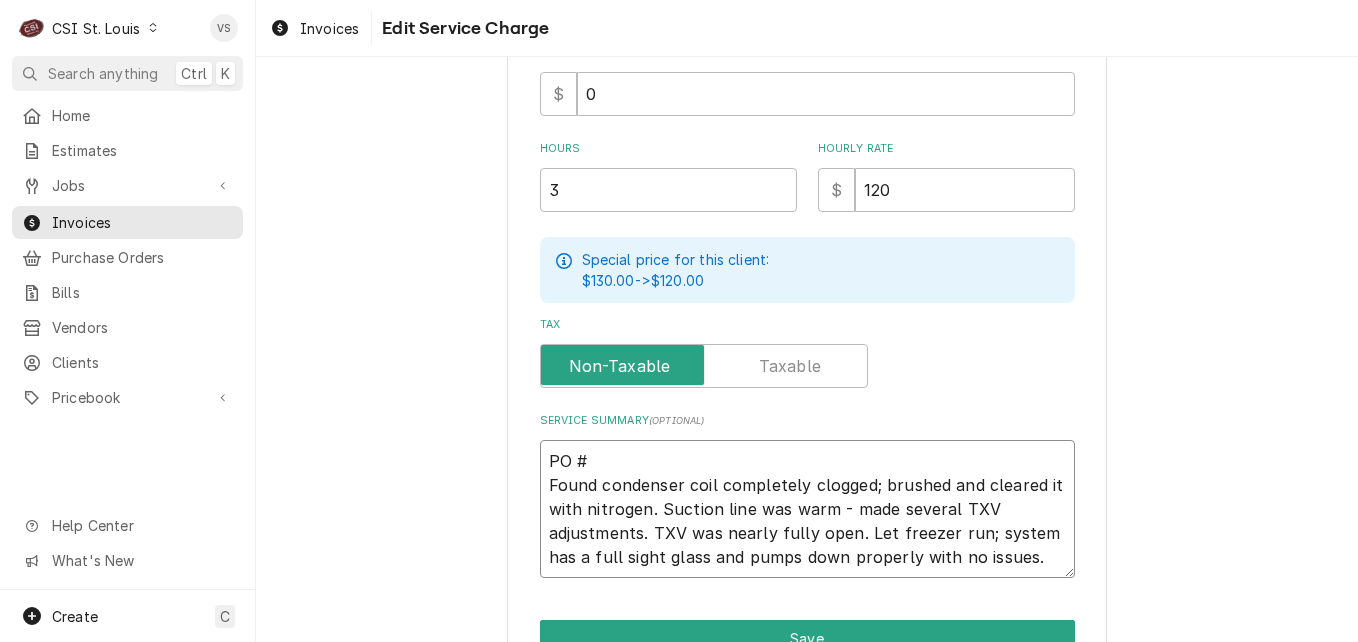 paste on "7005513278 - 10" 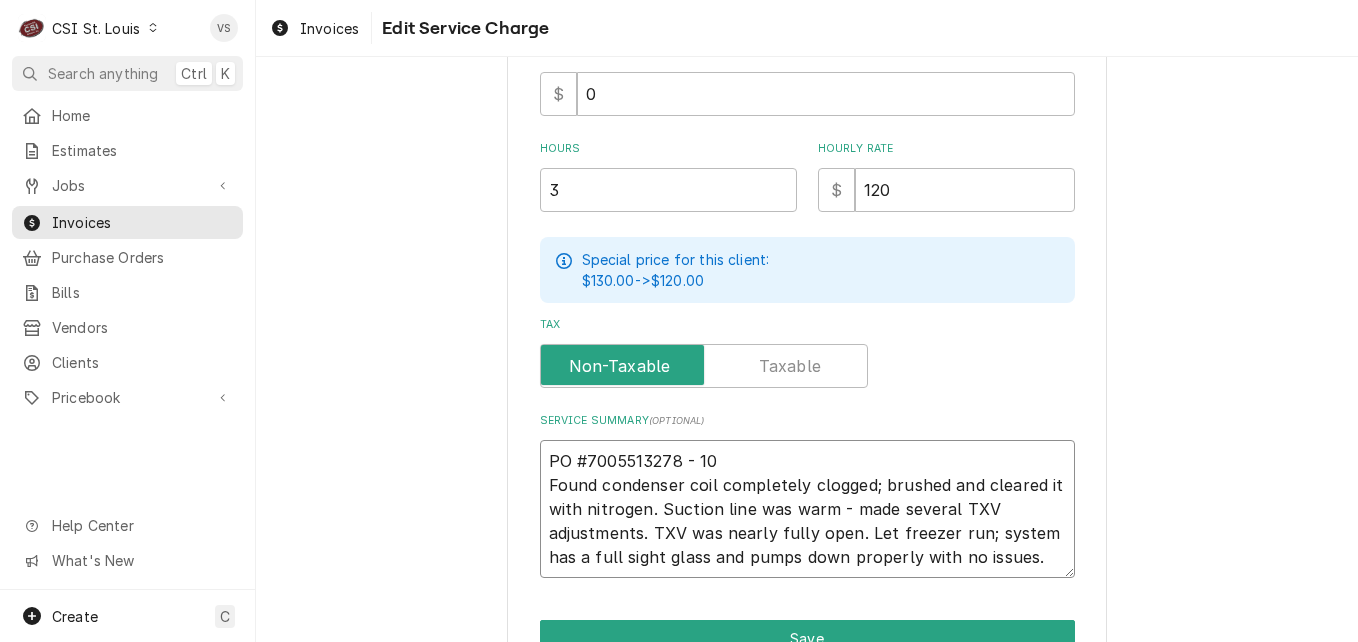 click on "PO #7005513278 - 10
Found condenser coil completely clogged; brushed and cleared it with nitrogen. Suction line was warm - made several TXV adjustments. TXV was nearly fully open. Let freezer run; system has a full sight glass and pumps down properly with no issues." at bounding box center (807, 509) 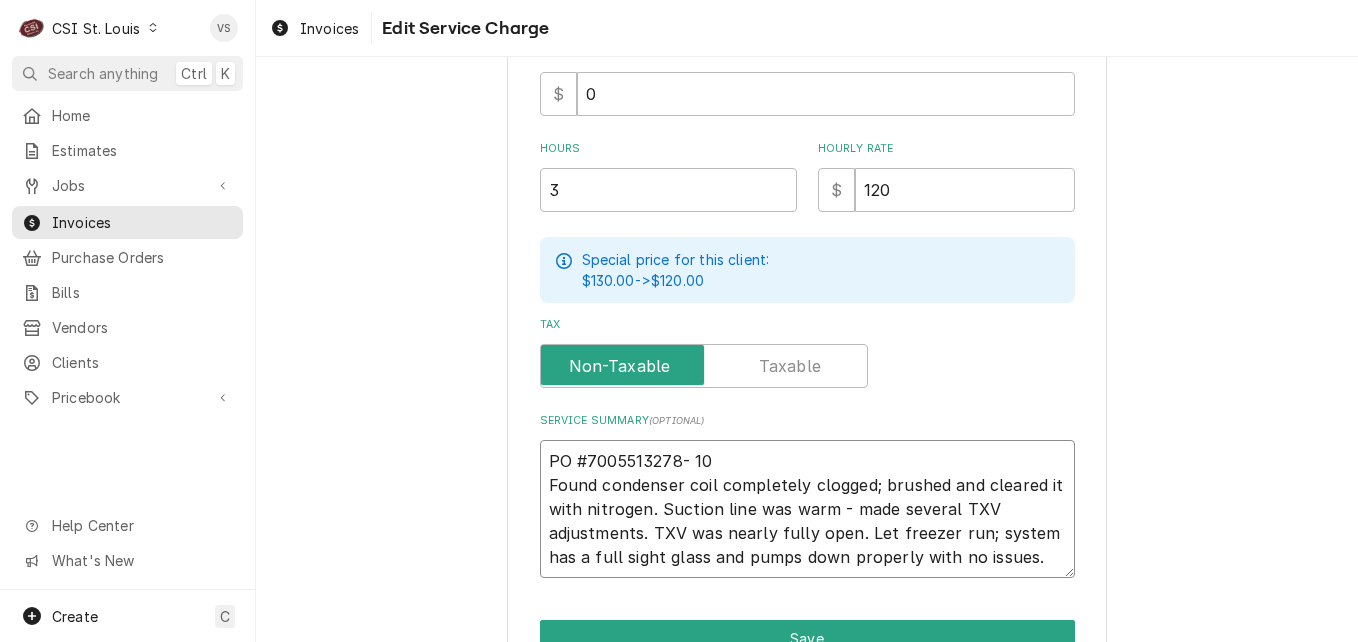 type on "x" 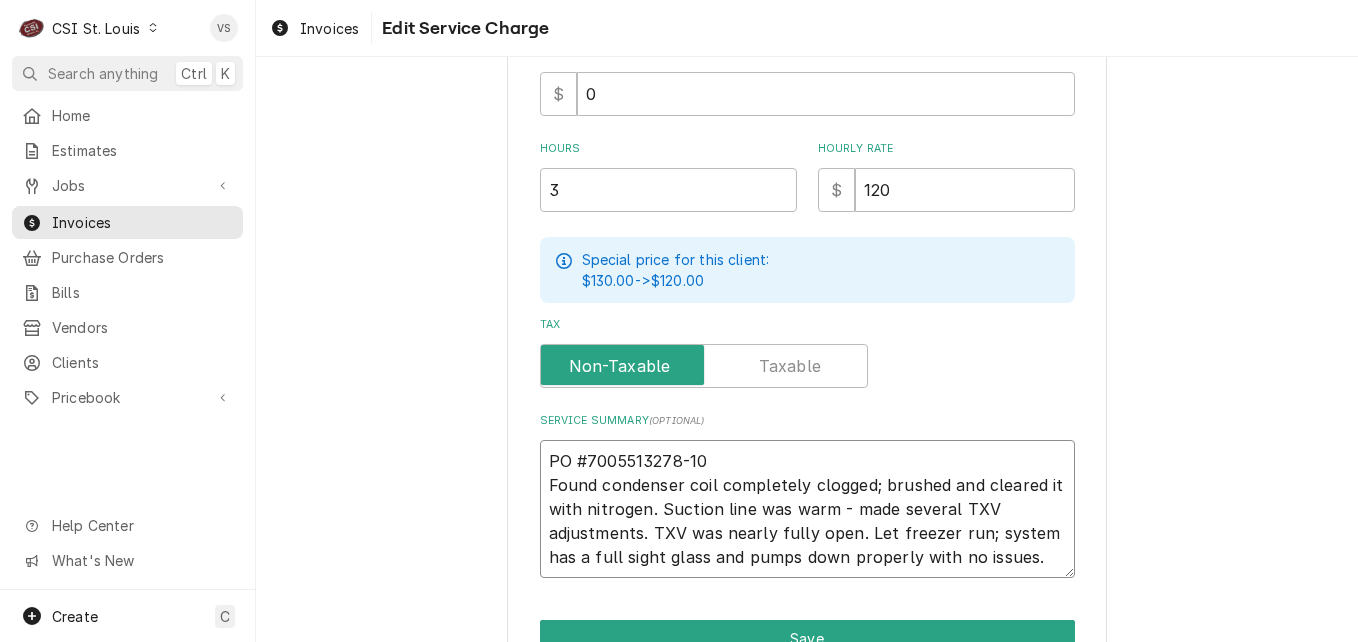 drag, startPoint x: 732, startPoint y: 455, endPoint x: 537, endPoint y: 455, distance: 195 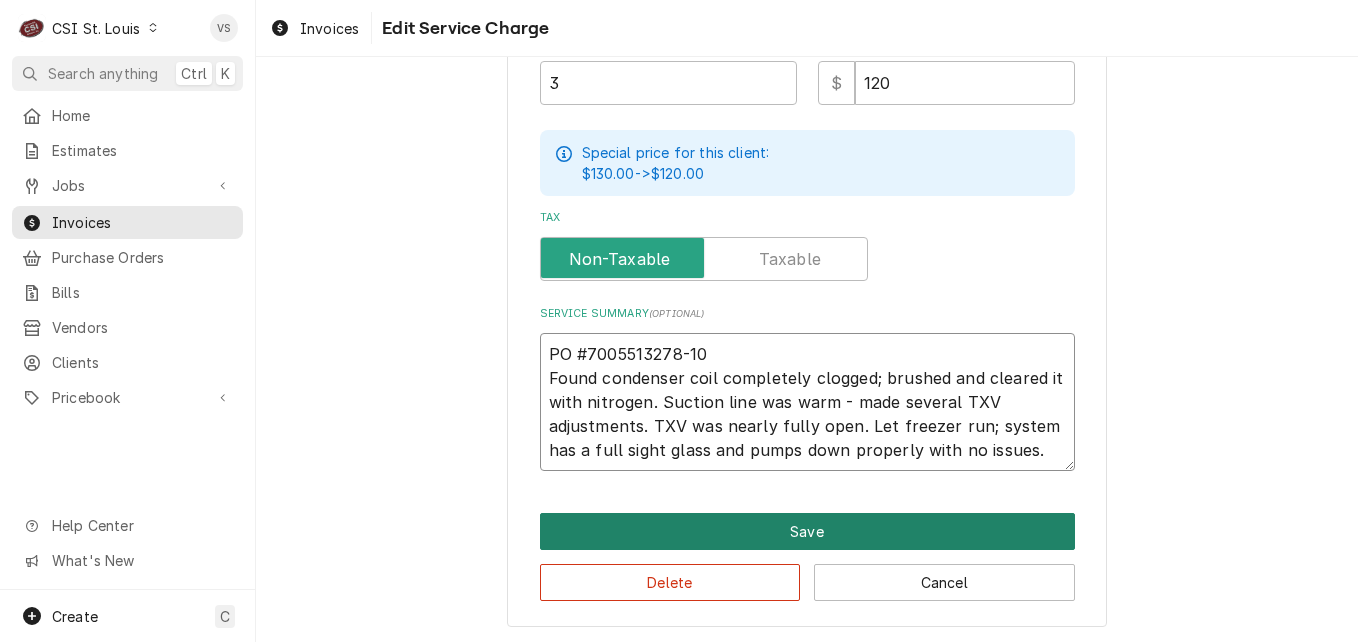 type on "PO #7005513278-10
Found condenser coil completely clogged; brushed and cleared it with nitrogen. Suction line was warm - made several TXV adjustments. TXV was nearly fully open. Let freezer run; system has a full sight glass and pumps down properly with no issues." 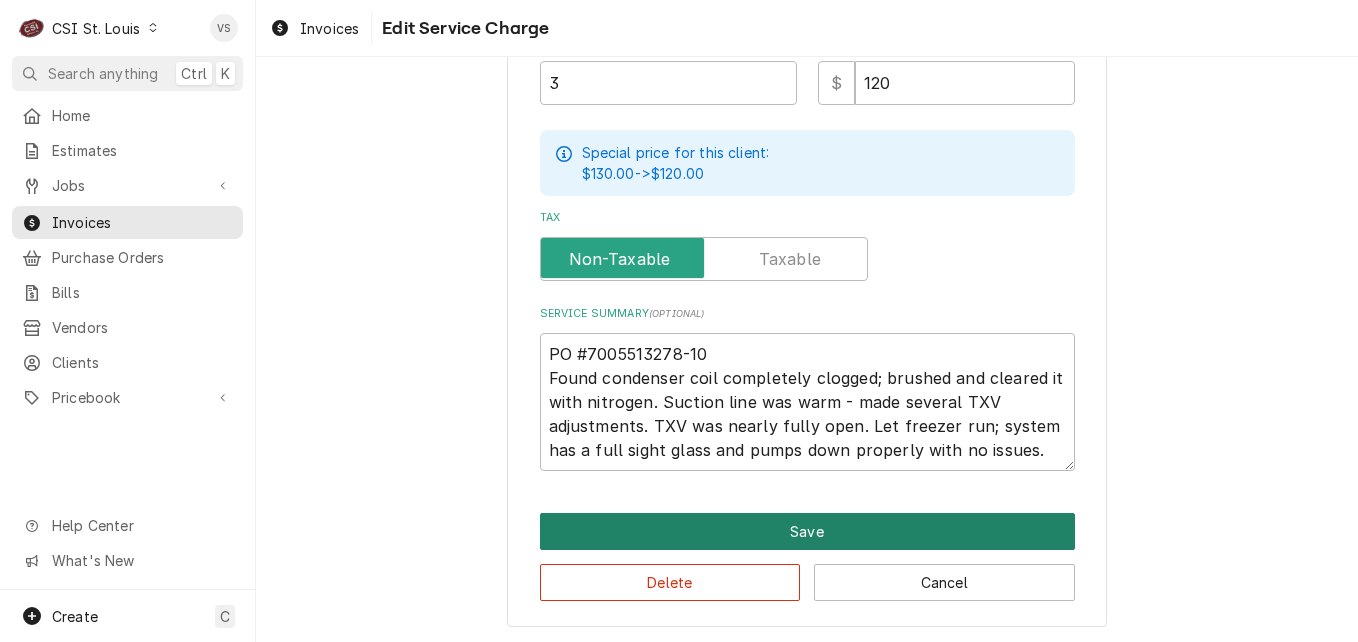 click on "Save" at bounding box center [807, 531] 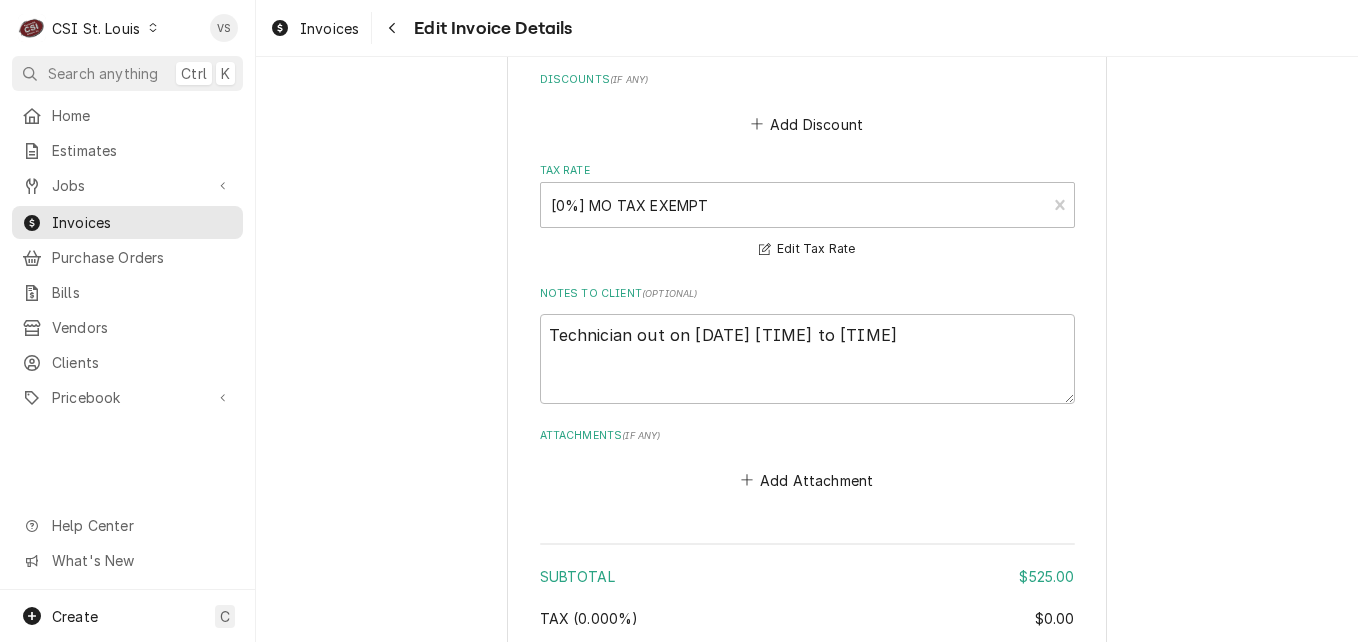 scroll, scrollTop: 2660, scrollLeft: 0, axis: vertical 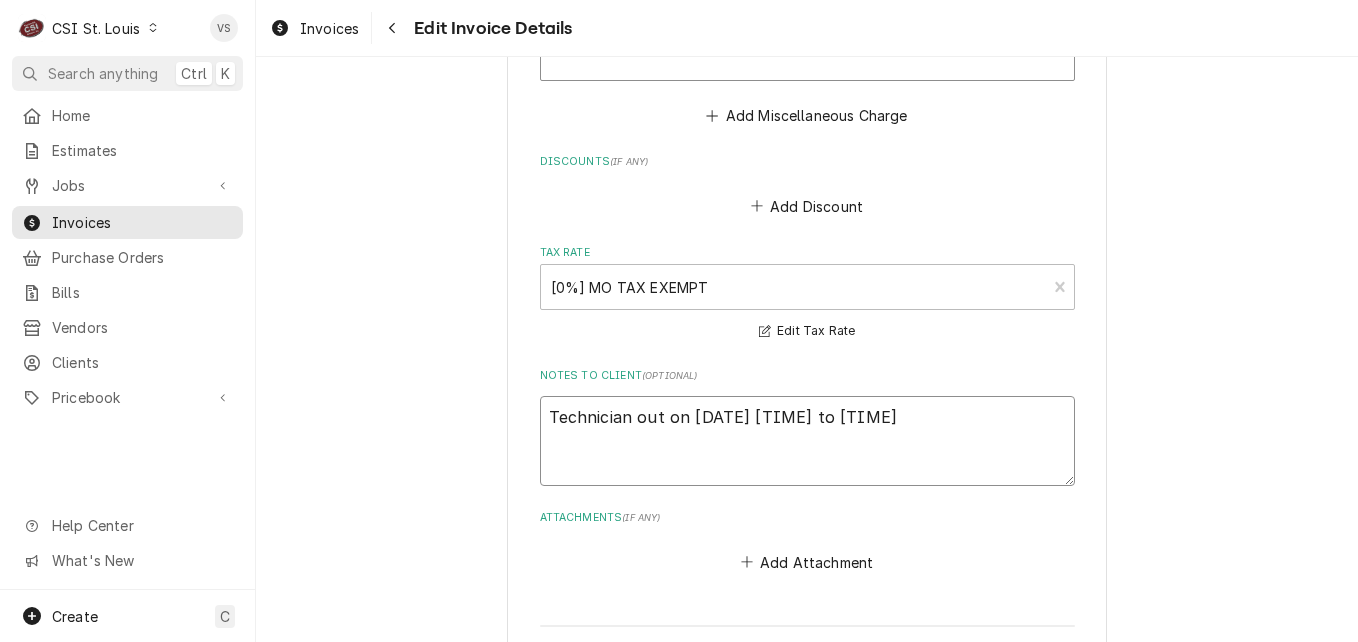 click on "Technician out on 7/24/25 2:30 to 5:30" at bounding box center (807, 441) 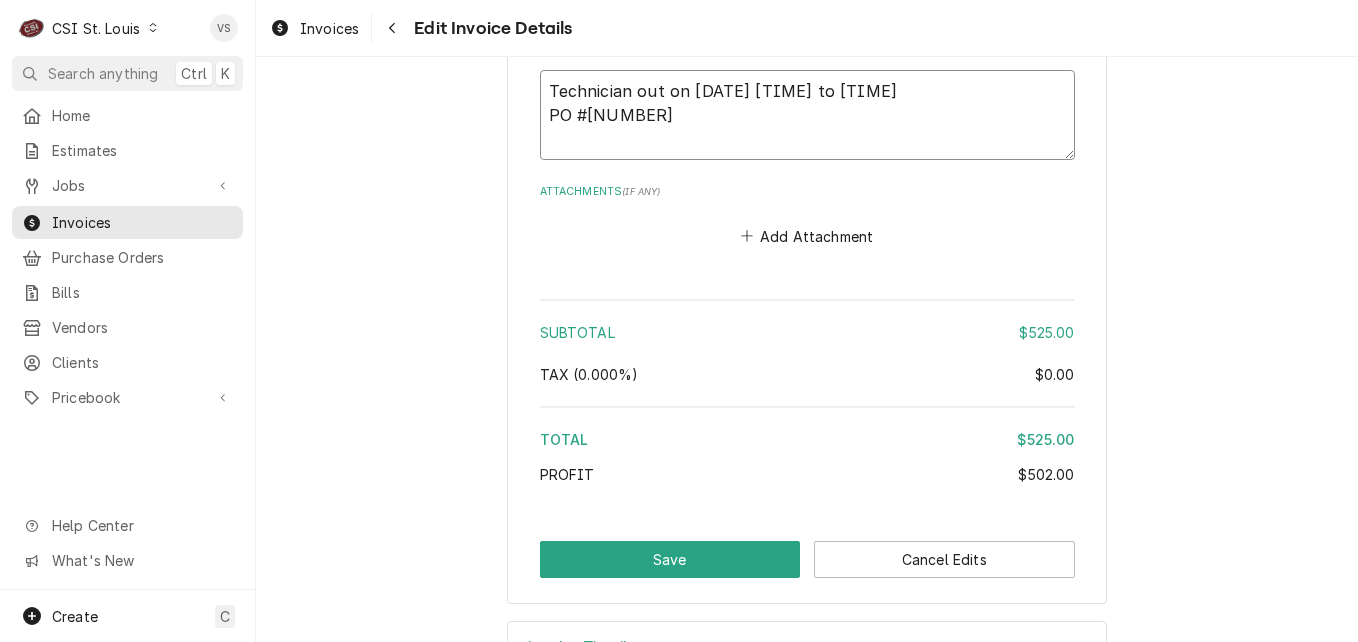 scroll, scrollTop: 3060, scrollLeft: 0, axis: vertical 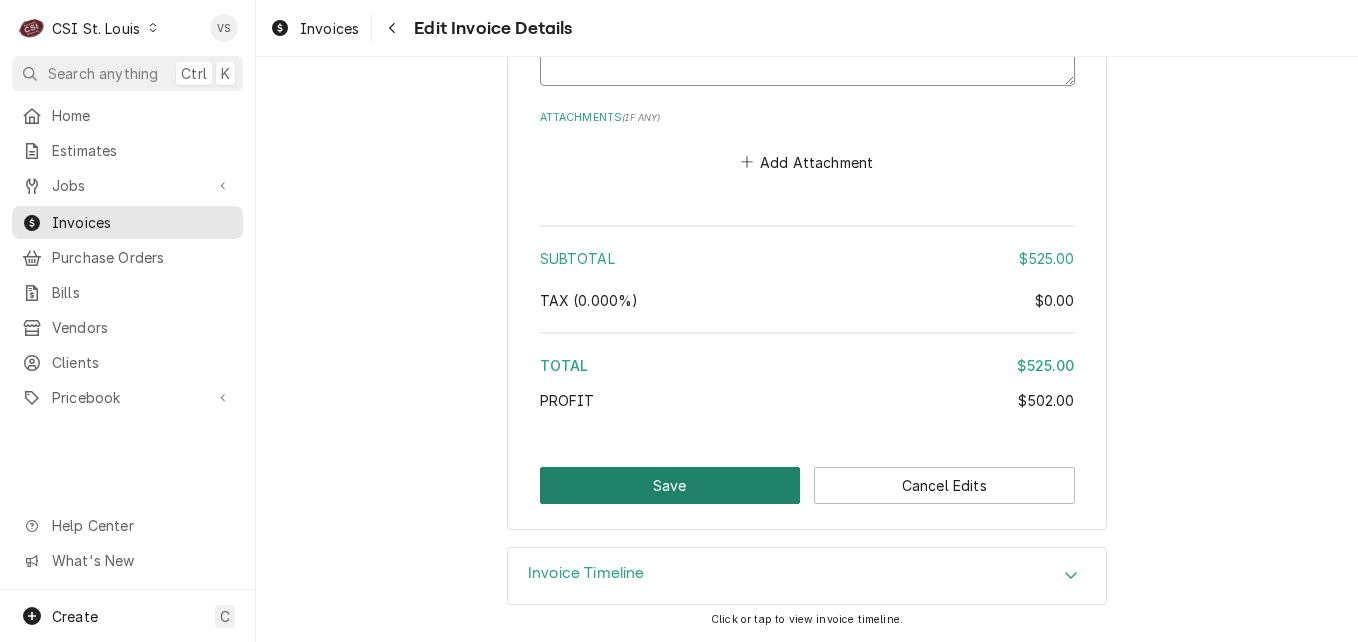 type on "Technician out on 7/24/25 2:30 to 5:30
PO #7005513278-10" 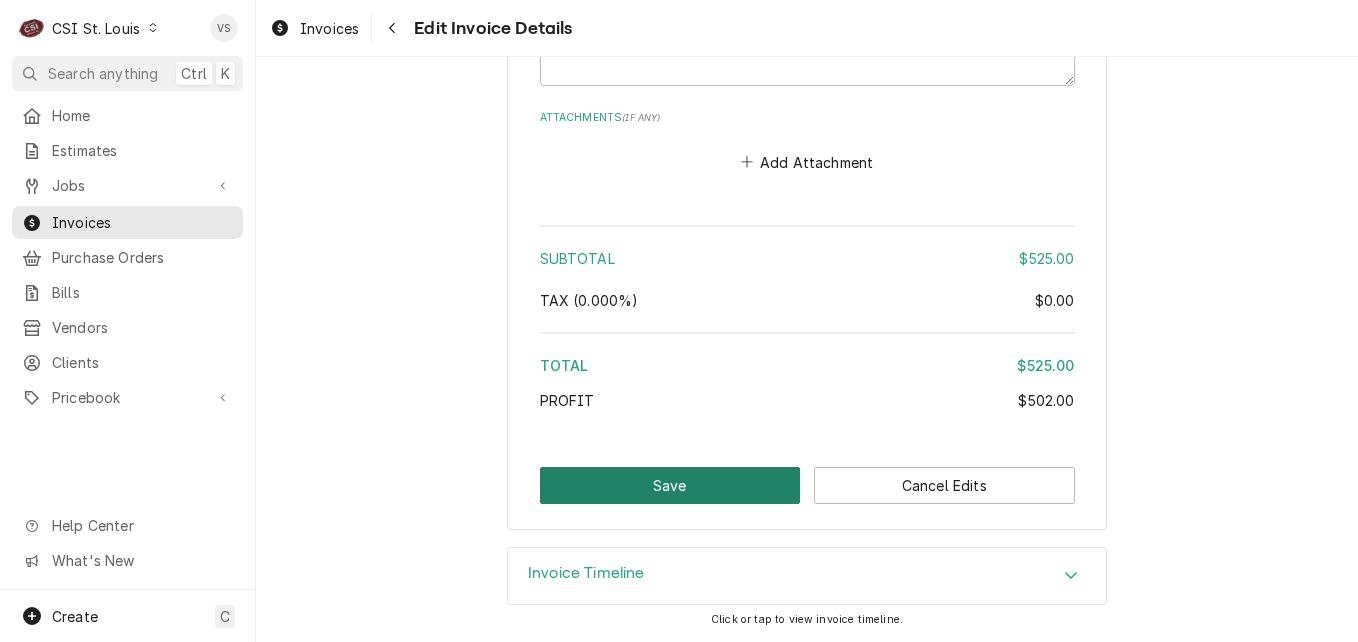 click on "Save" at bounding box center [670, 485] 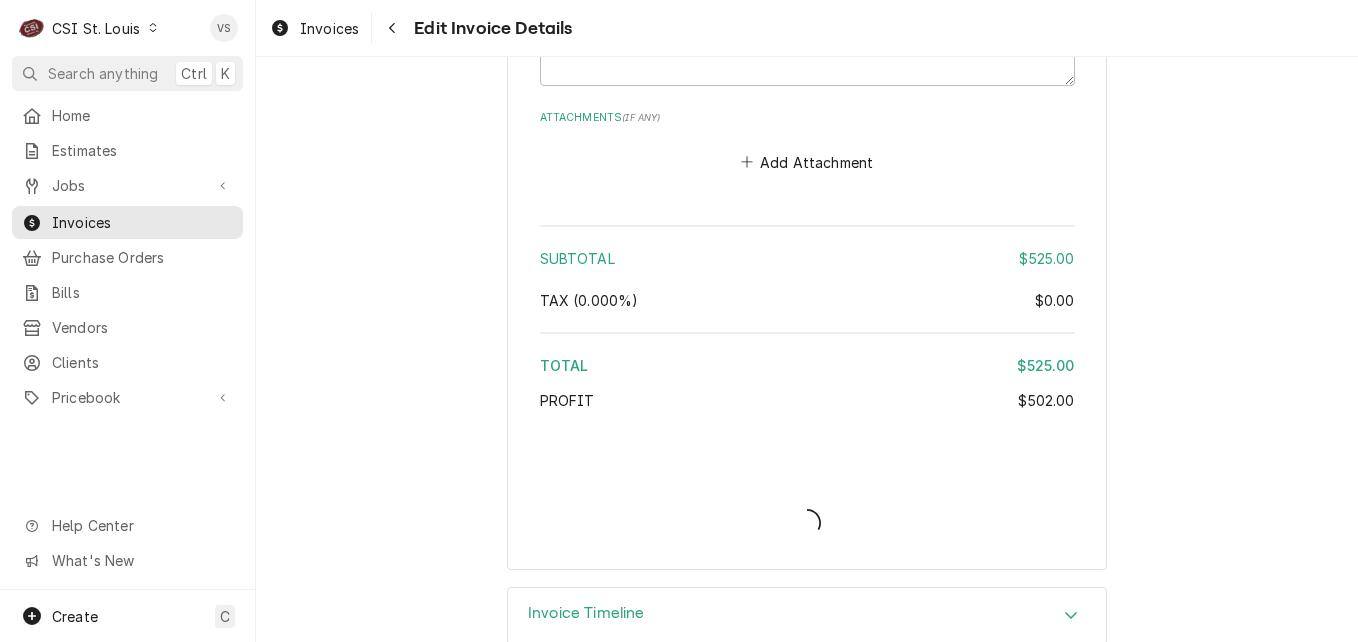 type on "x" 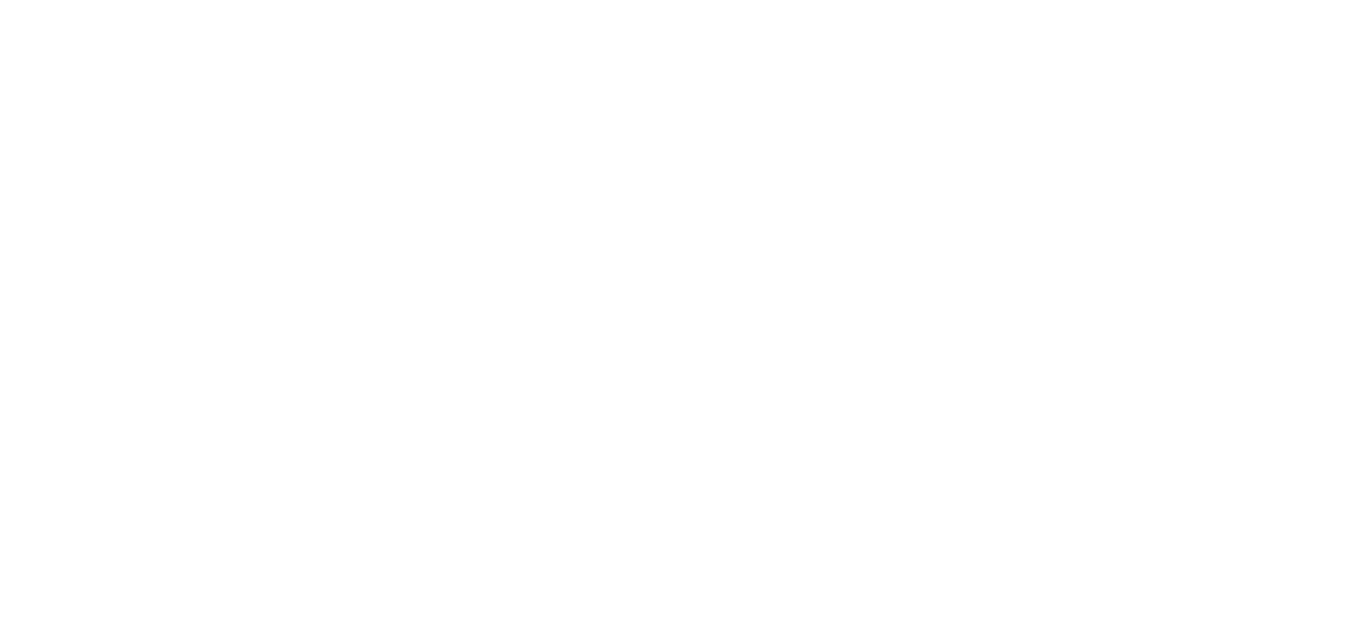 scroll, scrollTop: 0, scrollLeft: 0, axis: both 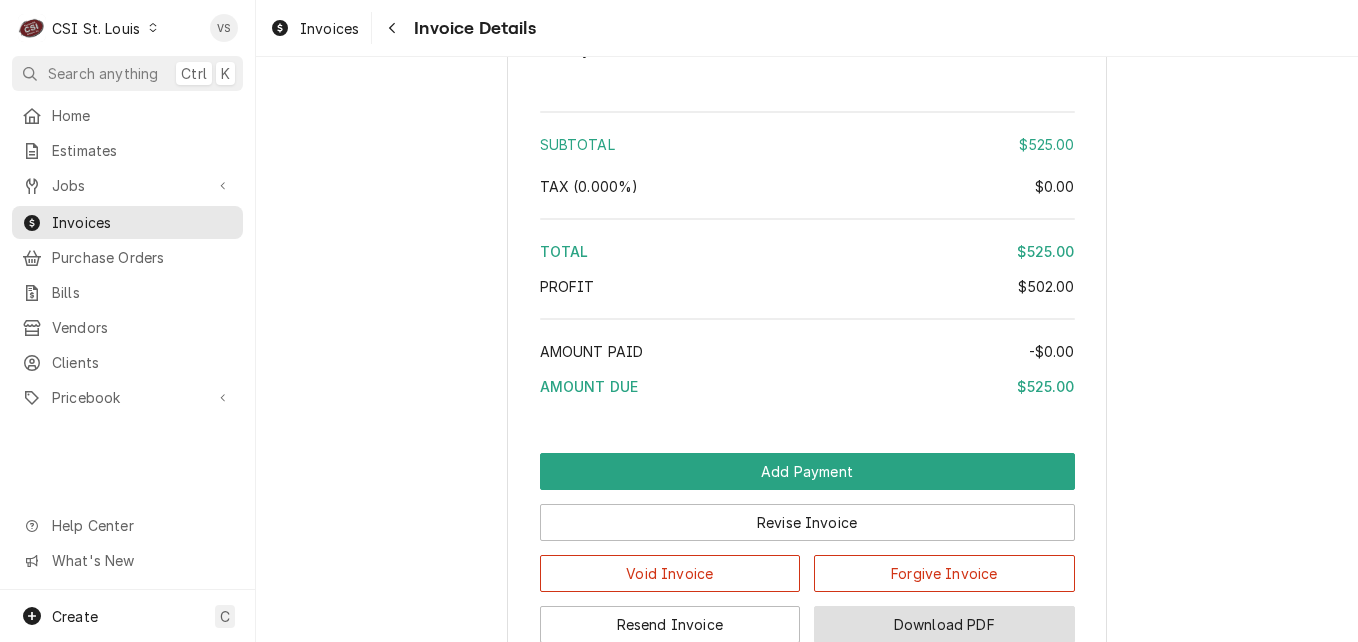 click on "Download PDF" at bounding box center [944, 624] 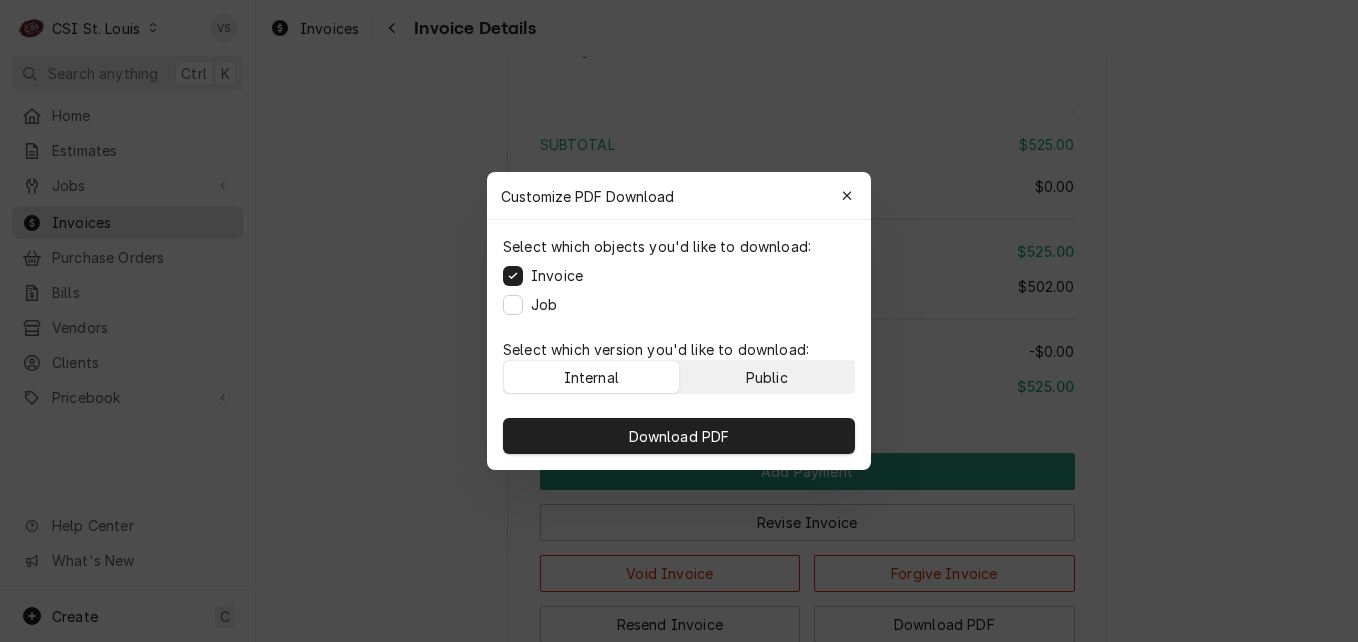 click on "Public" at bounding box center (767, 377) 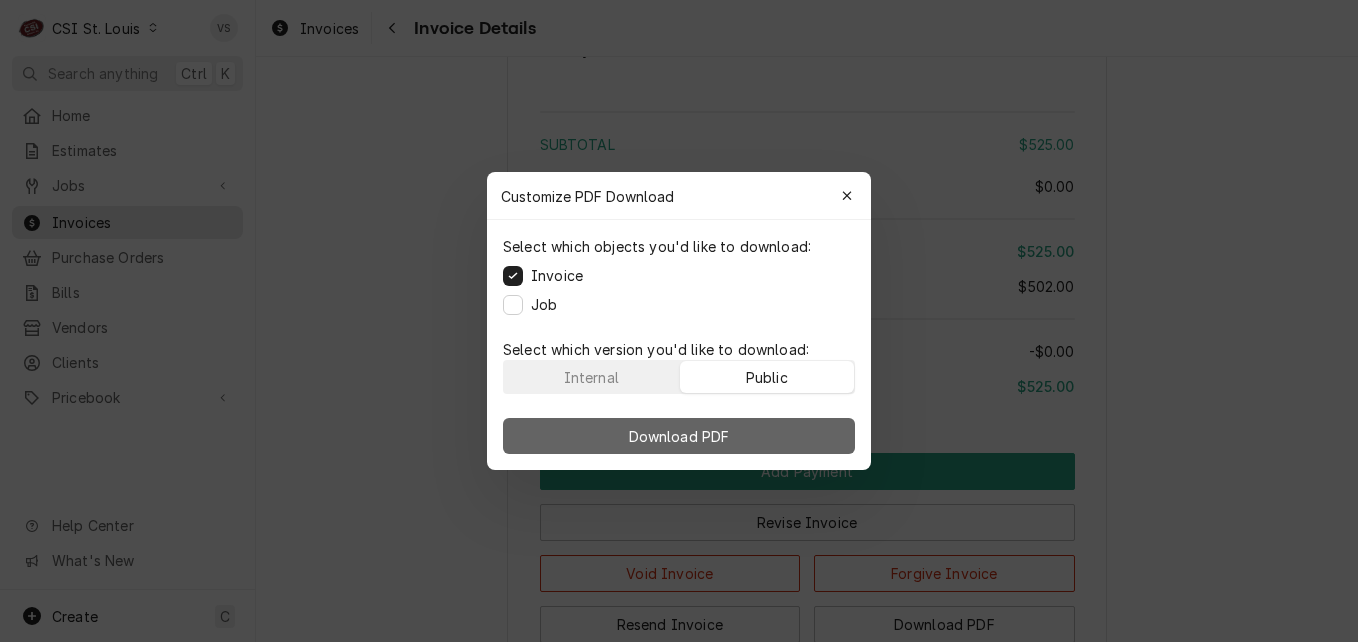 click on "Download PDF" at bounding box center [679, 436] 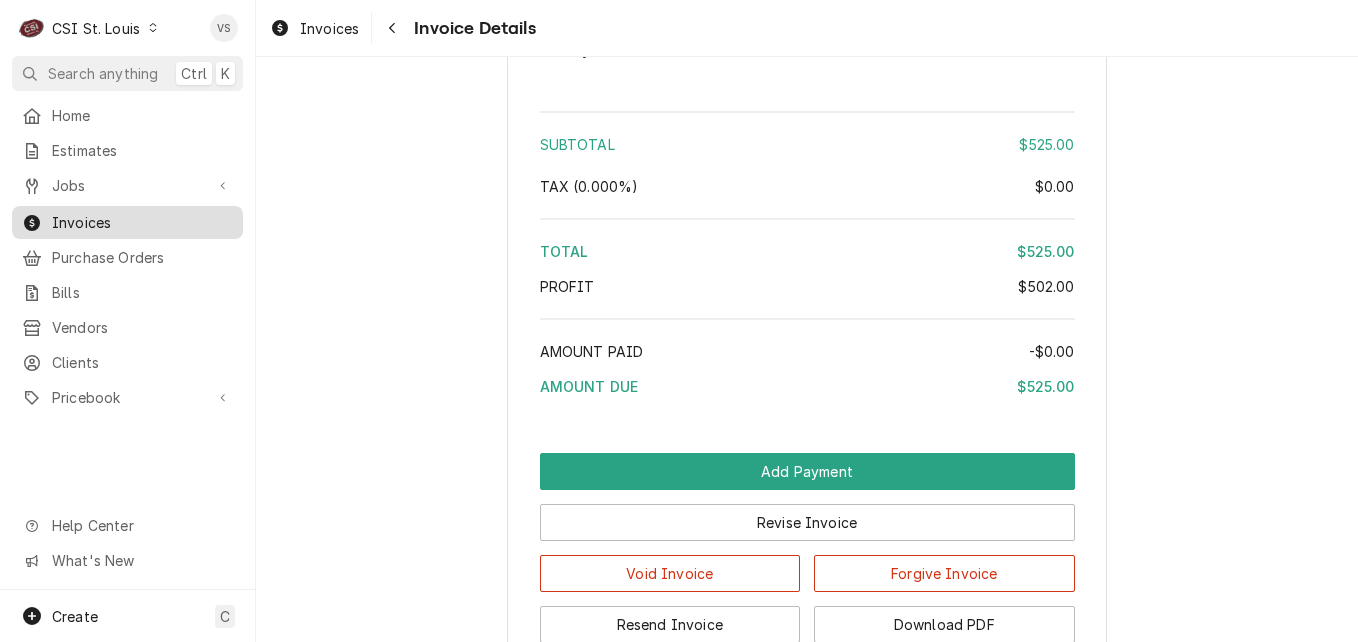 click on "Invoices" at bounding box center [142, 222] 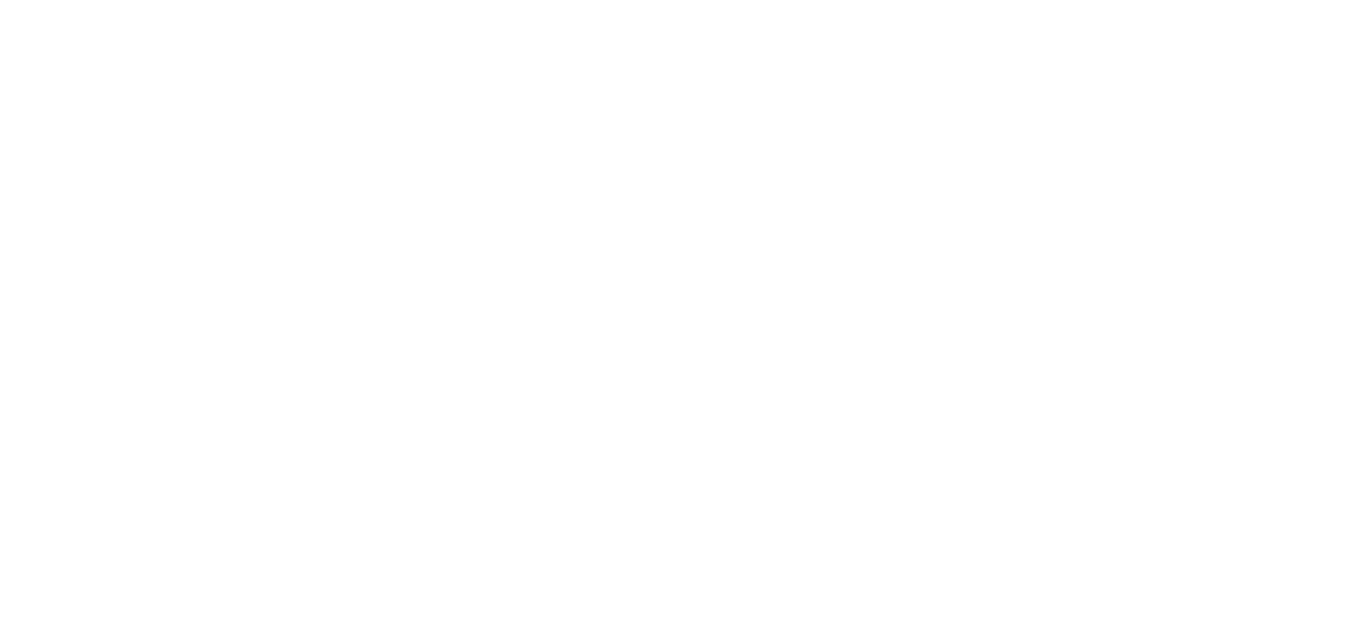 scroll, scrollTop: 0, scrollLeft: 0, axis: both 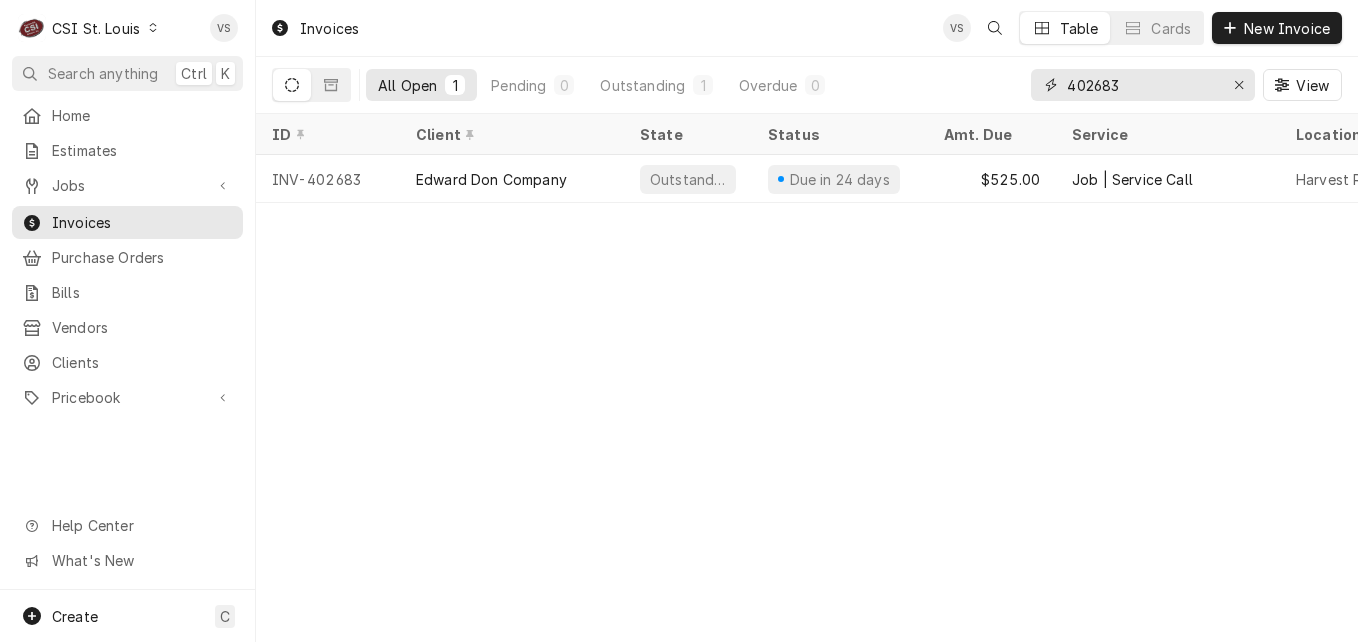 click on "402683" at bounding box center [1142, 85] 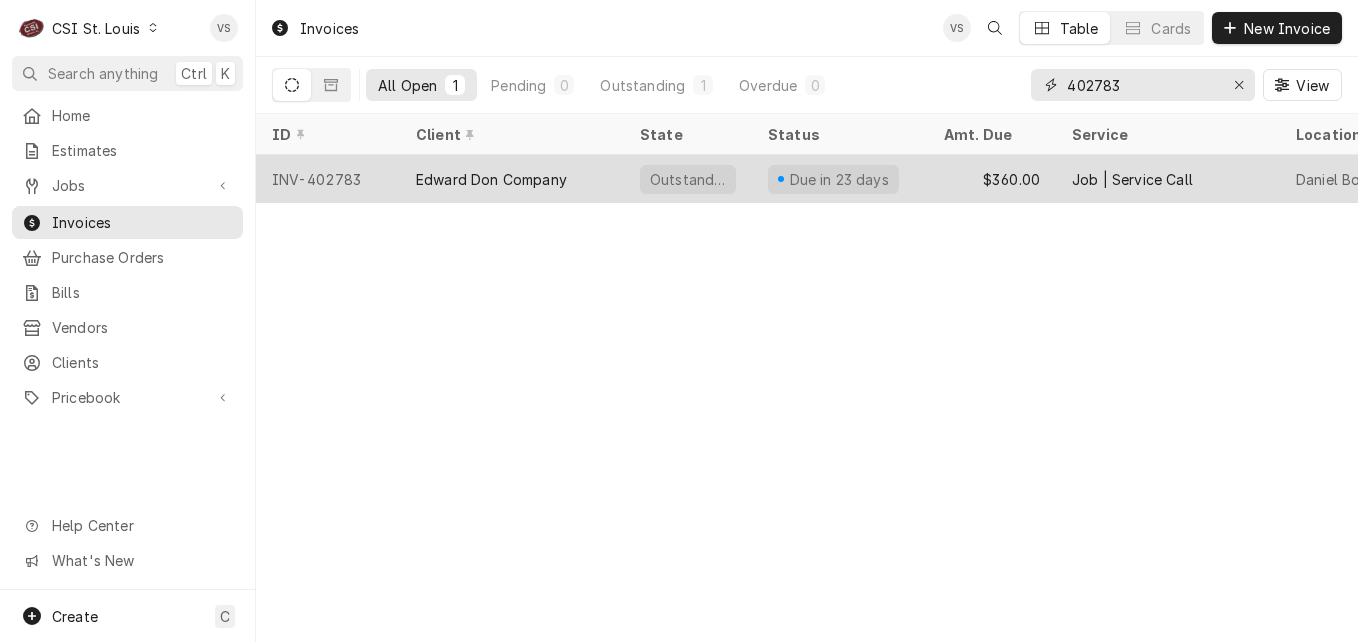 type on "402783" 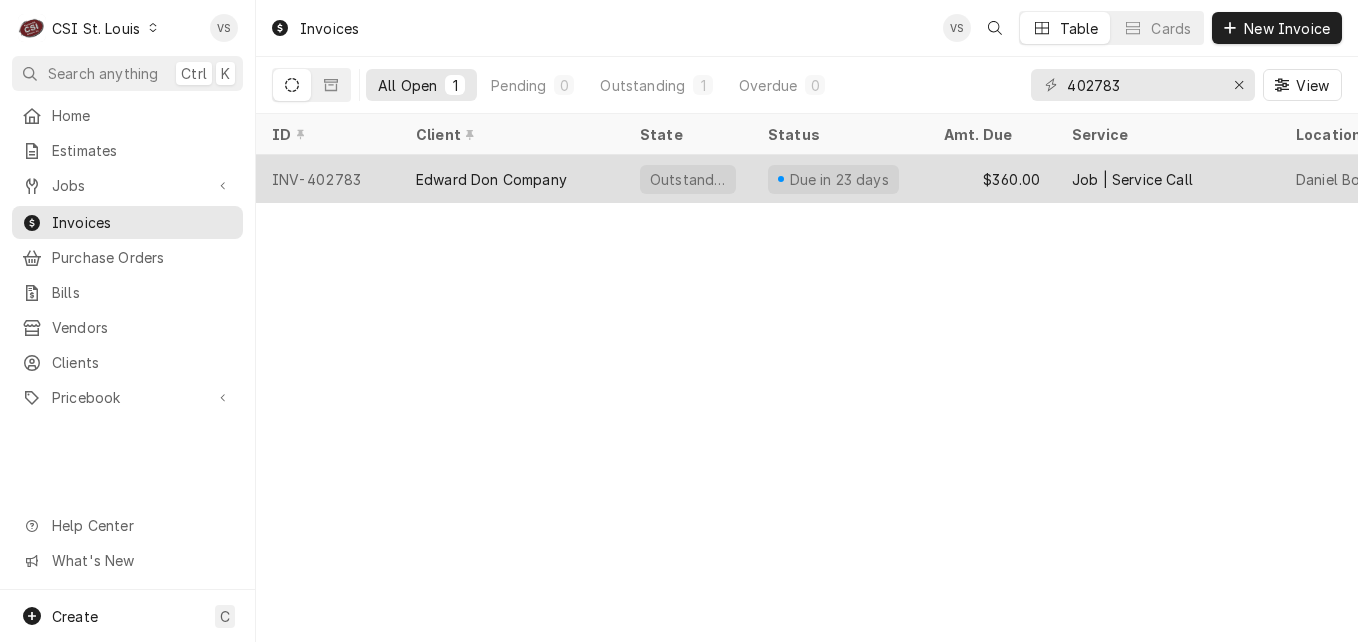 click on "Edward Don Company" at bounding box center [491, 179] 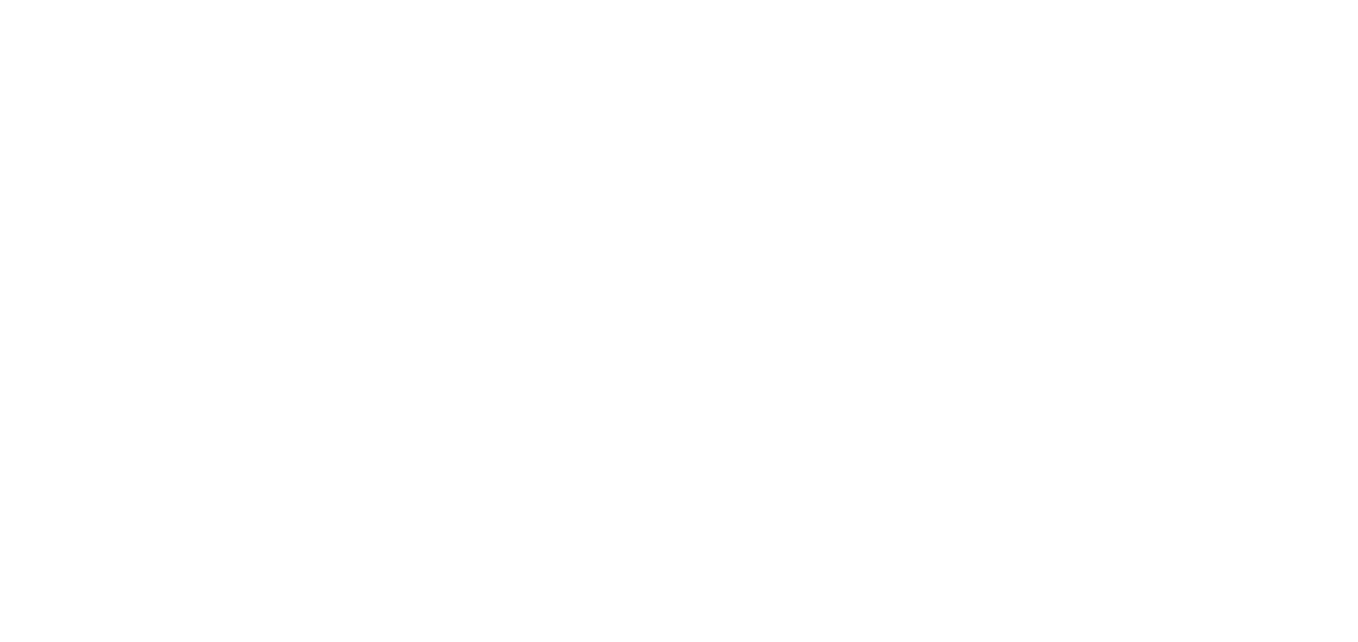 scroll, scrollTop: 0, scrollLeft: 0, axis: both 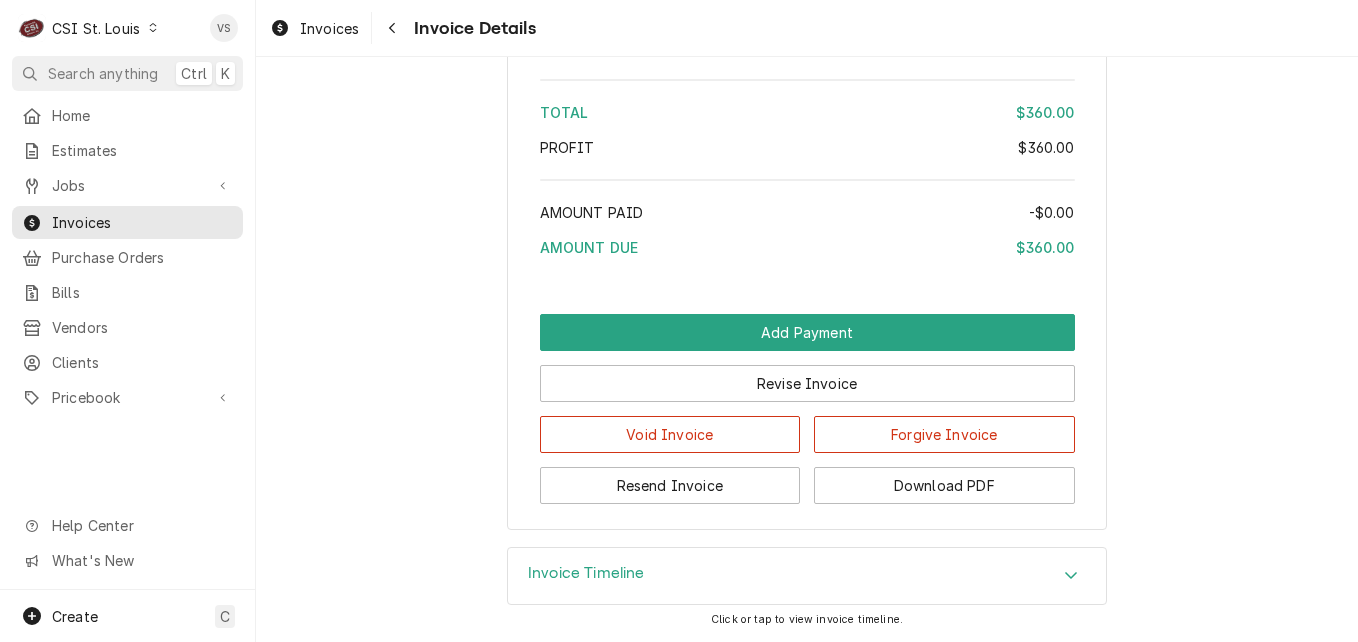 click 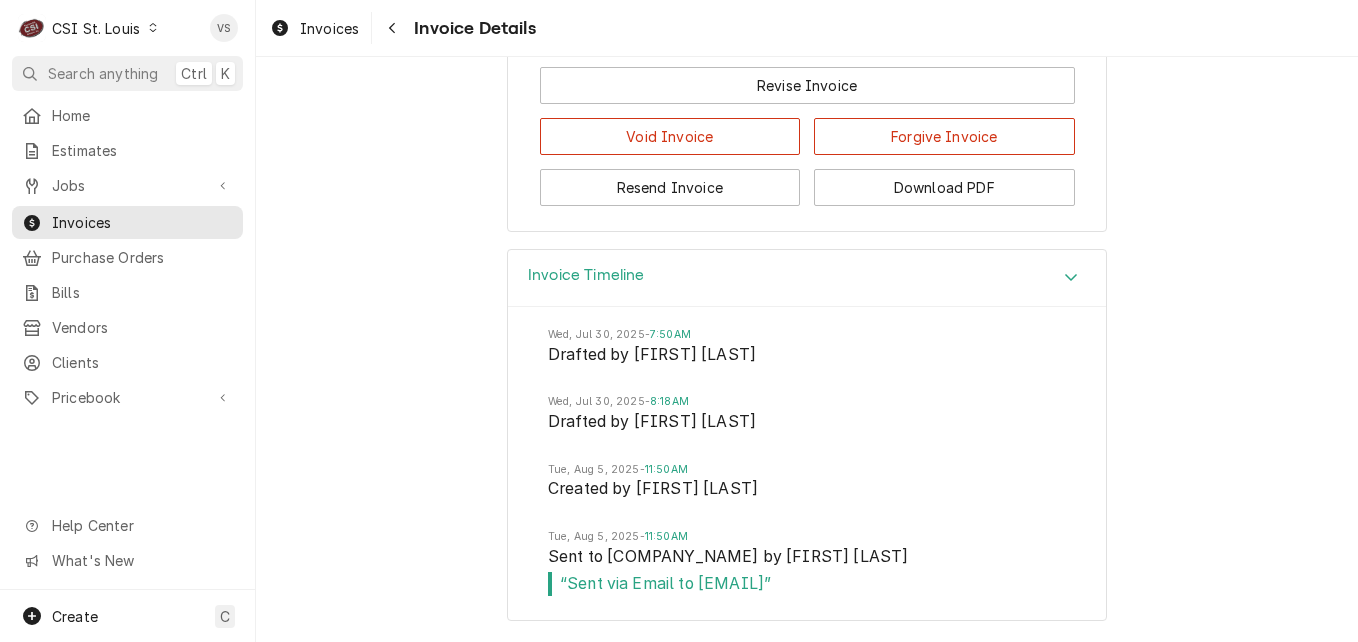 scroll, scrollTop: 3695, scrollLeft: 0, axis: vertical 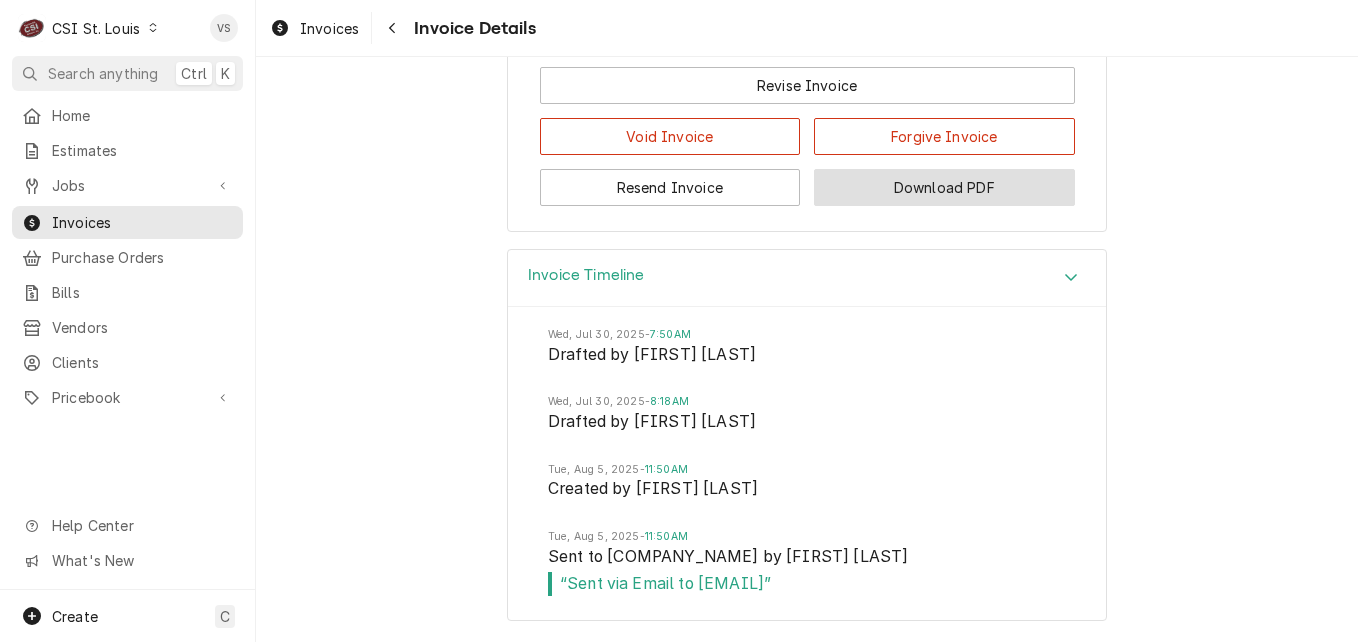 click on "Download PDF" at bounding box center (944, 187) 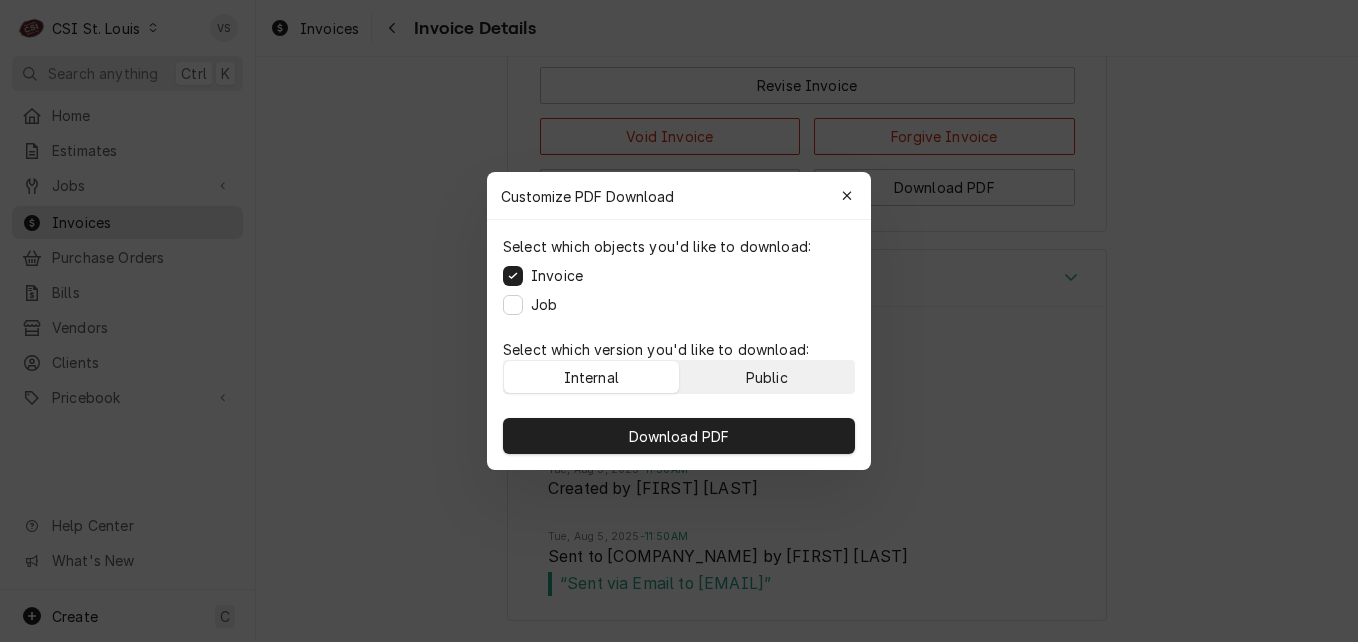 click on "Public" at bounding box center (767, 377) 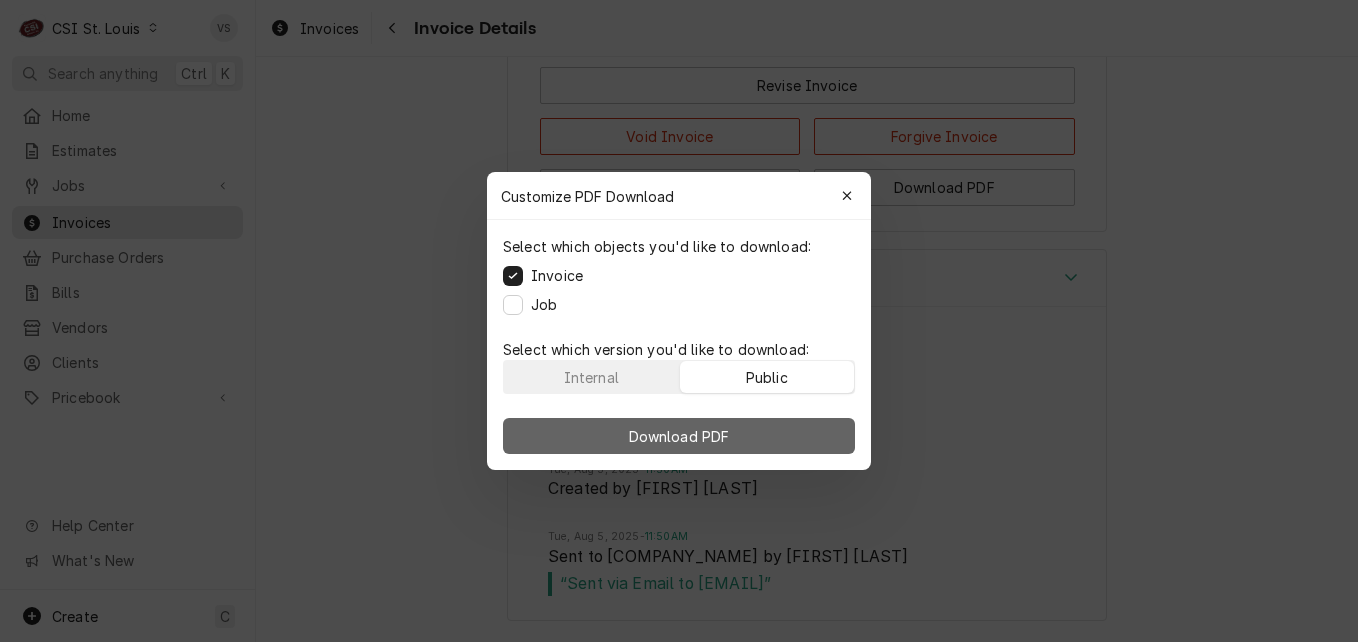 click on "Download PDF" at bounding box center (679, 436) 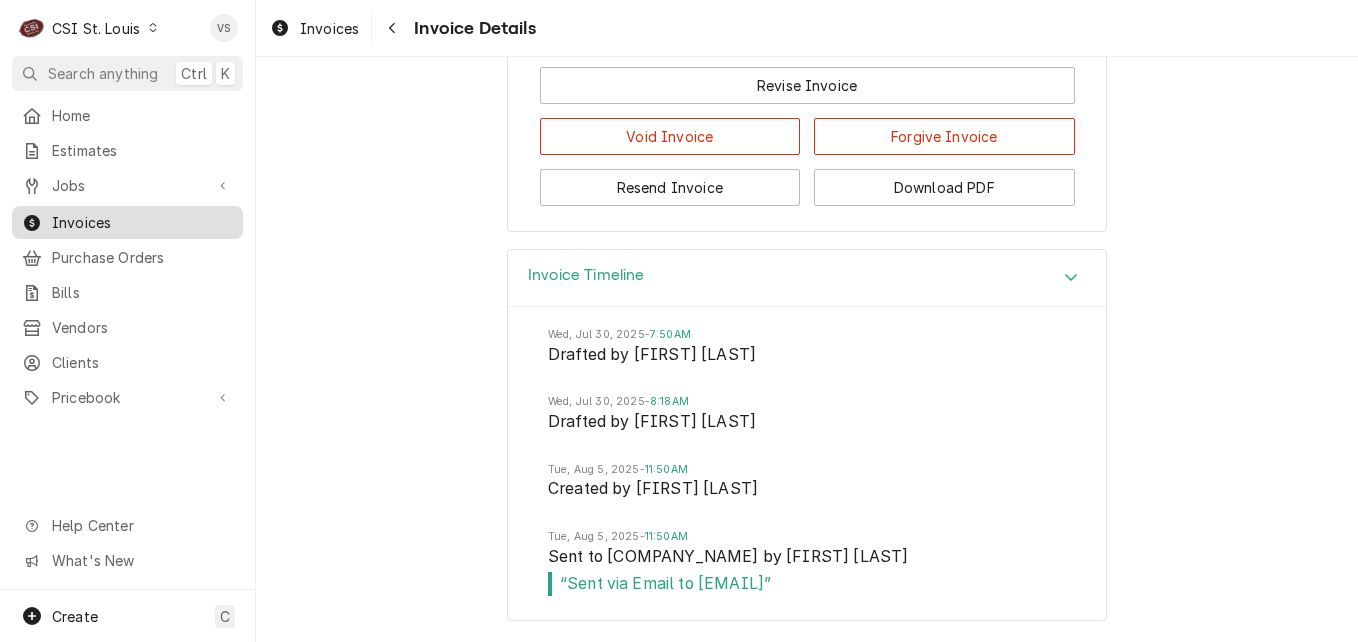 click on "Invoices" at bounding box center (142, 222) 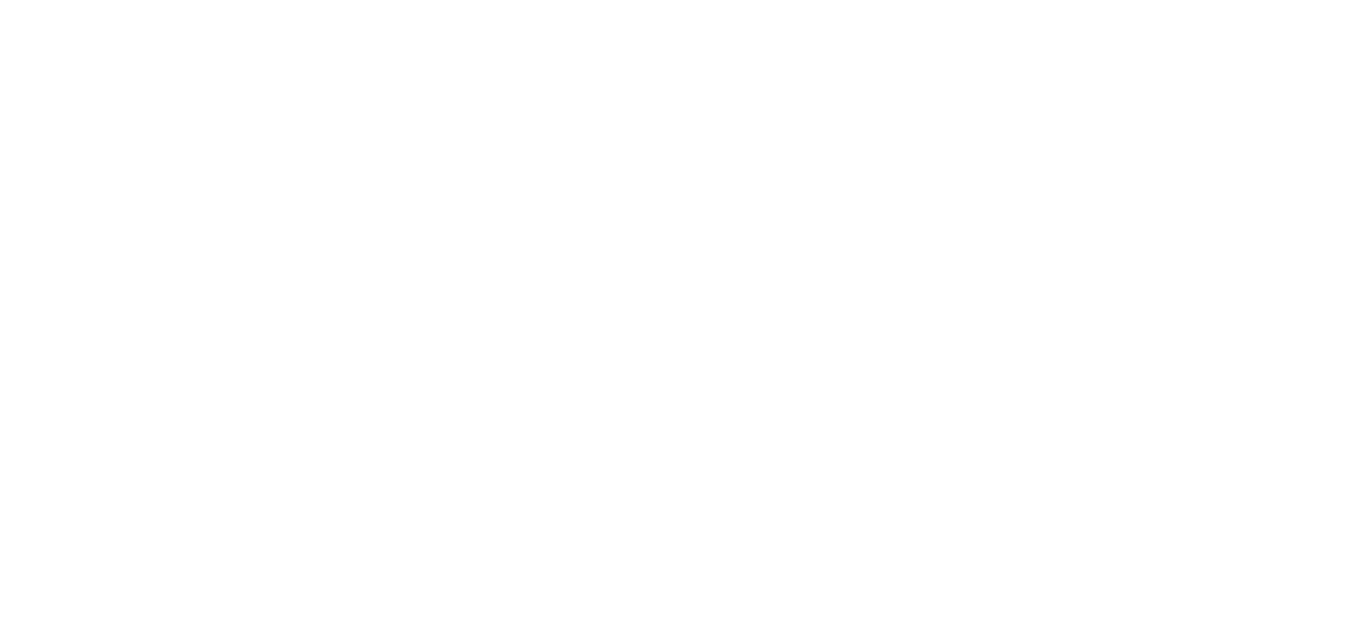 scroll, scrollTop: 0, scrollLeft: 0, axis: both 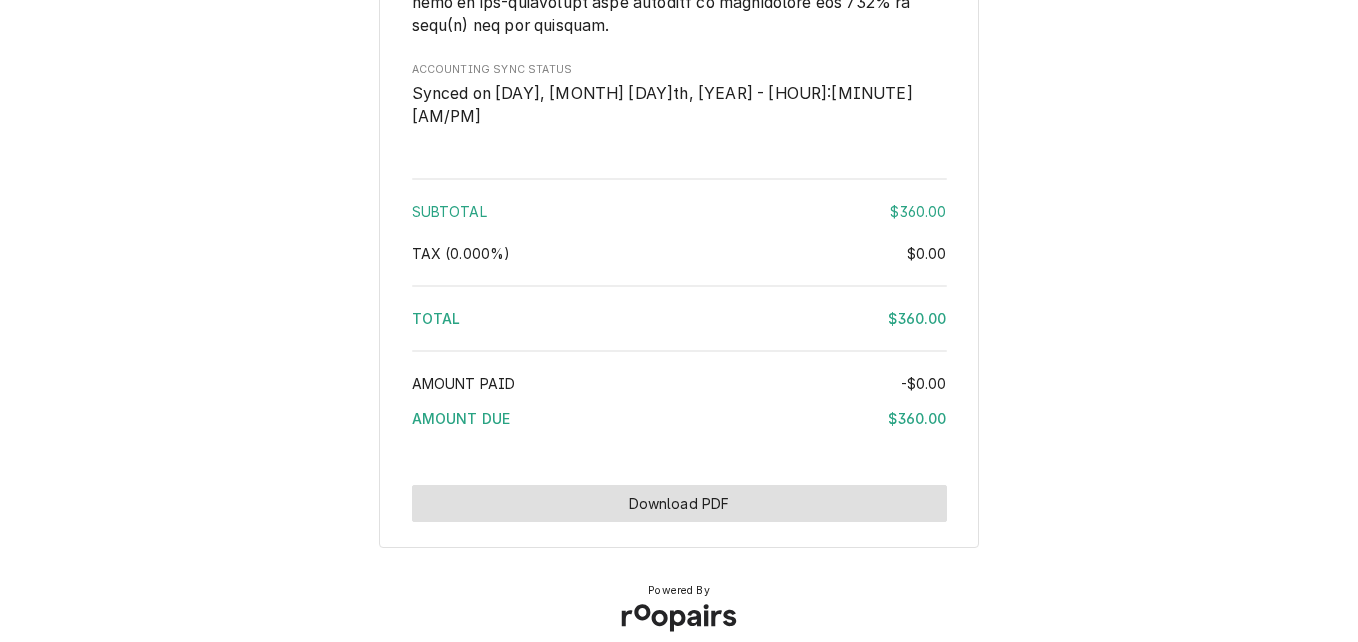 click on "Download PDF" at bounding box center (679, 503) 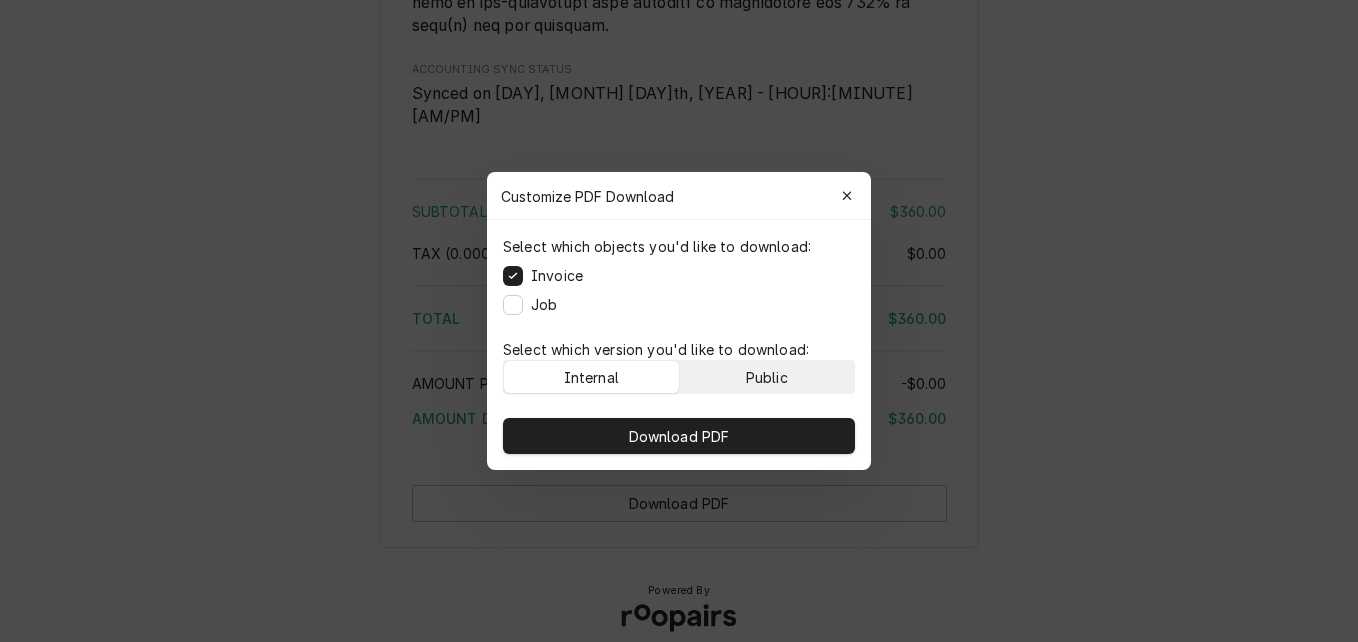 click on "Public" at bounding box center [767, 377] 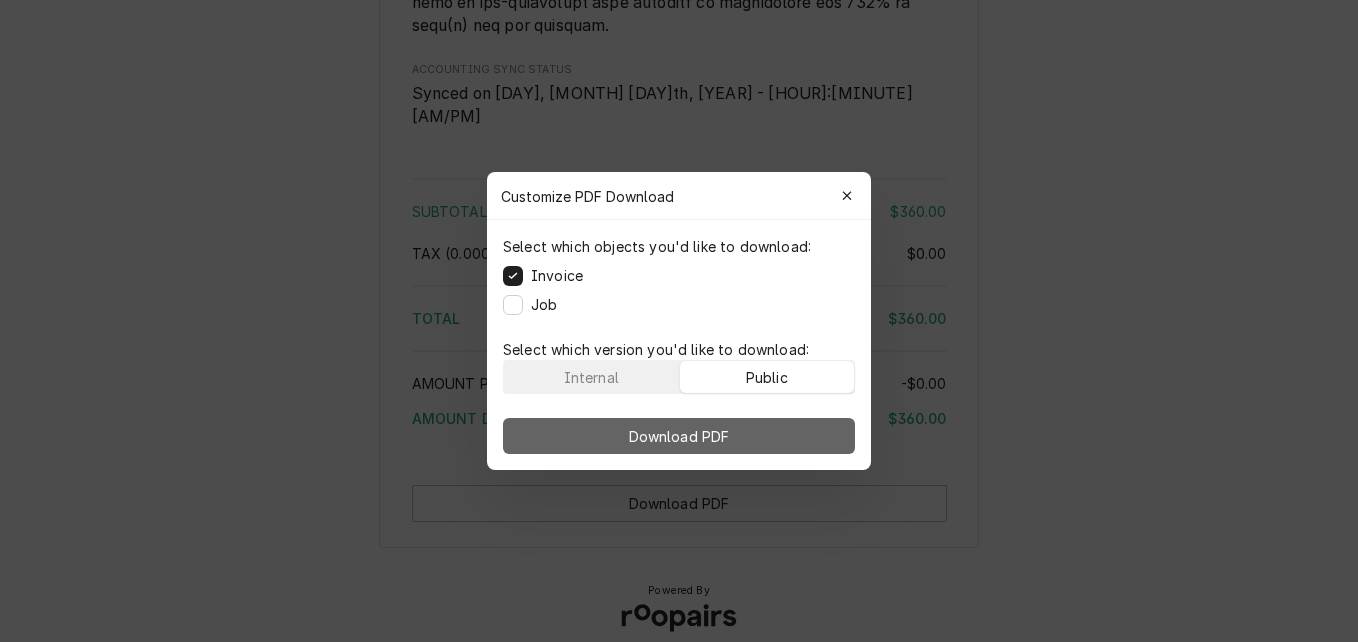 click on "Download PDF" at bounding box center (679, 436) 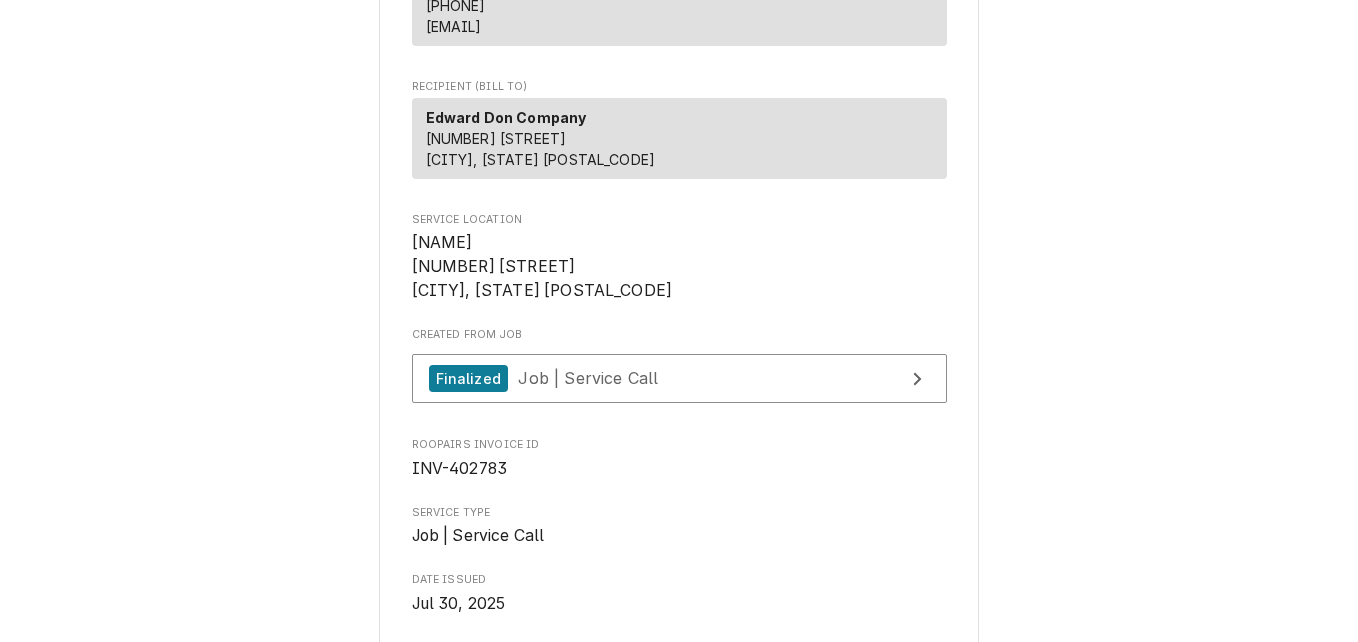 scroll, scrollTop: 200, scrollLeft: 0, axis: vertical 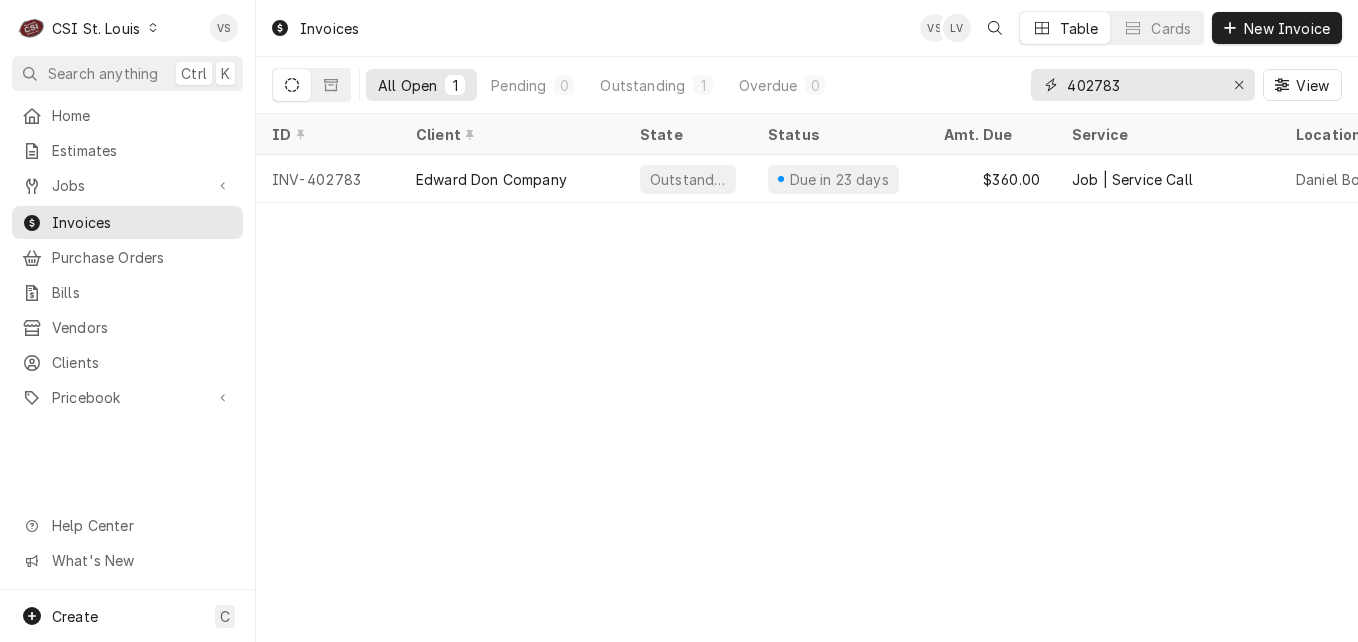 click on "402783" at bounding box center (1142, 85) 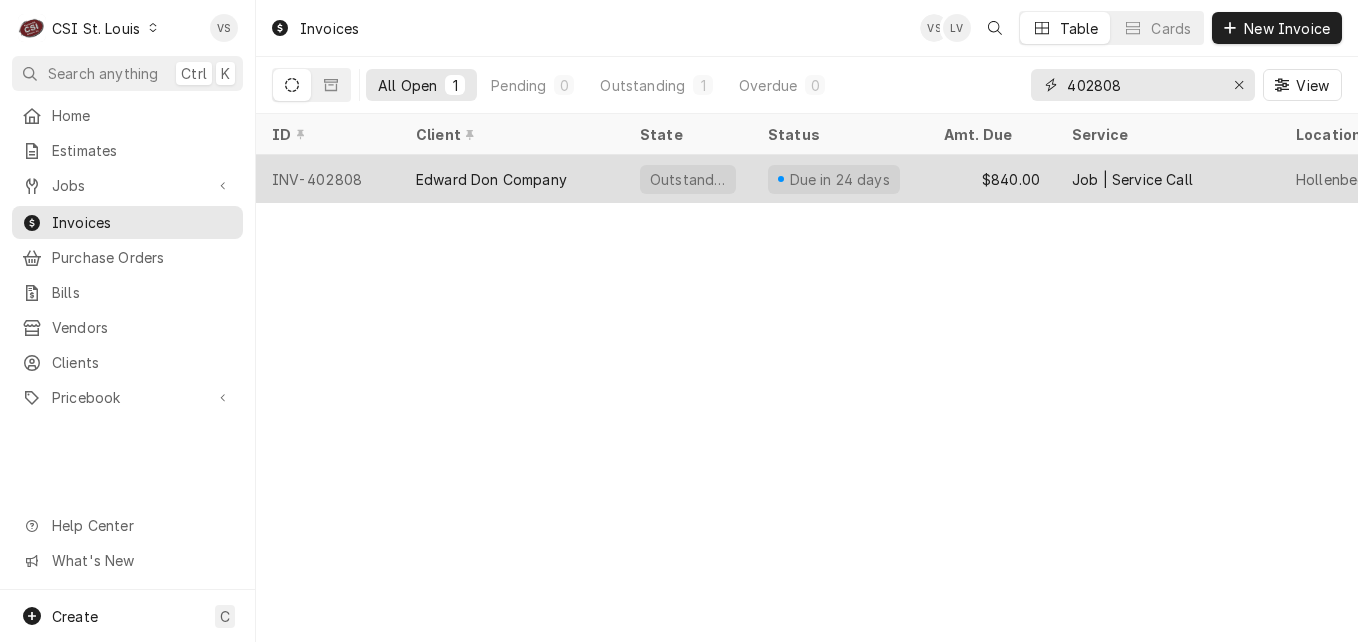 type on "402808" 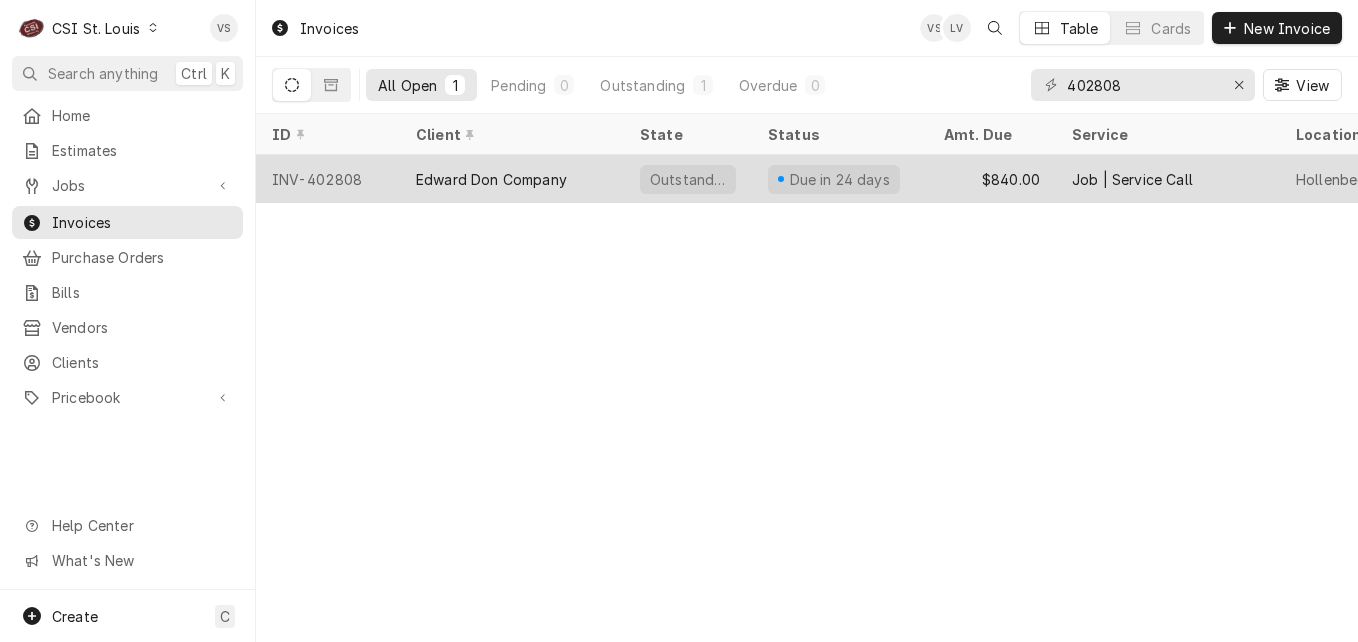 click on "Edward Don Company" at bounding box center [512, 179] 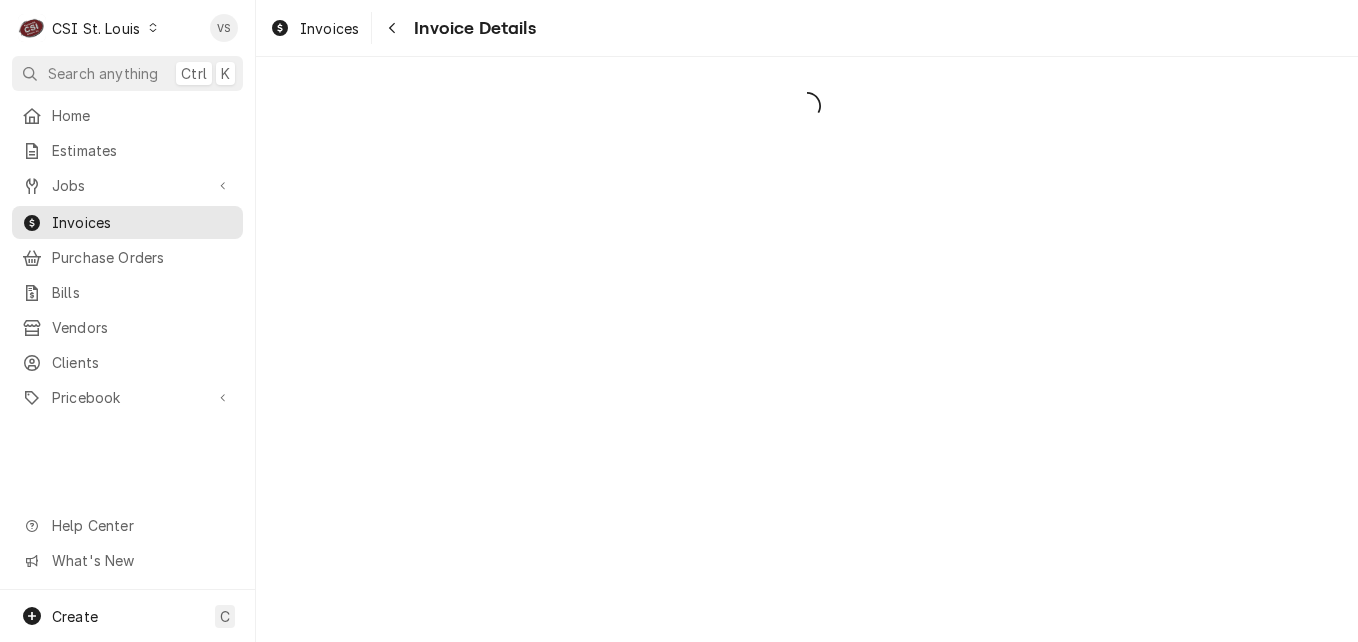 scroll, scrollTop: 0, scrollLeft: 0, axis: both 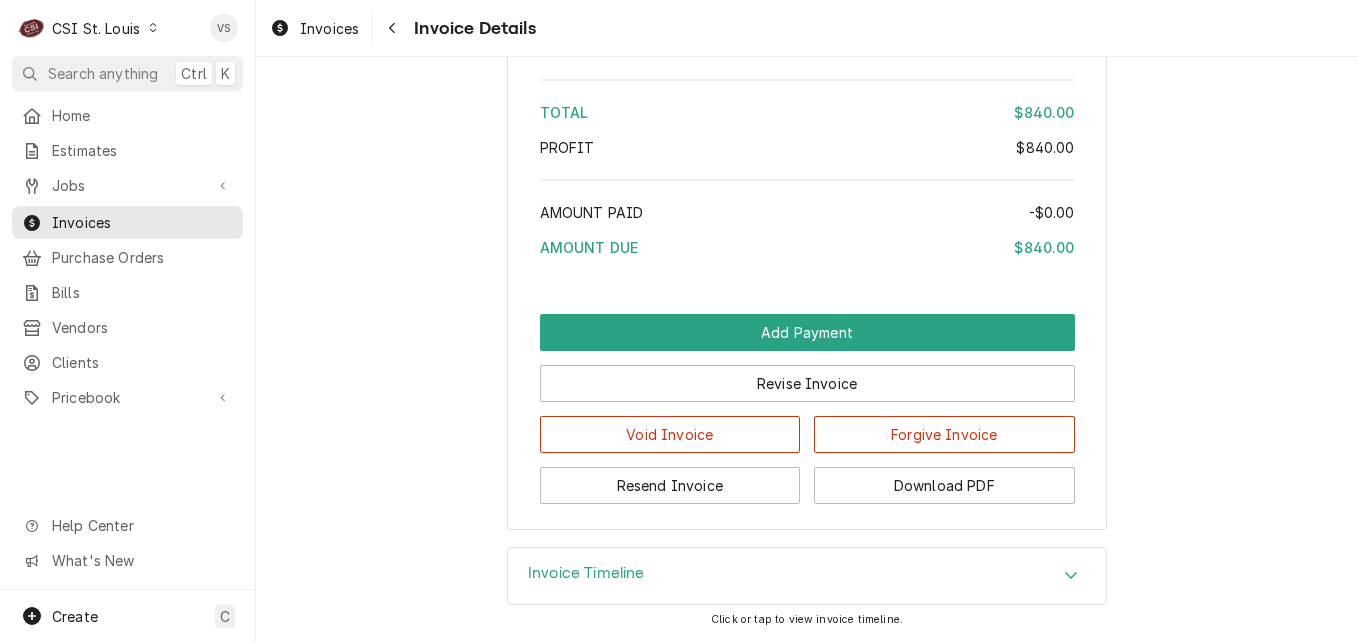 click 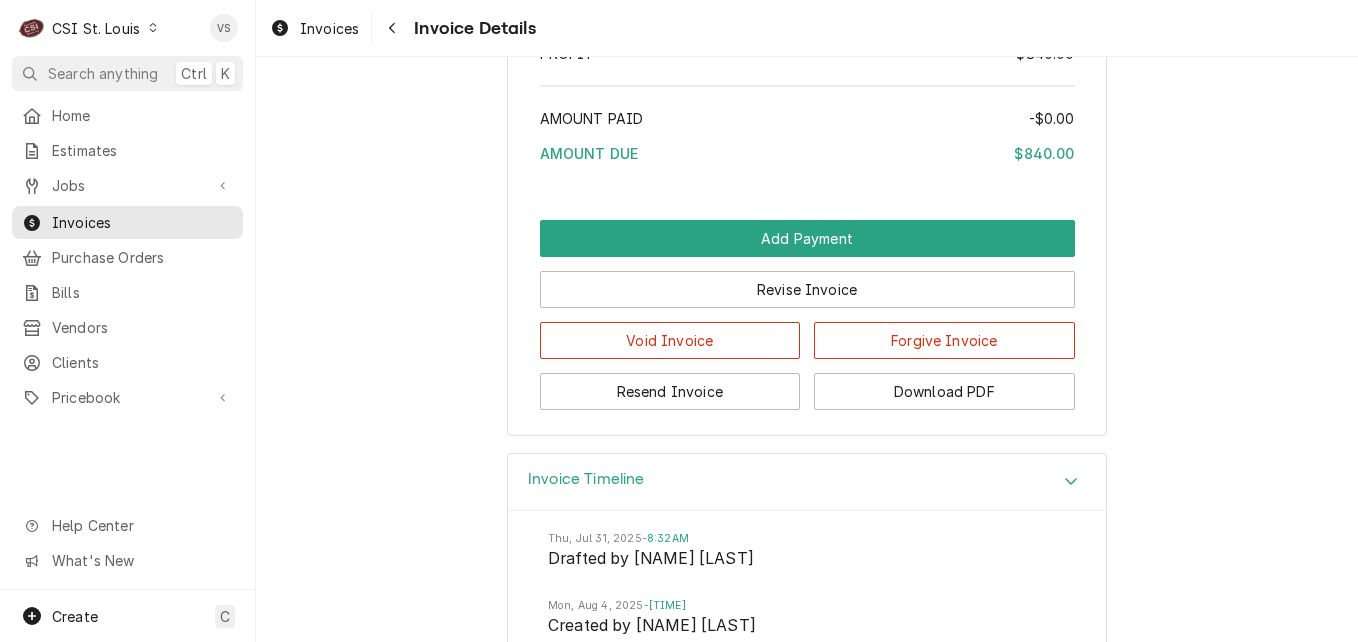 scroll, scrollTop: 3621, scrollLeft: 0, axis: vertical 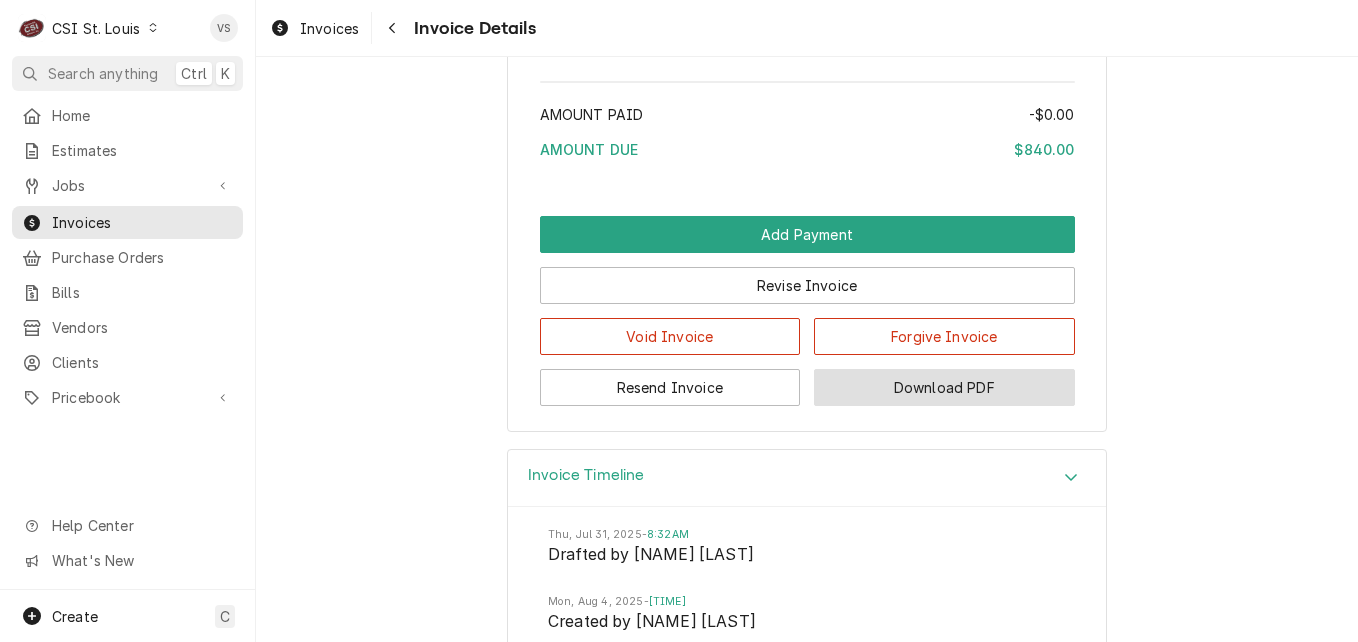 click on "Download PDF" at bounding box center [944, 387] 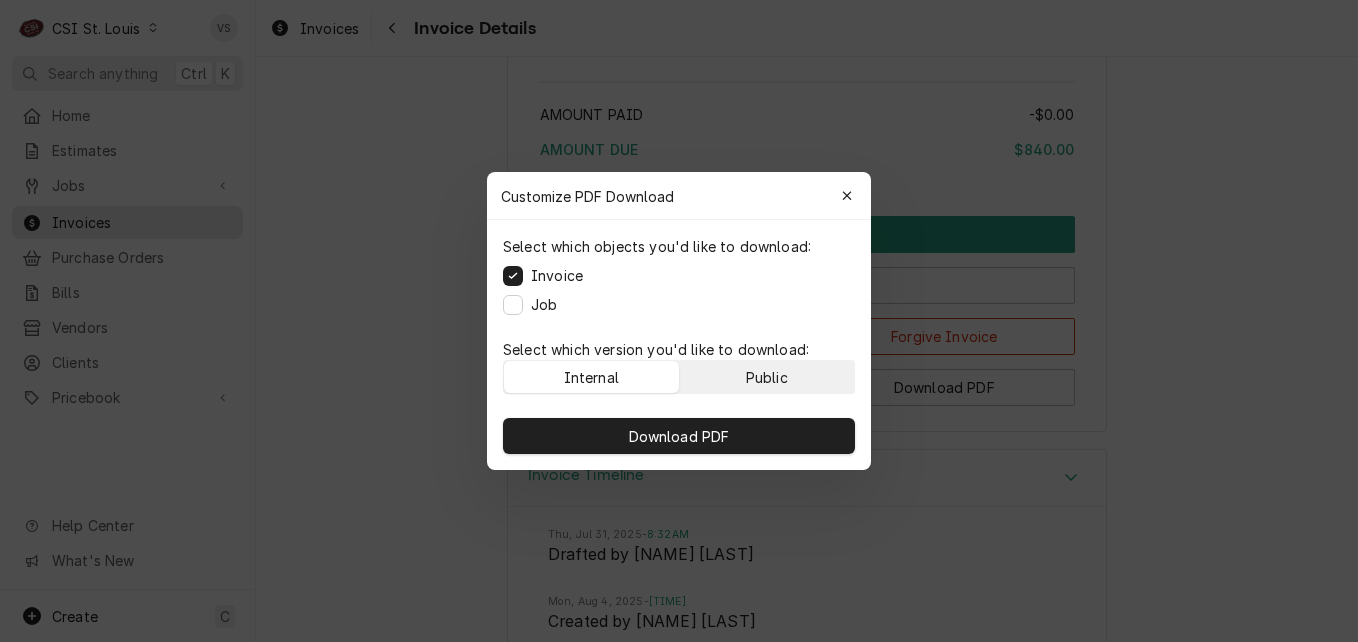 click on "Public" at bounding box center (767, 377) 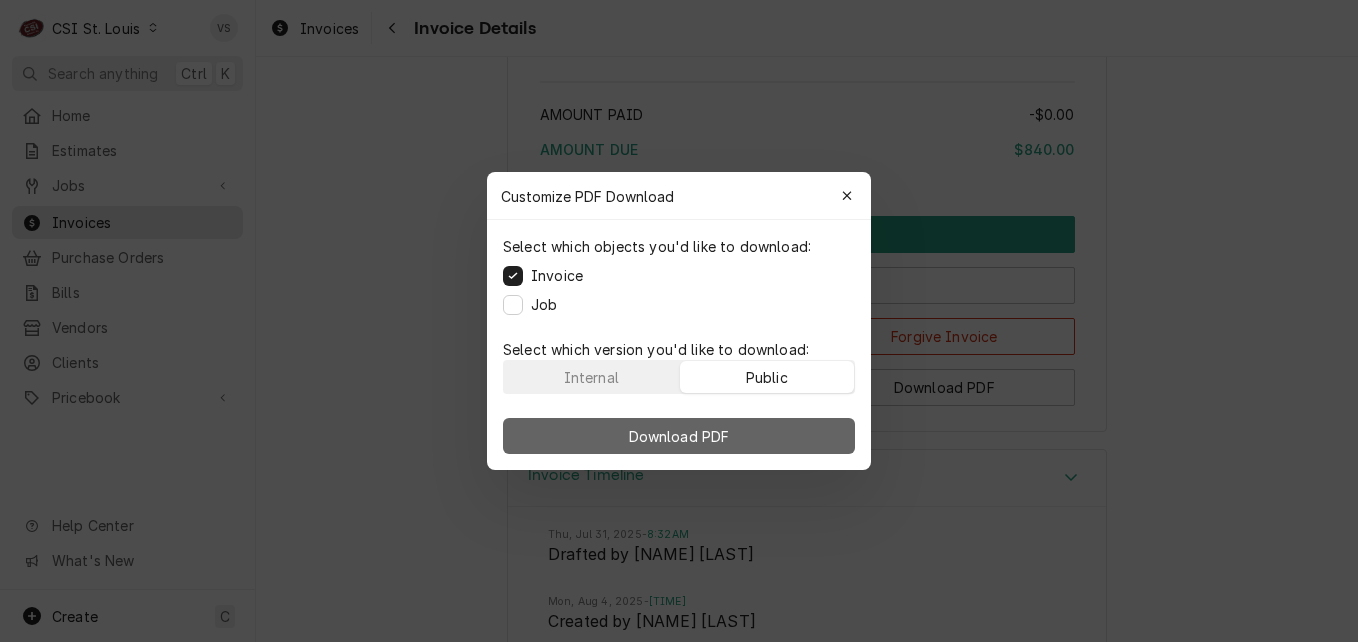 click on "Download PDF" at bounding box center [679, 436] 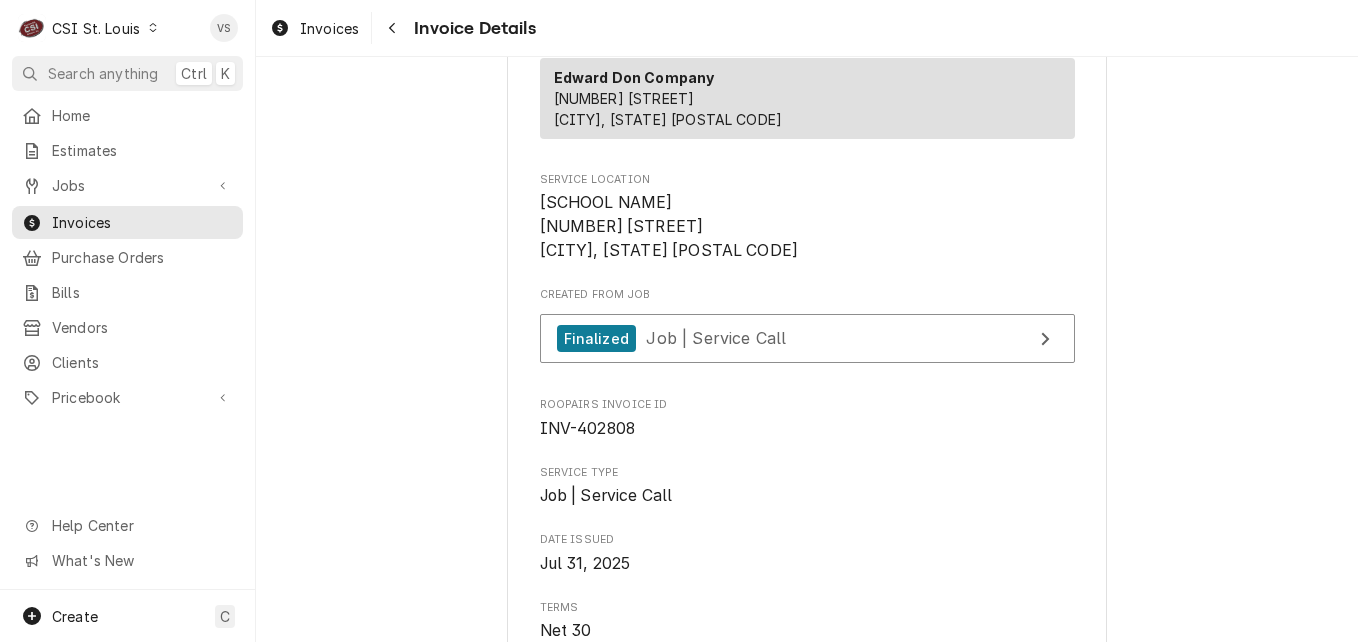 scroll, scrollTop: 321, scrollLeft: 0, axis: vertical 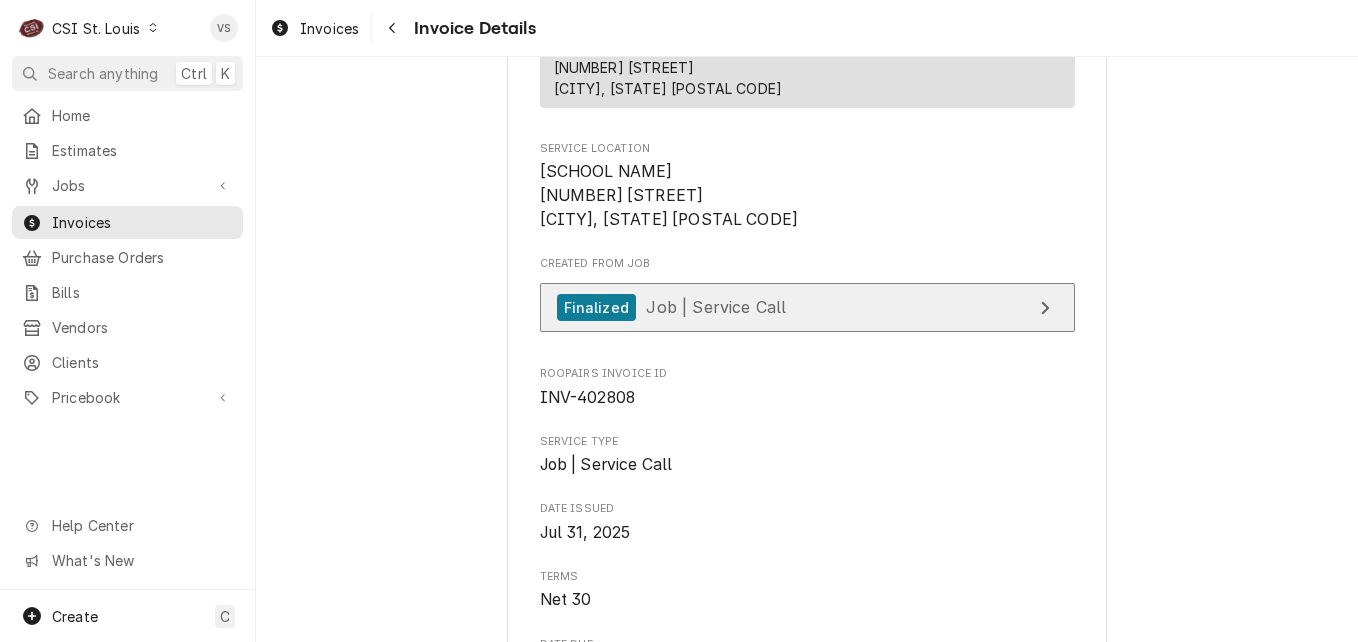 click on "Job | Service Call" at bounding box center (716, 307) 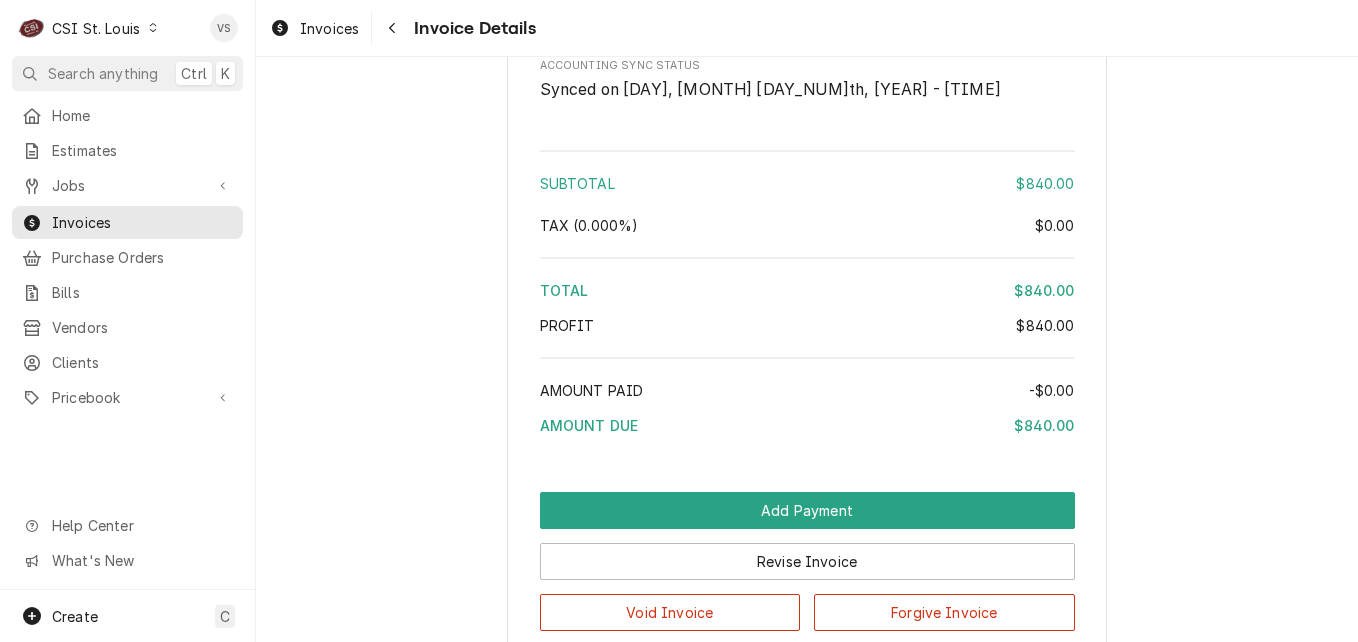 scroll, scrollTop: 3621, scrollLeft: 0, axis: vertical 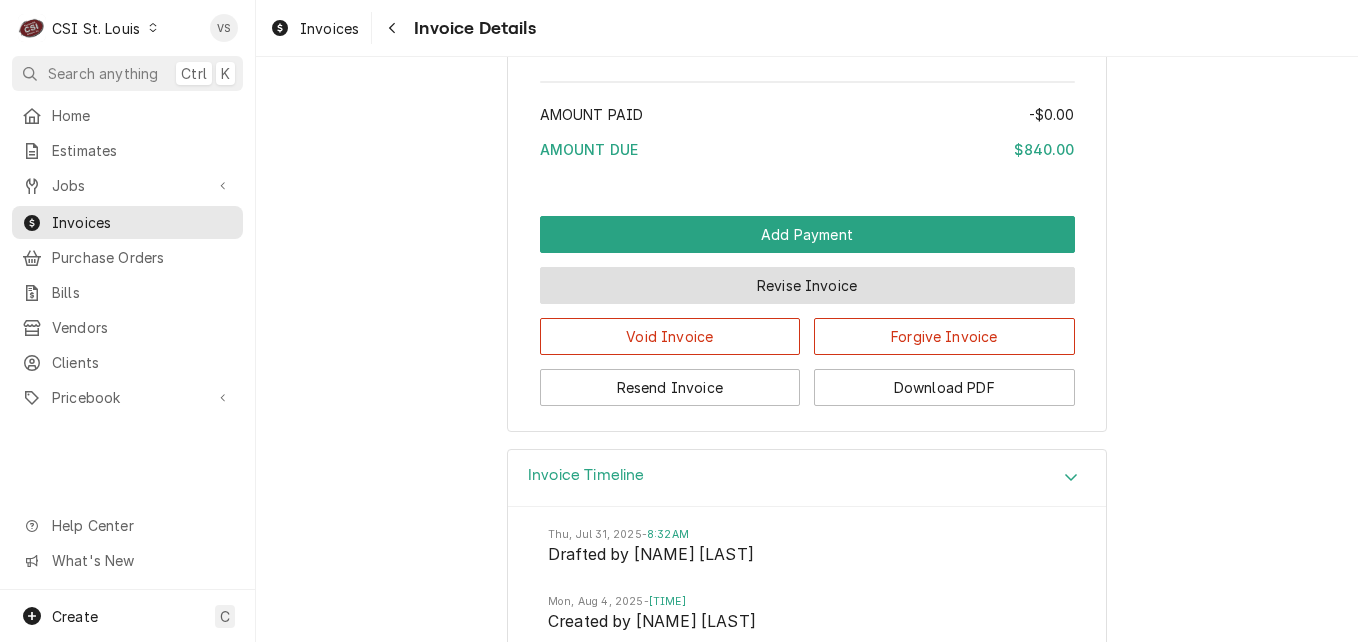 click on "Revise Invoice" at bounding box center (807, 285) 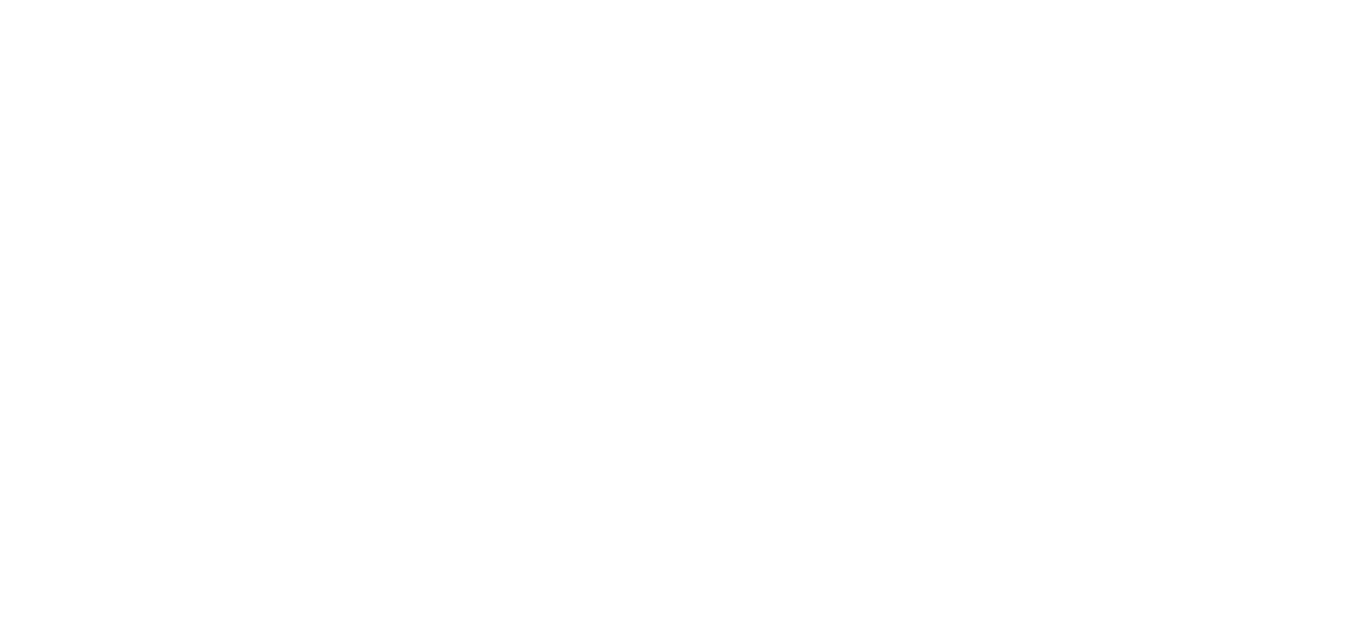 scroll, scrollTop: 0, scrollLeft: 0, axis: both 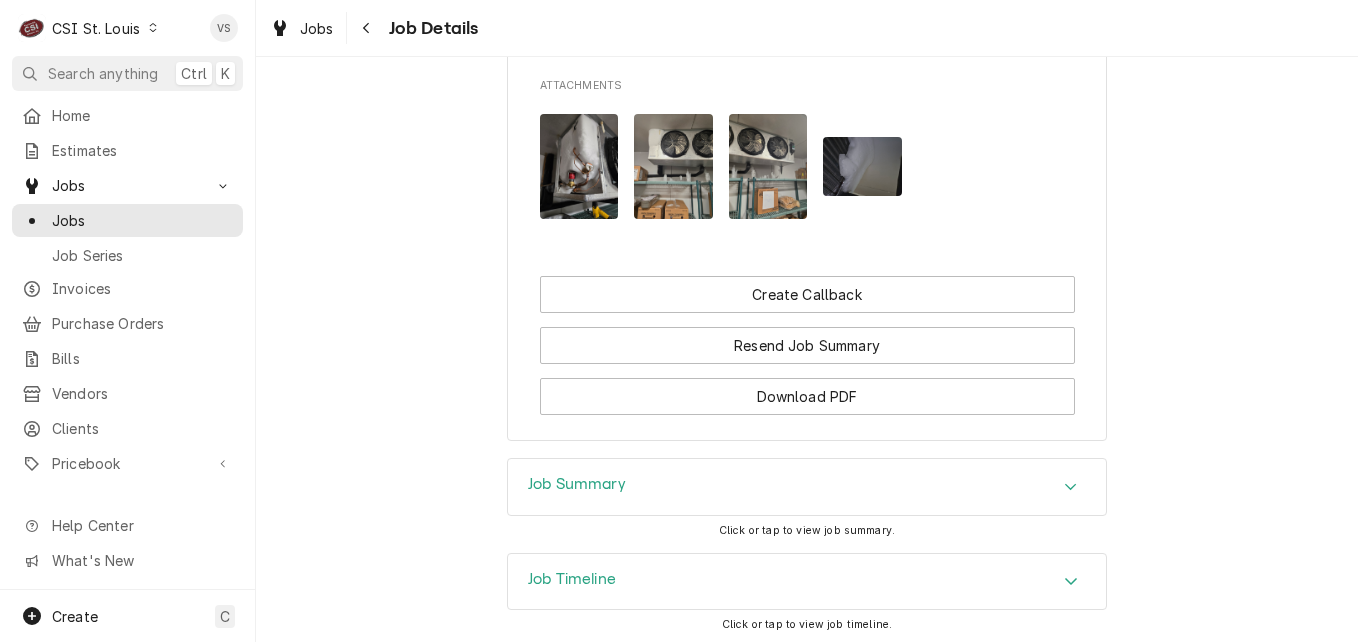 click on "Job Summary" at bounding box center (807, 487) 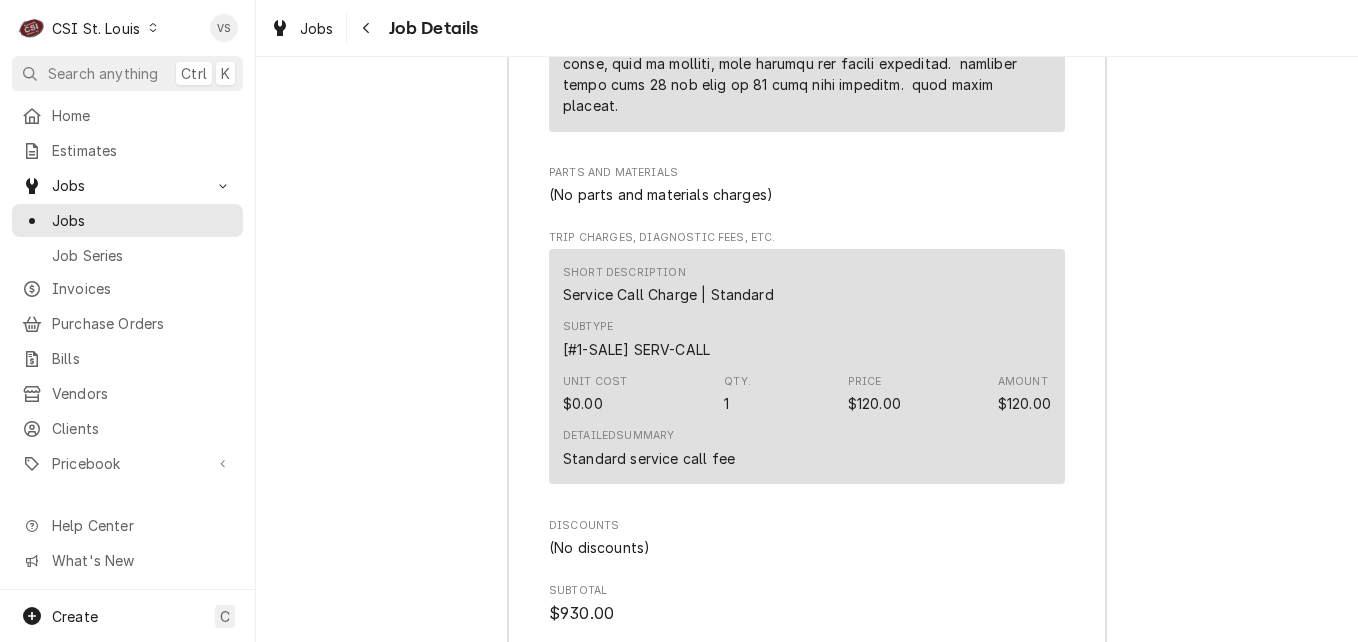 scroll, scrollTop: 4985, scrollLeft: 0, axis: vertical 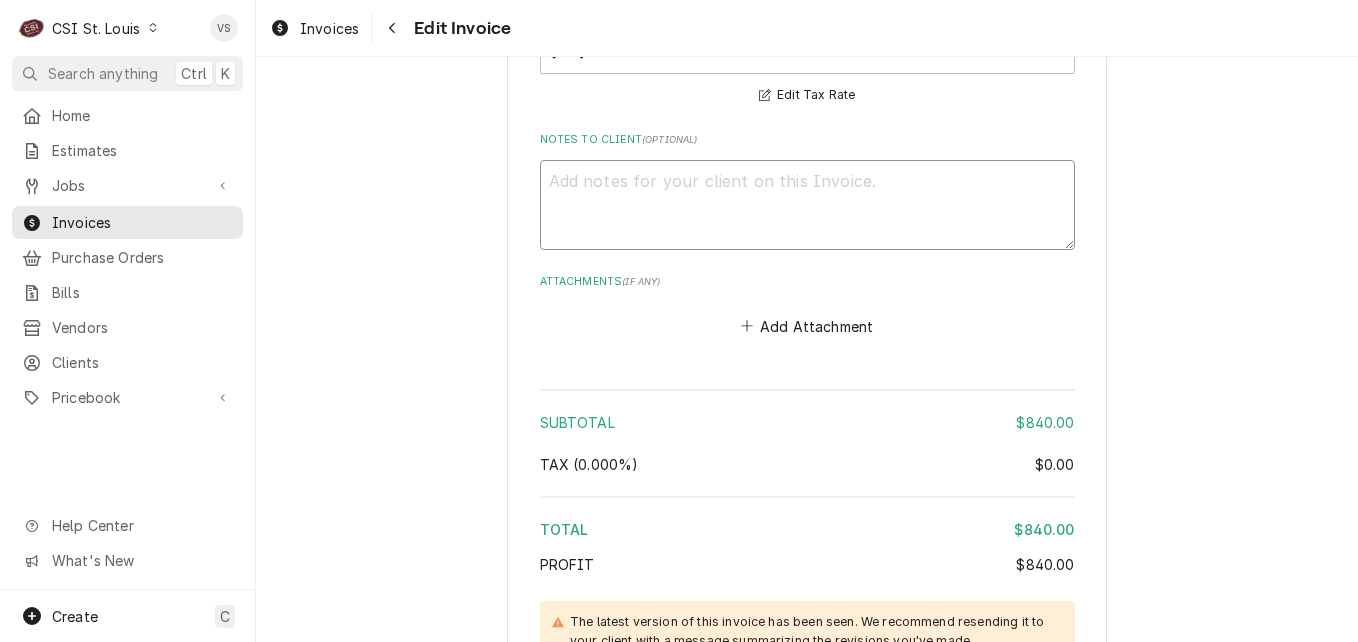 click on "Notes to Client  ( optional )" at bounding box center [807, 205] 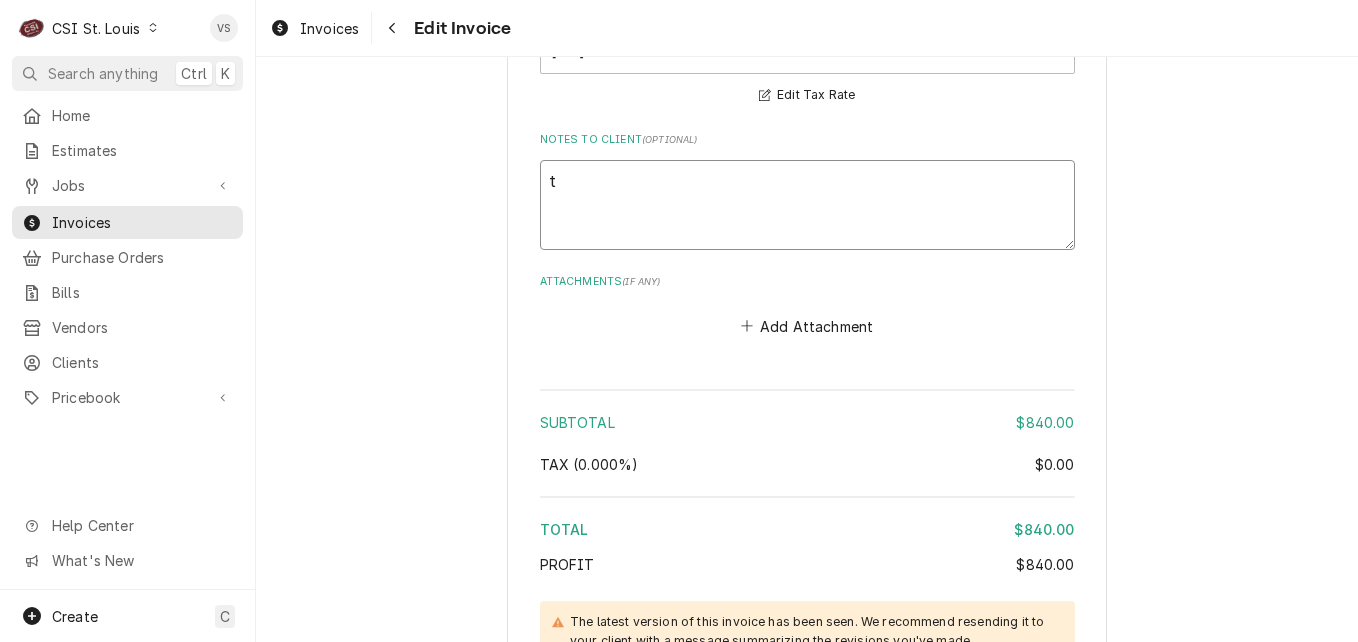 type on "tE" 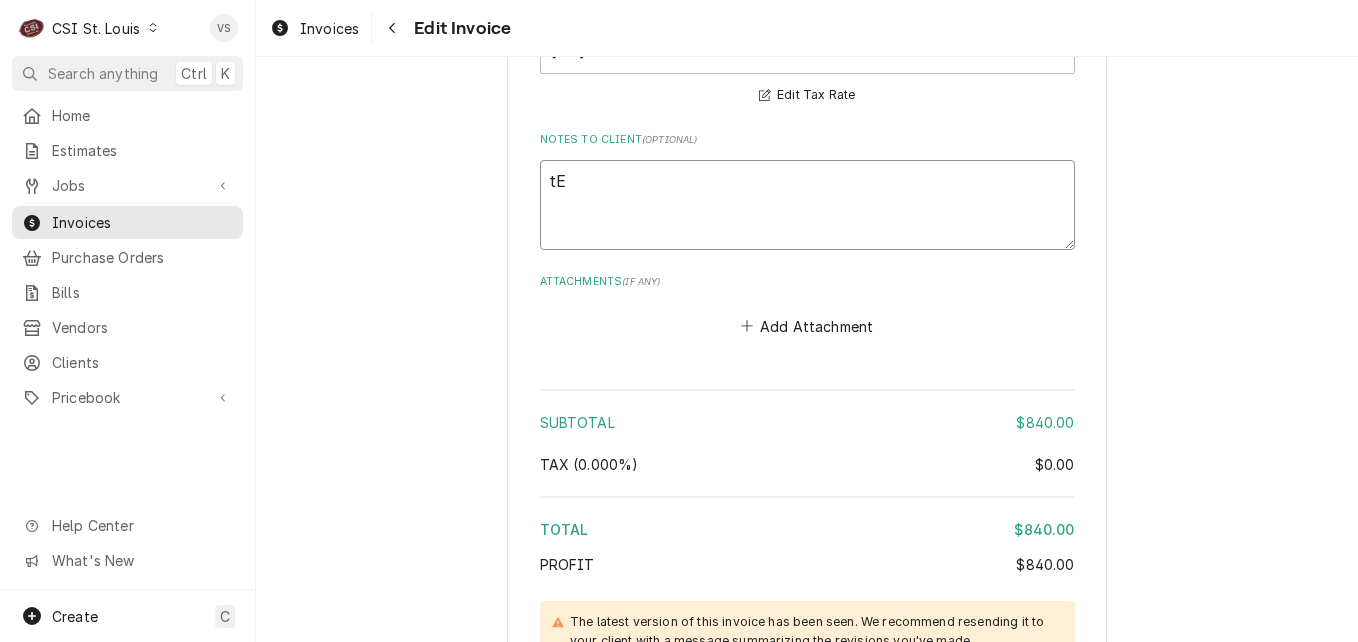 type on "x" 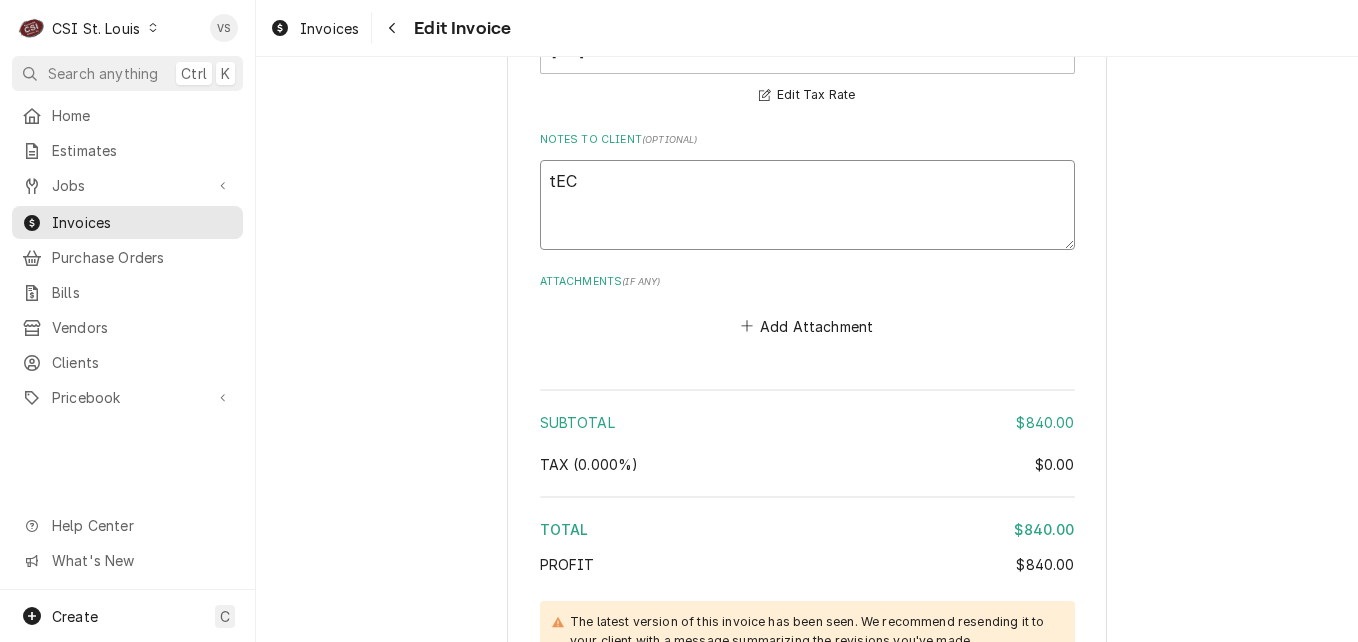 type on "x" 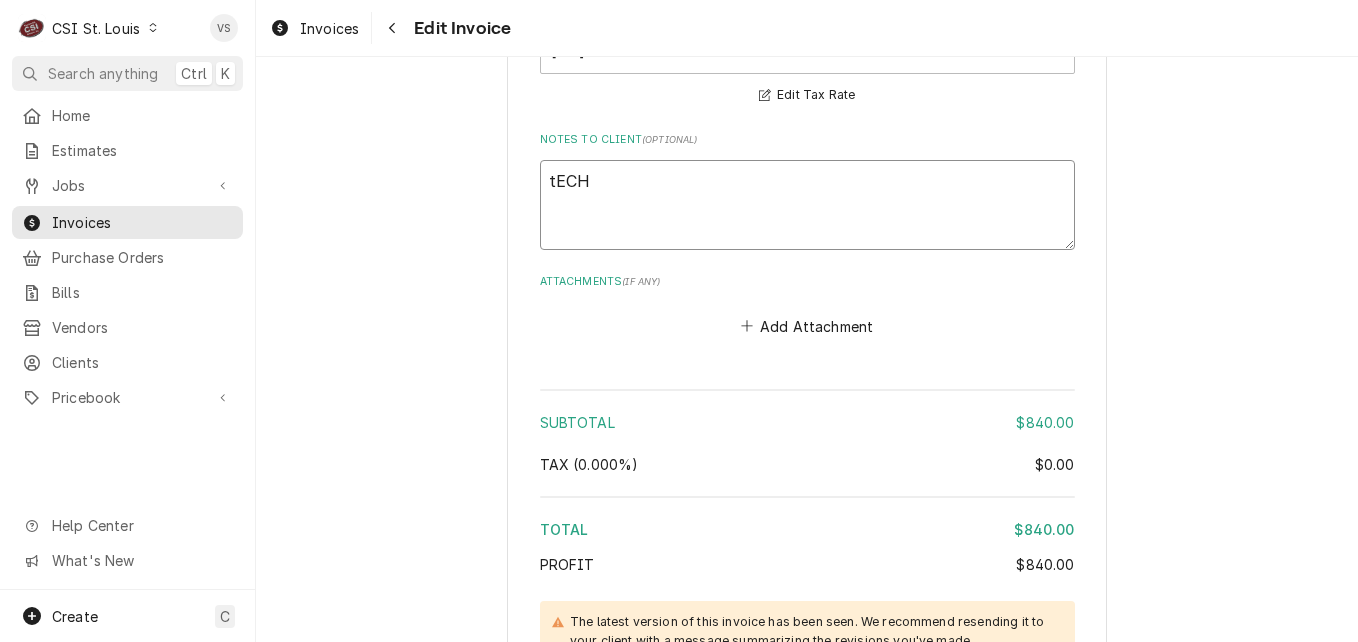 type on "x" 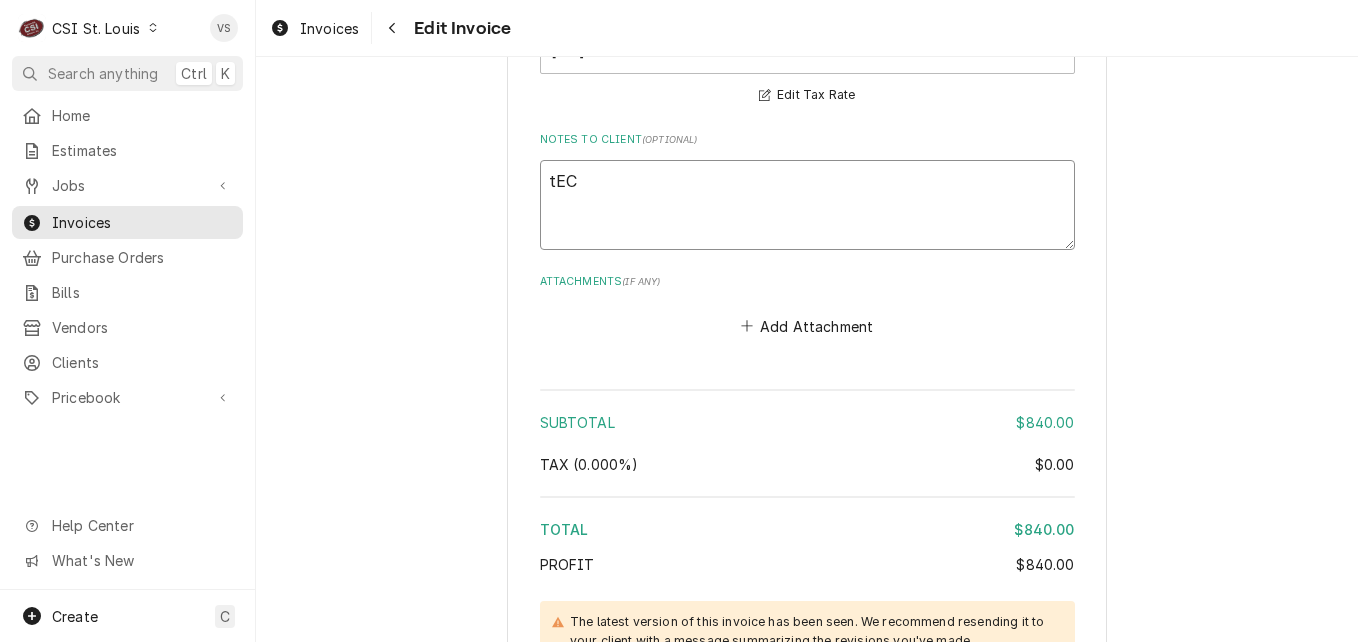 type on "x" 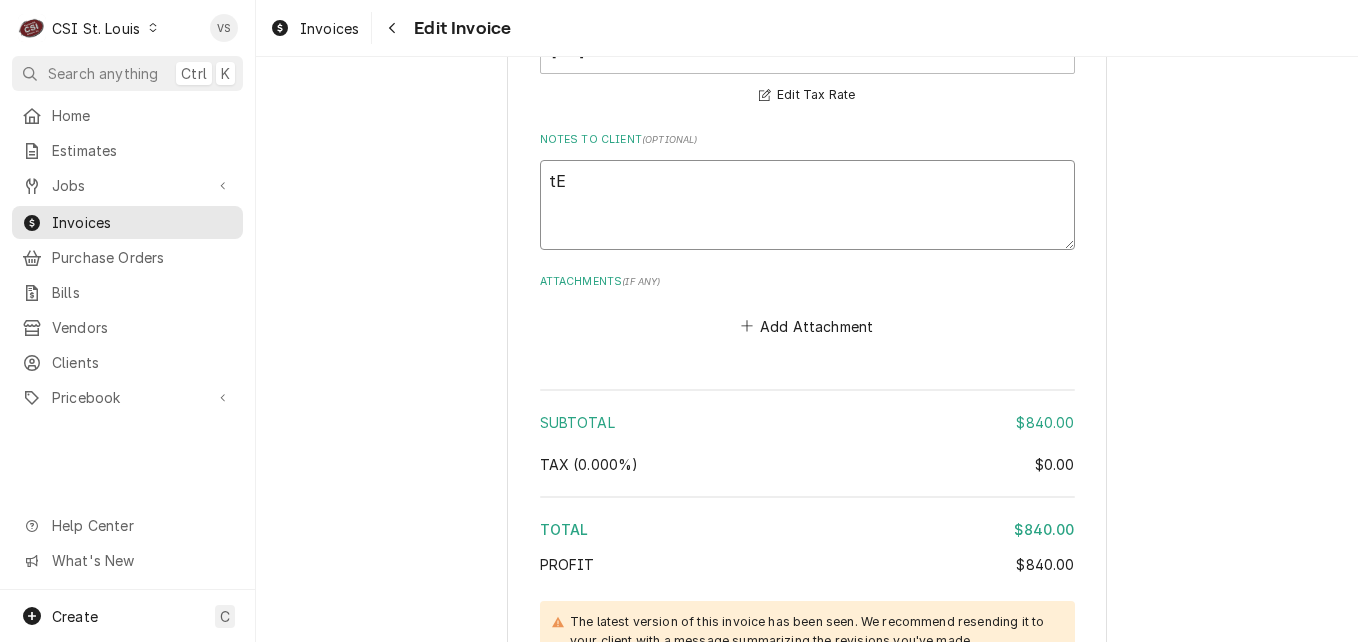type on "x" 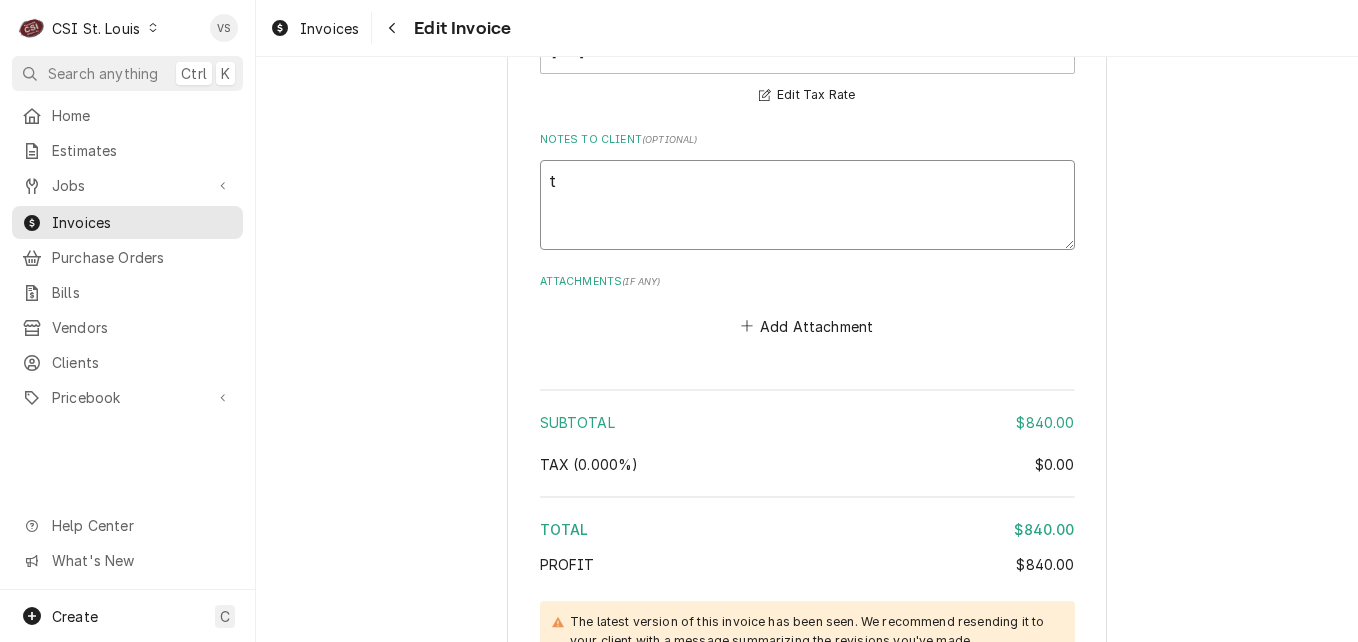 type on "x" 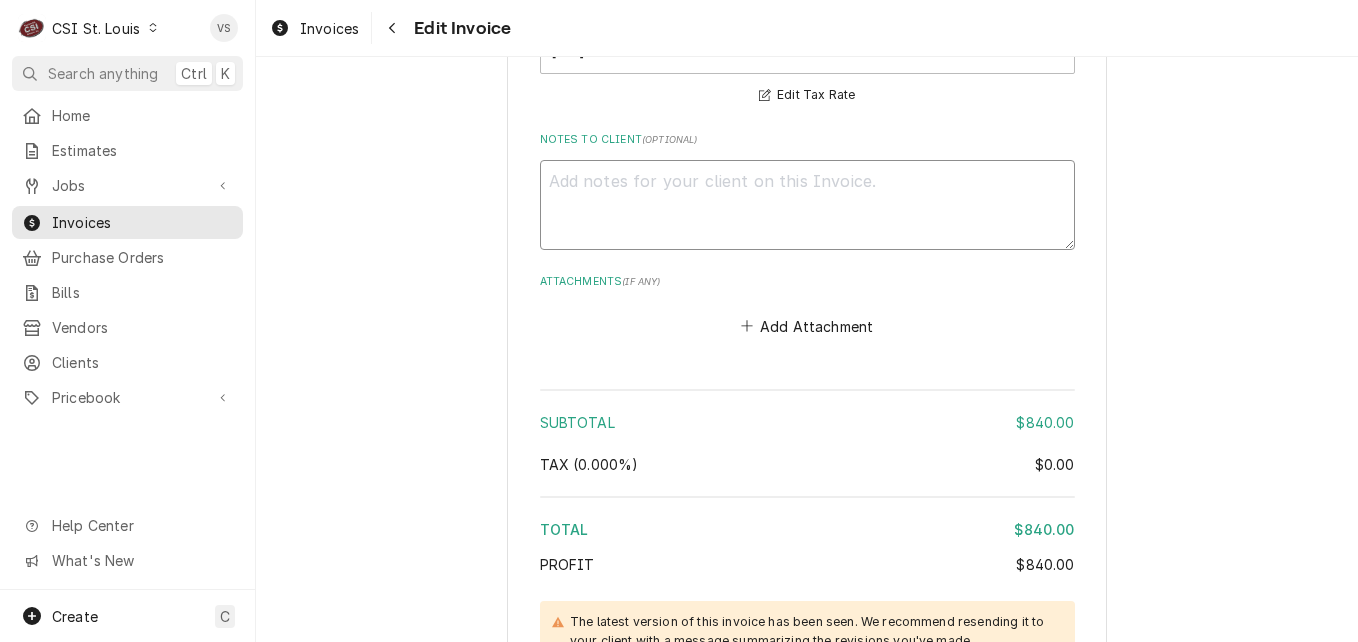 type on "x" 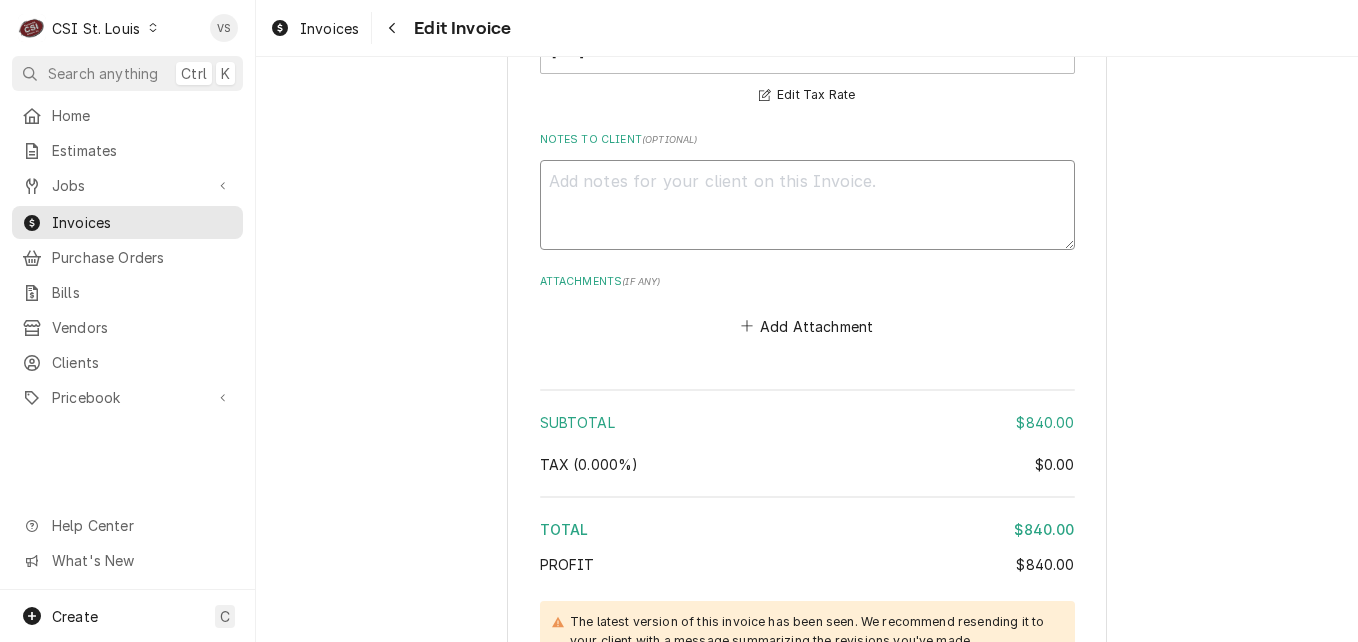 type on "T" 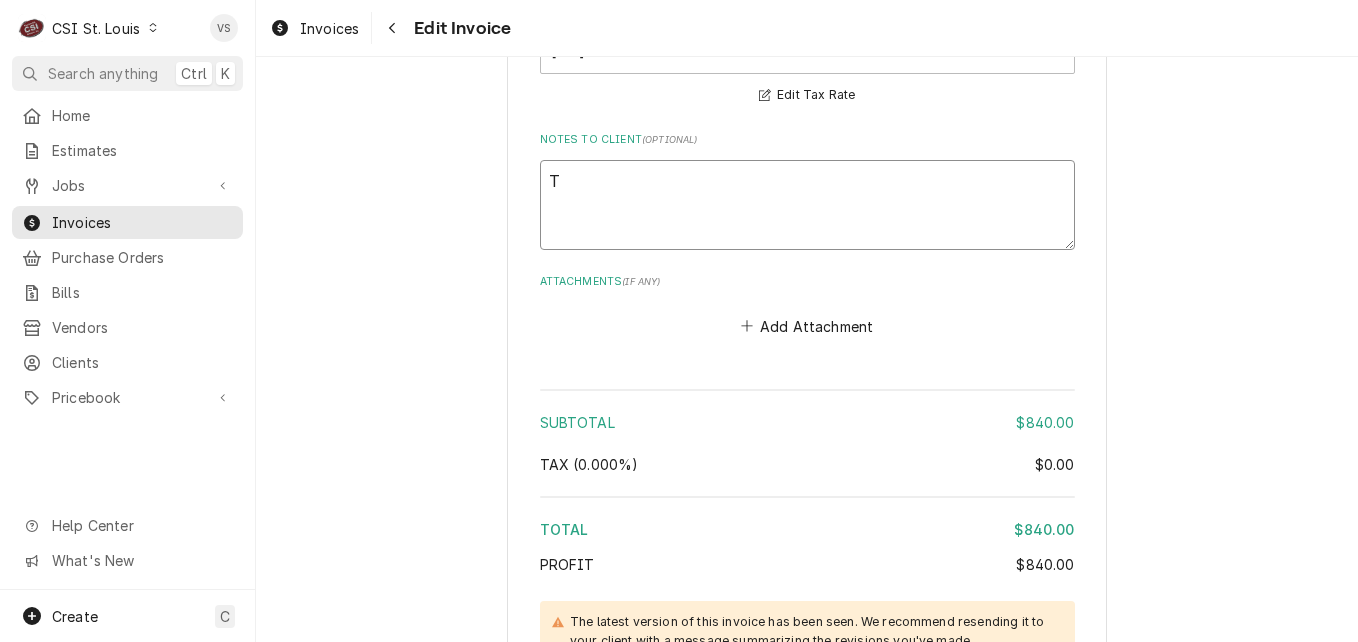 type on "x" 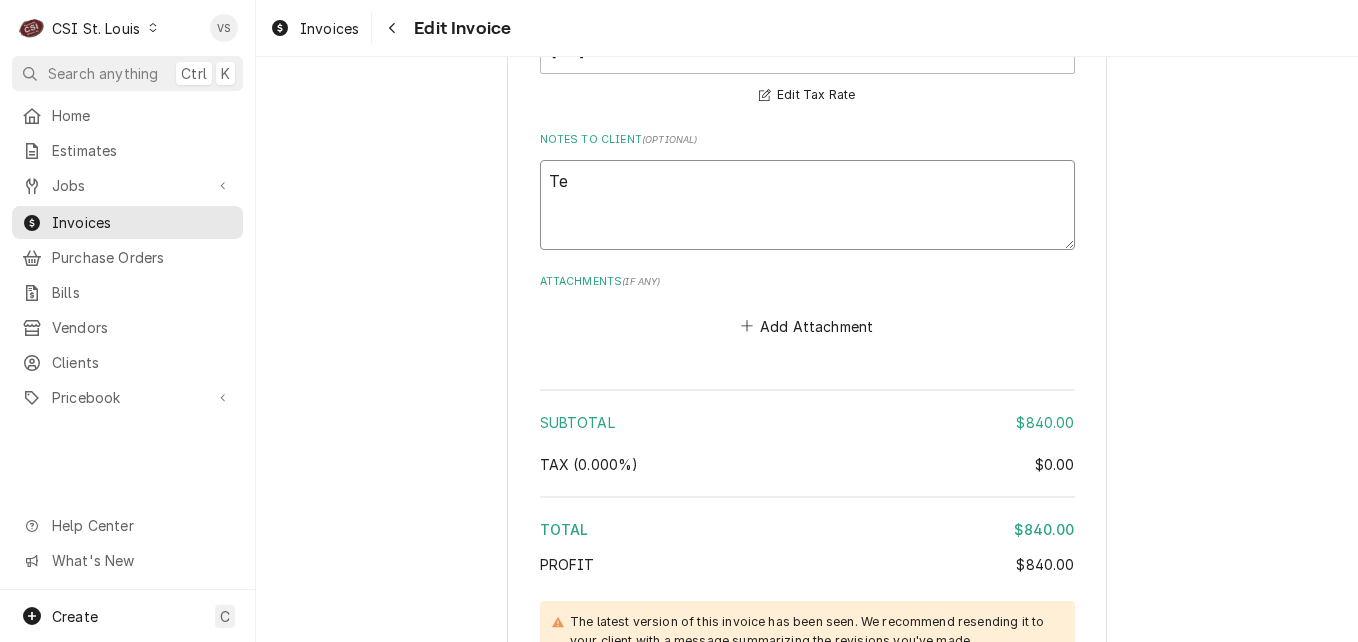 type on "x" 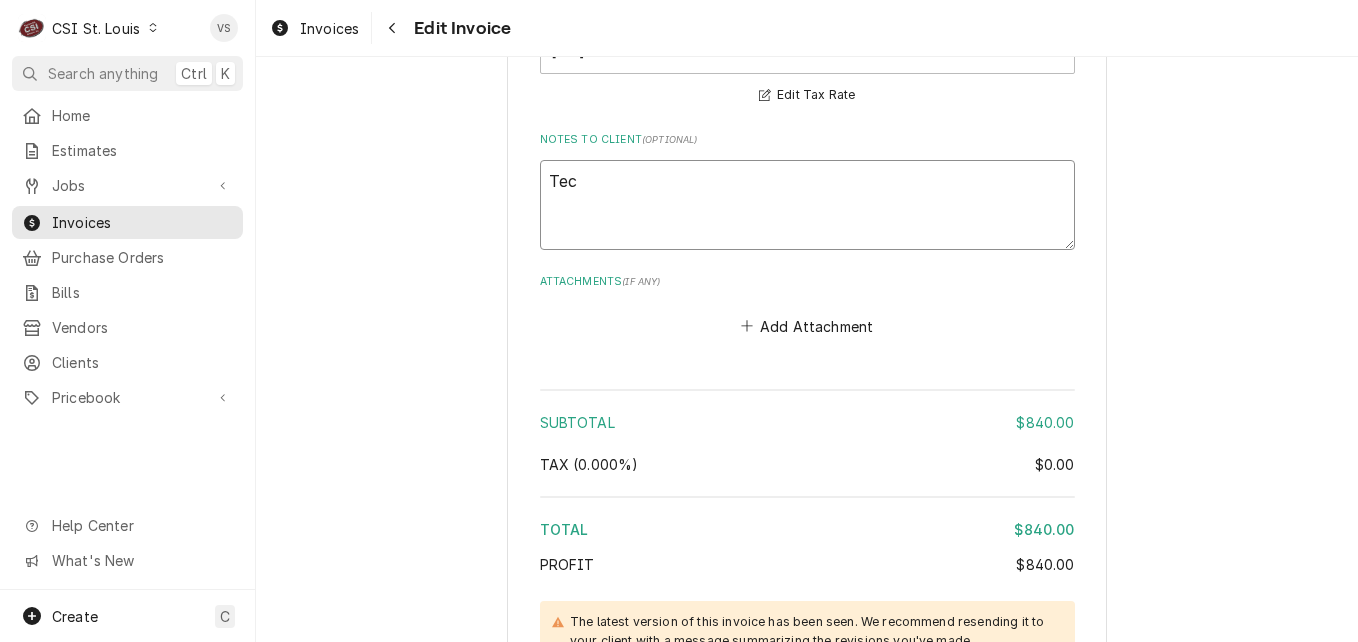 type on "x" 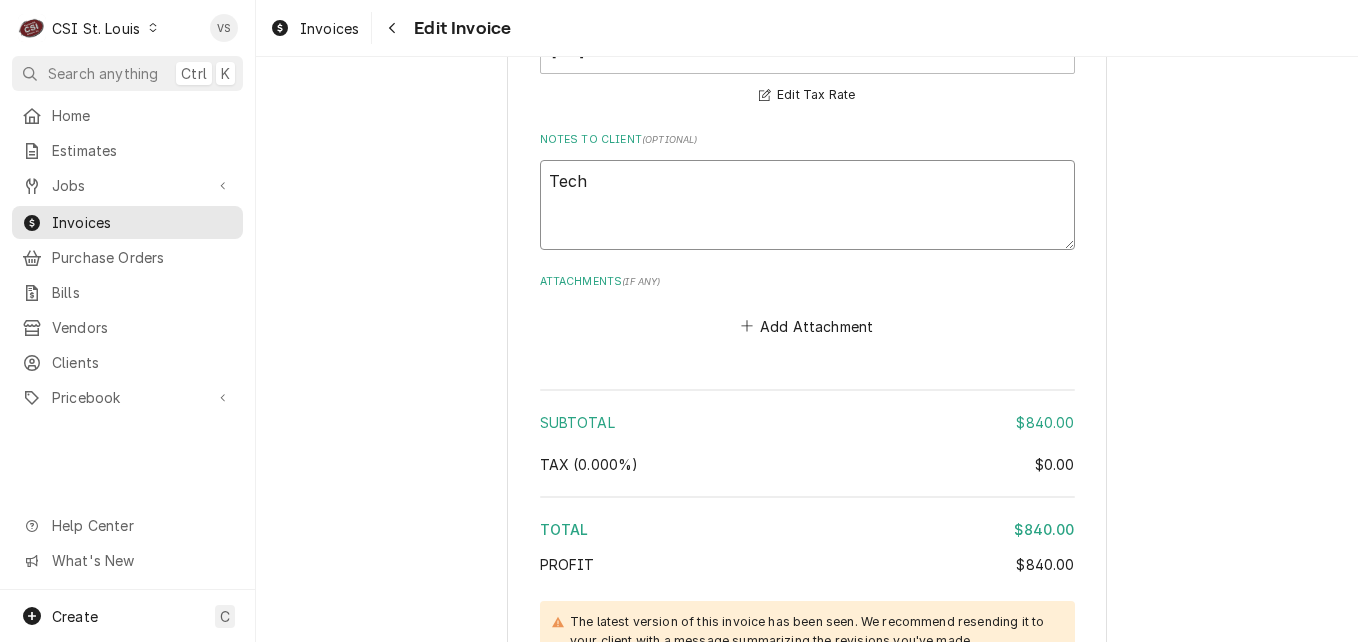 type on "x" 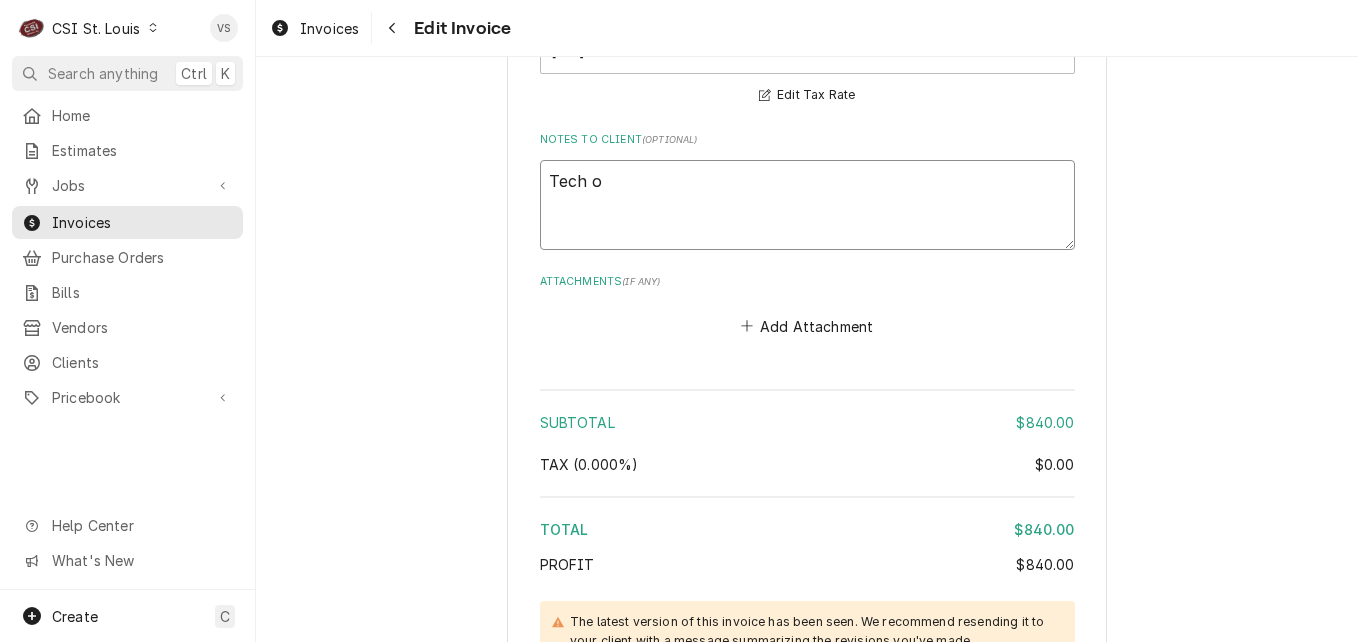 type on "x" 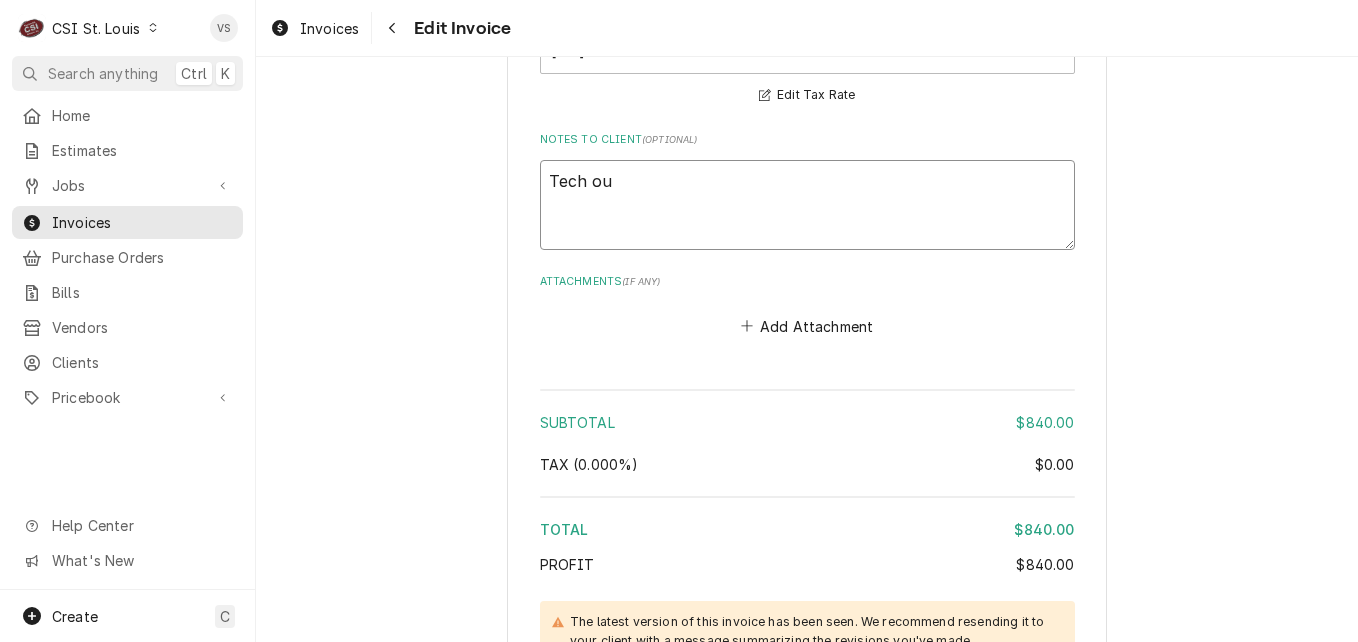type on "x" 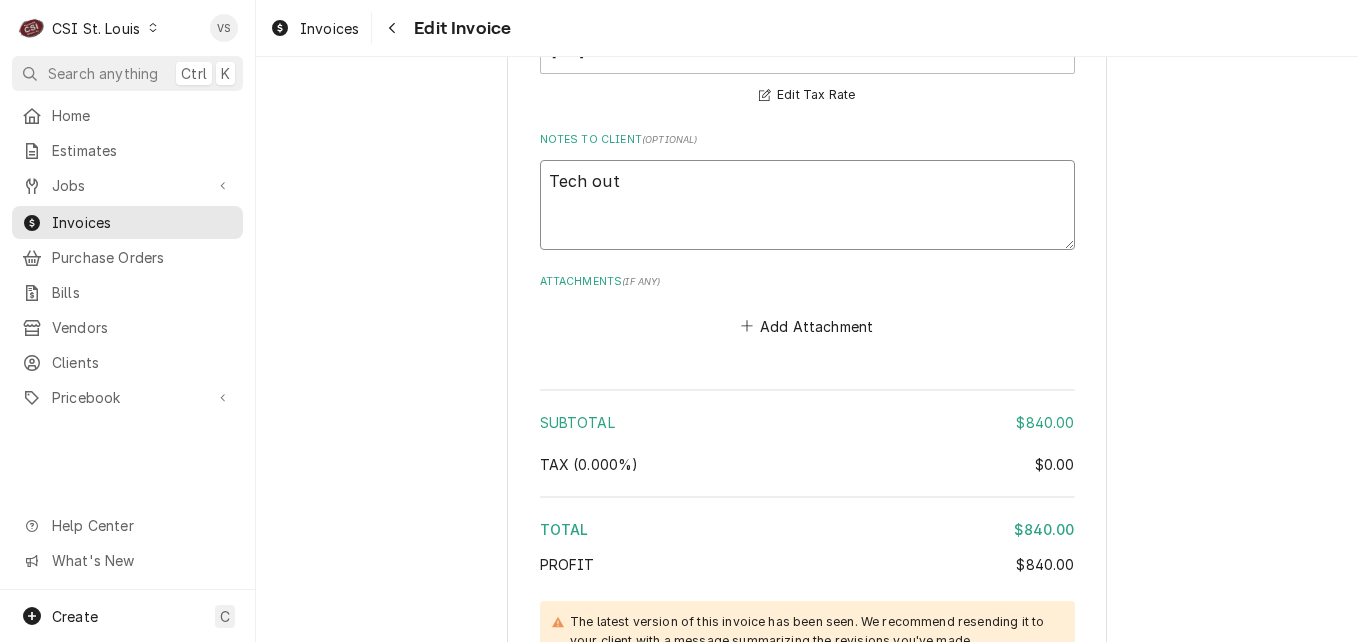 type on "x" 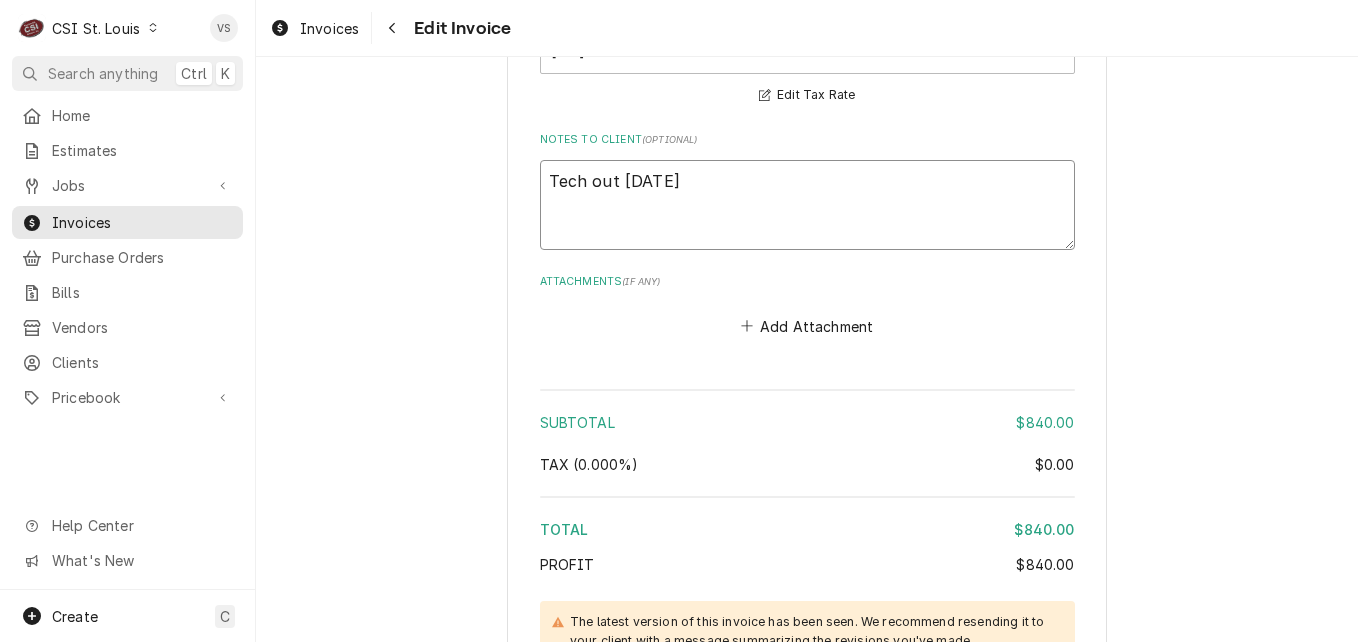 type on "x" 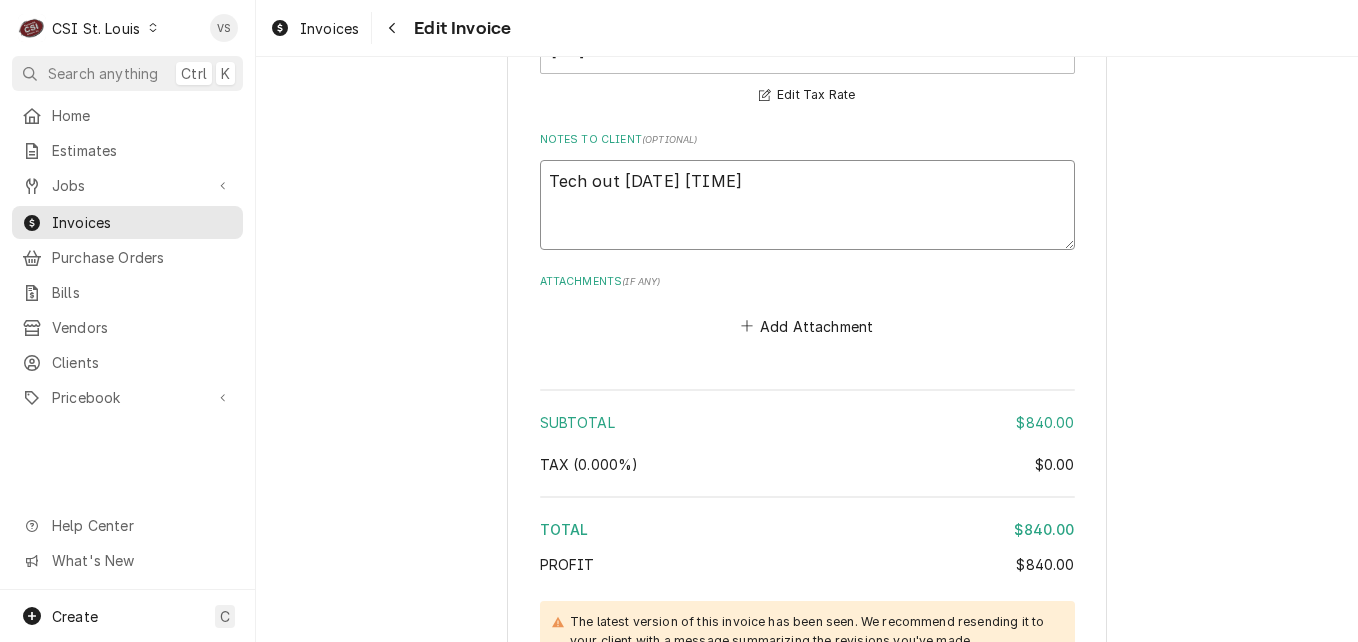 type on "x" 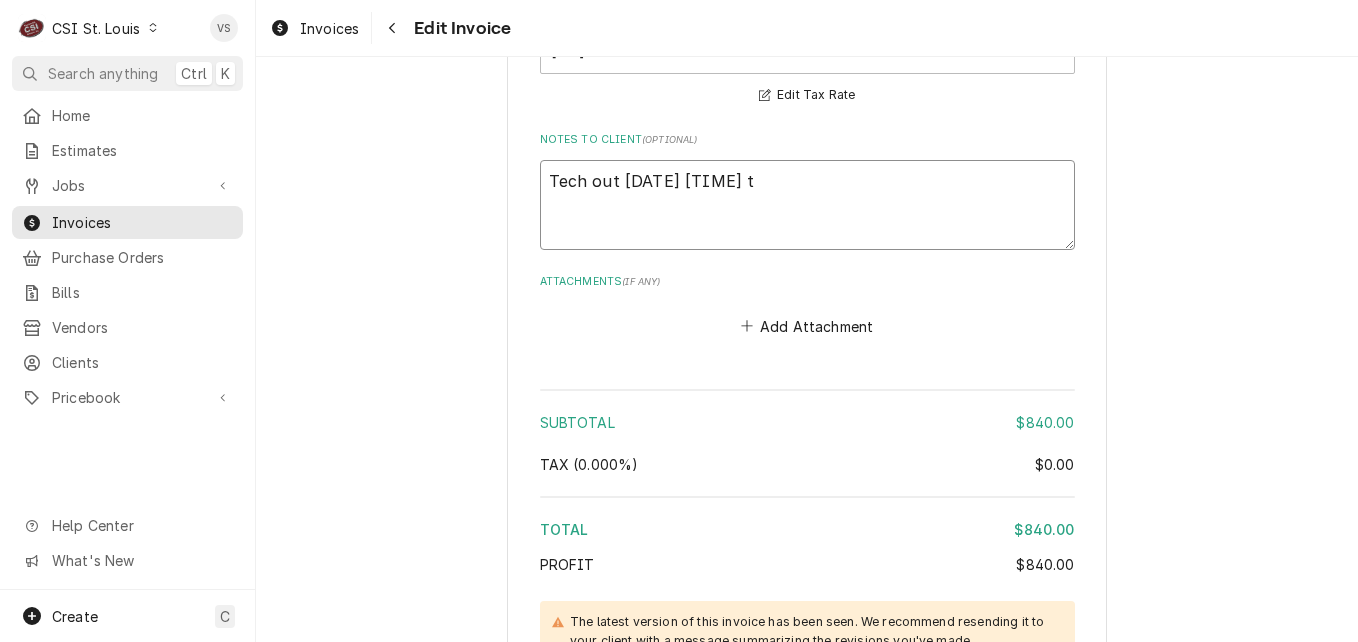 type on "Tech out 7/29 11:30am to" 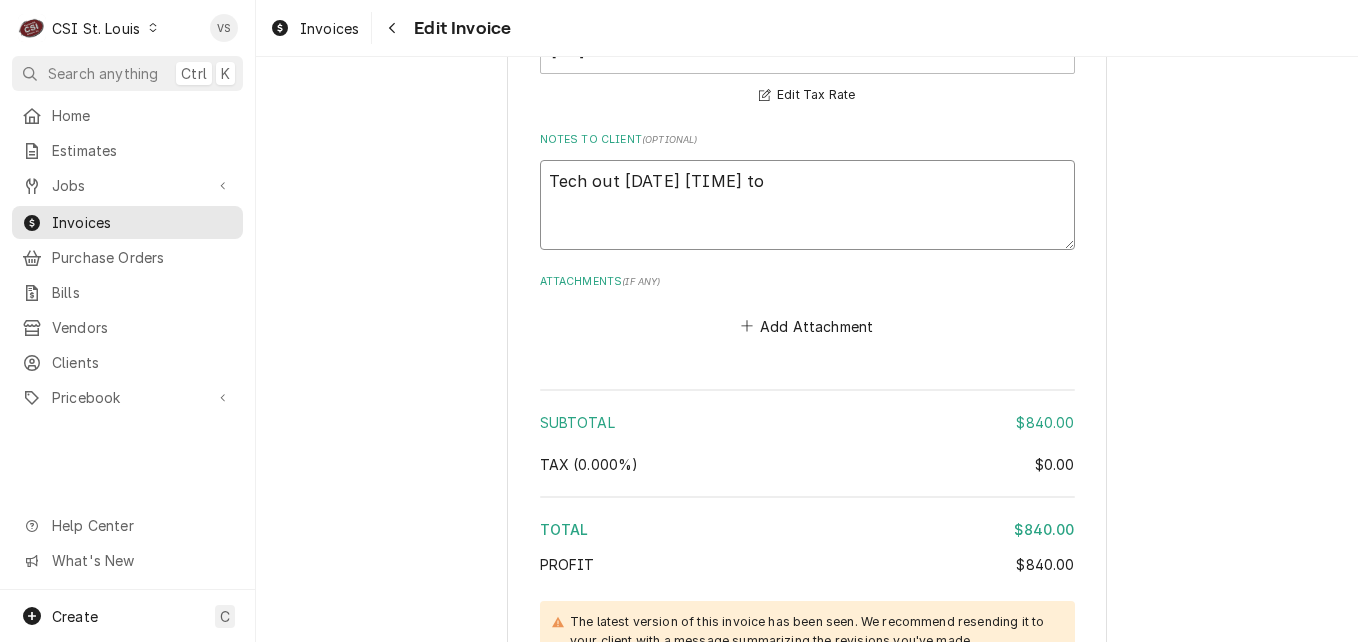type on "x" 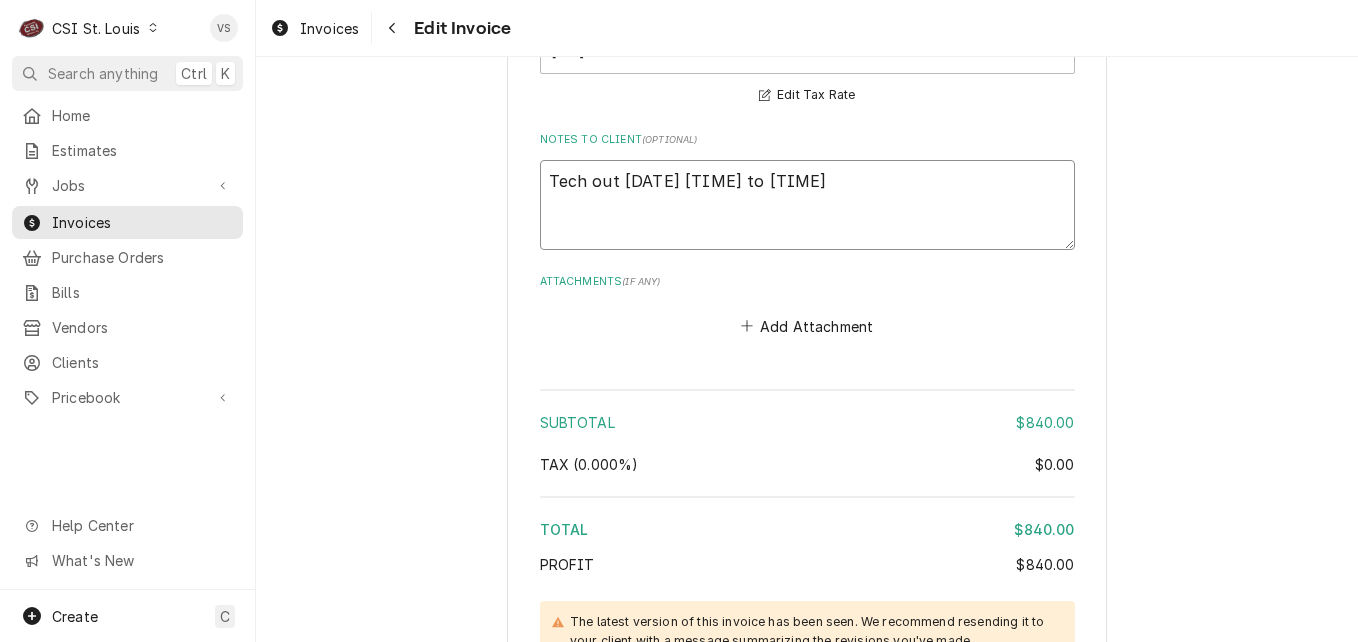 type on "x" 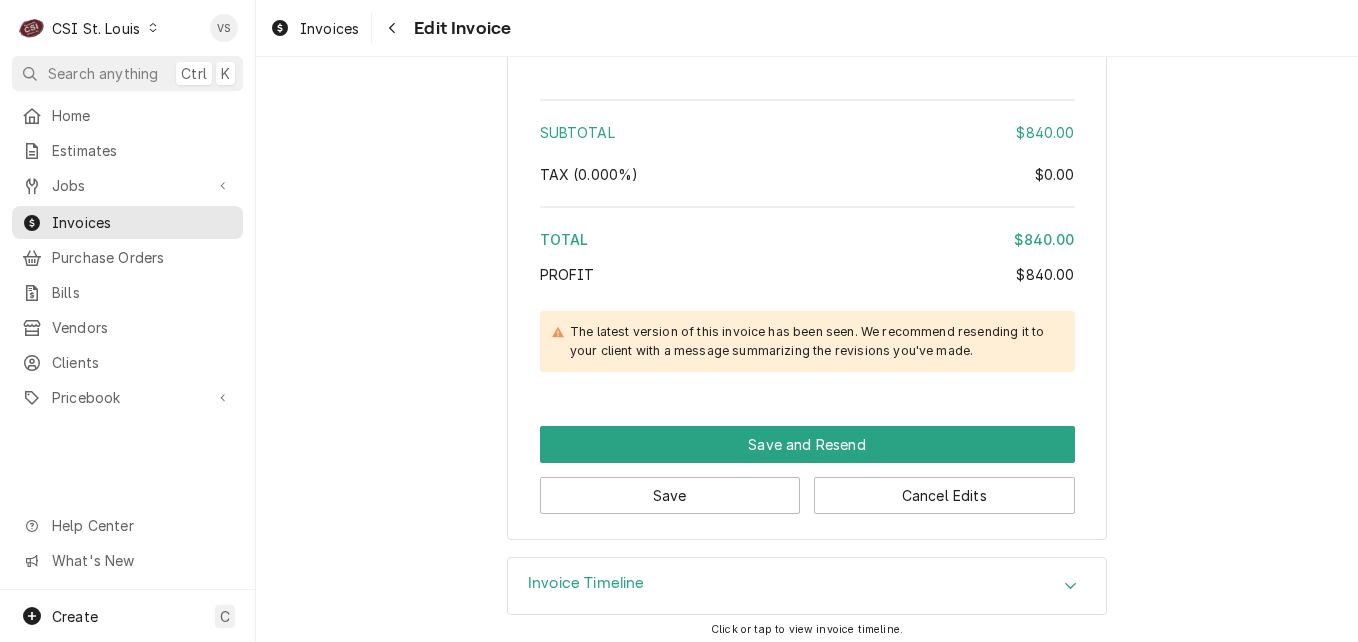 scroll, scrollTop: 3115, scrollLeft: 0, axis: vertical 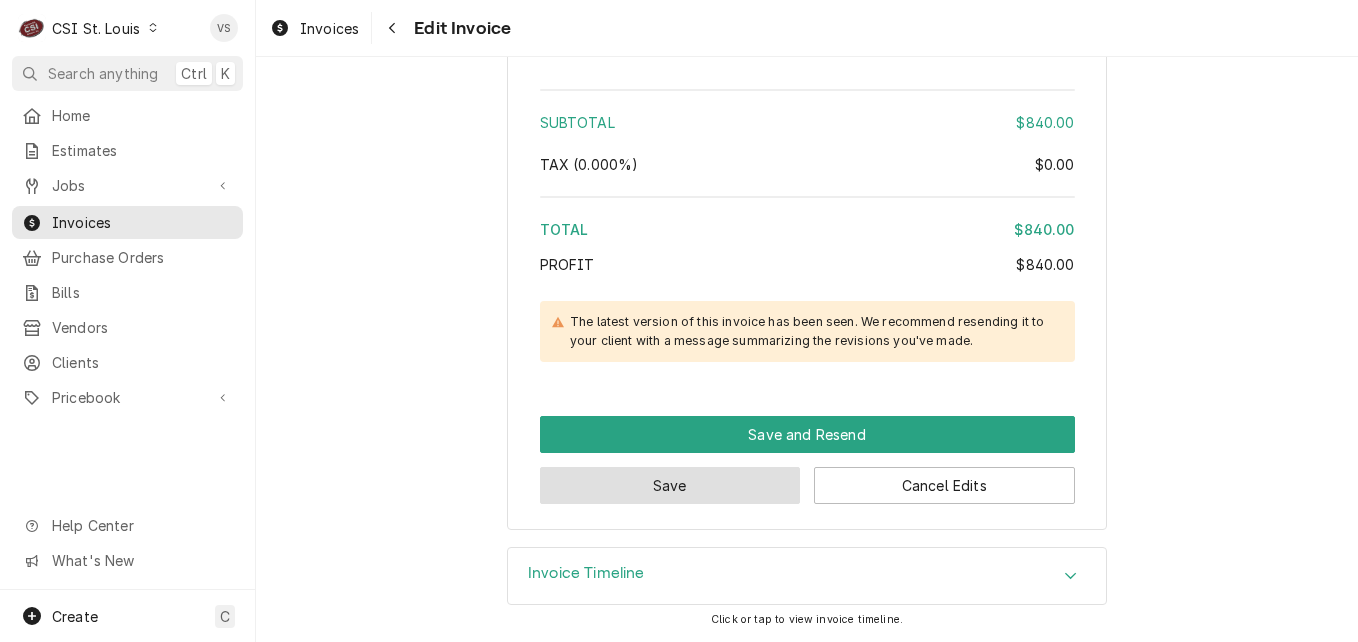 type on "Tech out 7/29 11:30am to 5:30pm" 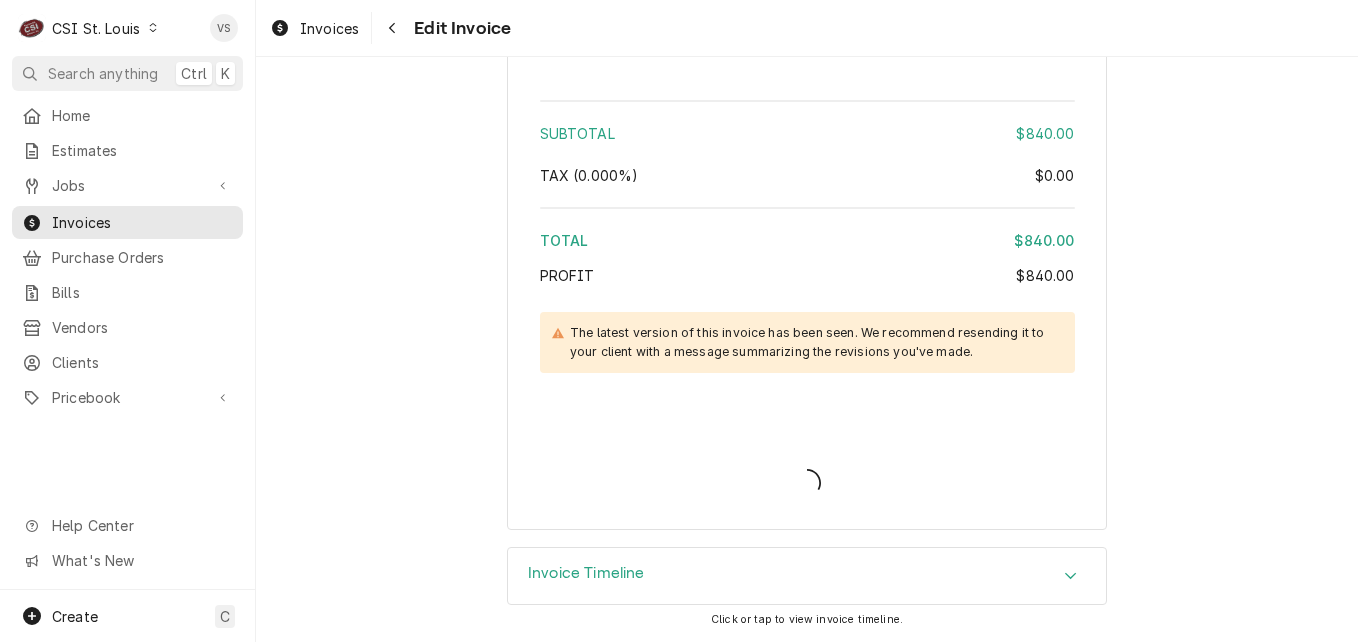 scroll, scrollTop: 3104, scrollLeft: 0, axis: vertical 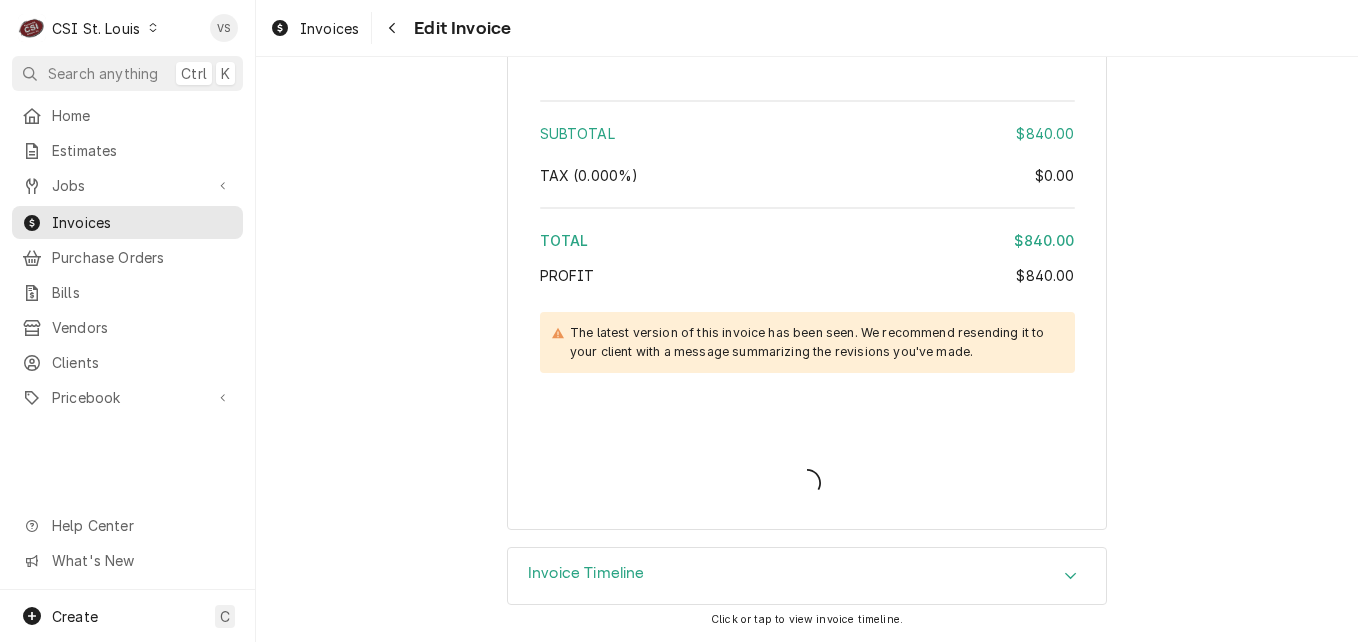 type on "x" 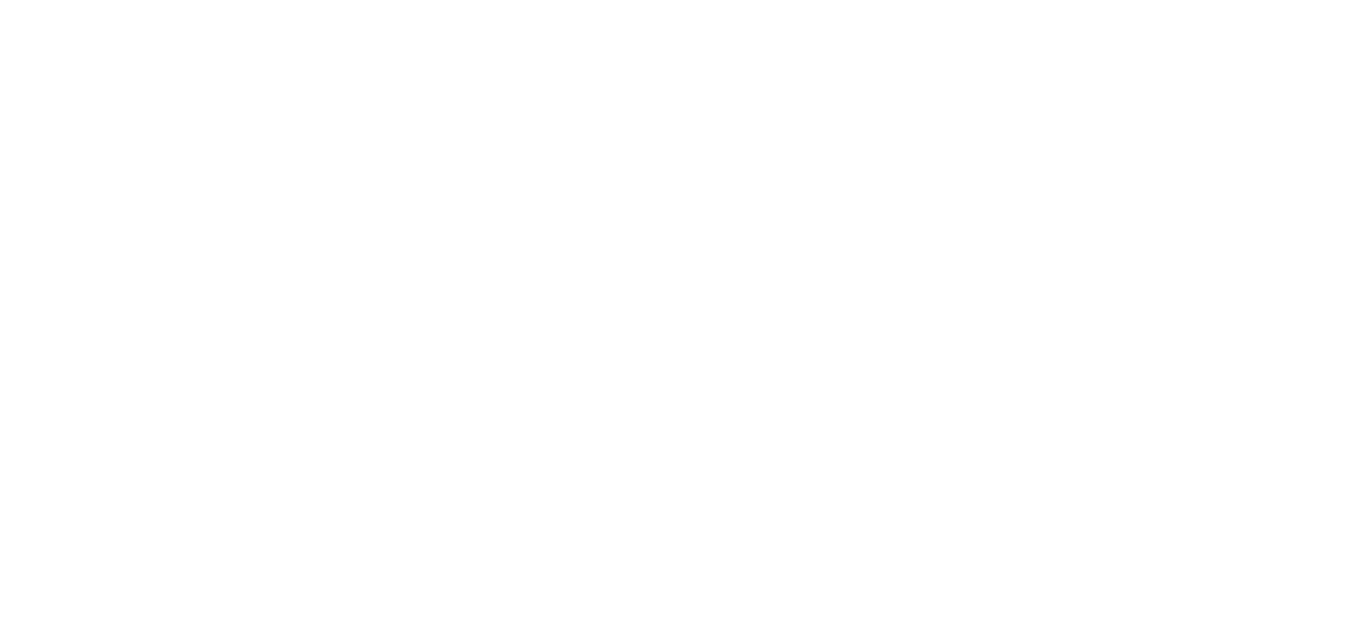 scroll, scrollTop: 0, scrollLeft: 0, axis: both 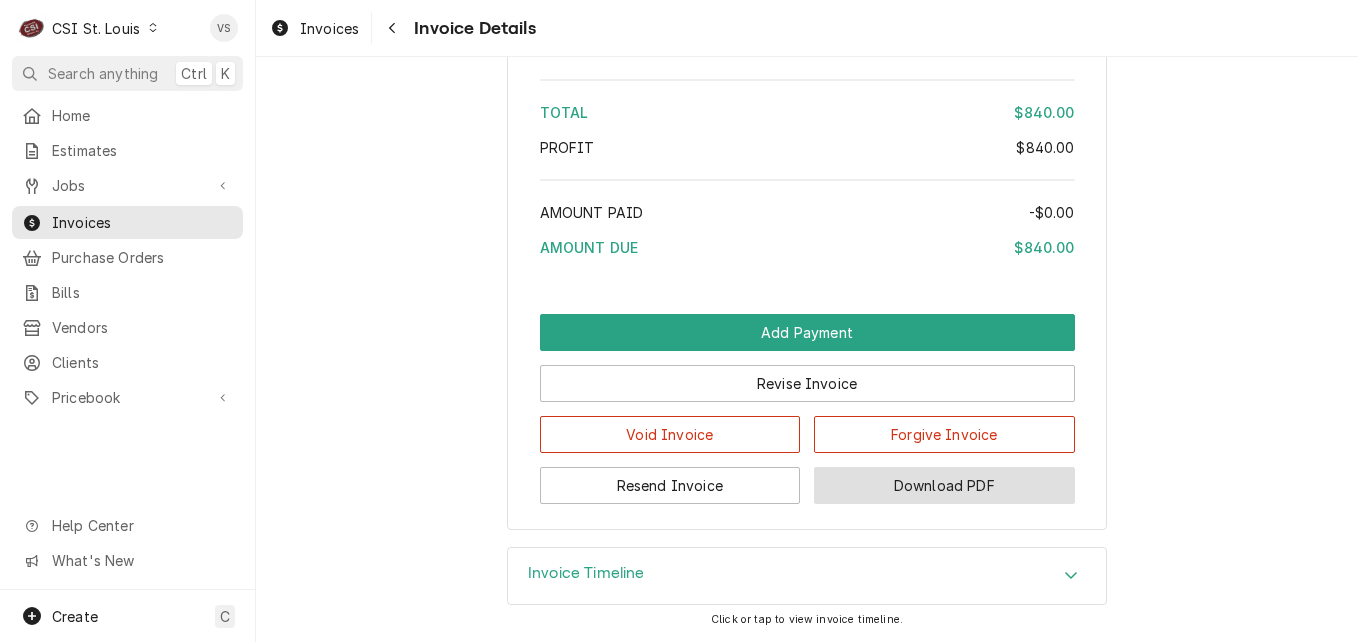 click on "Download PDF" at bounding box center (944, 485) 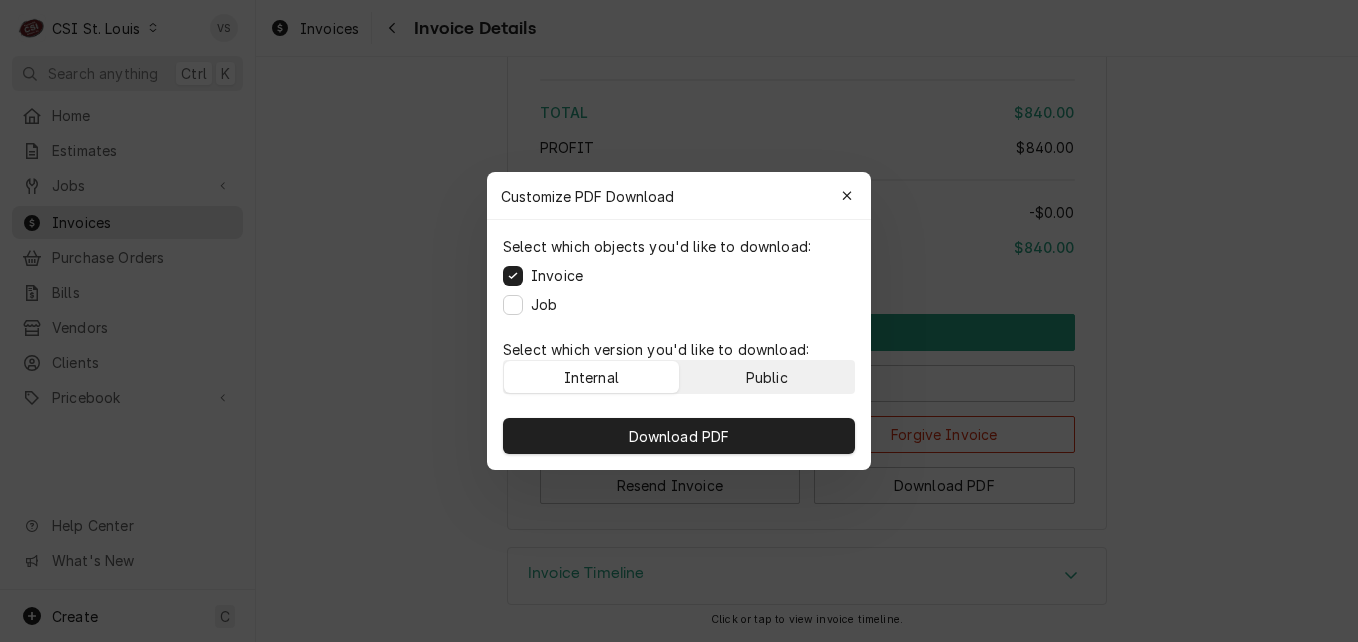 click on "Public" at bounding box center (767, 377) 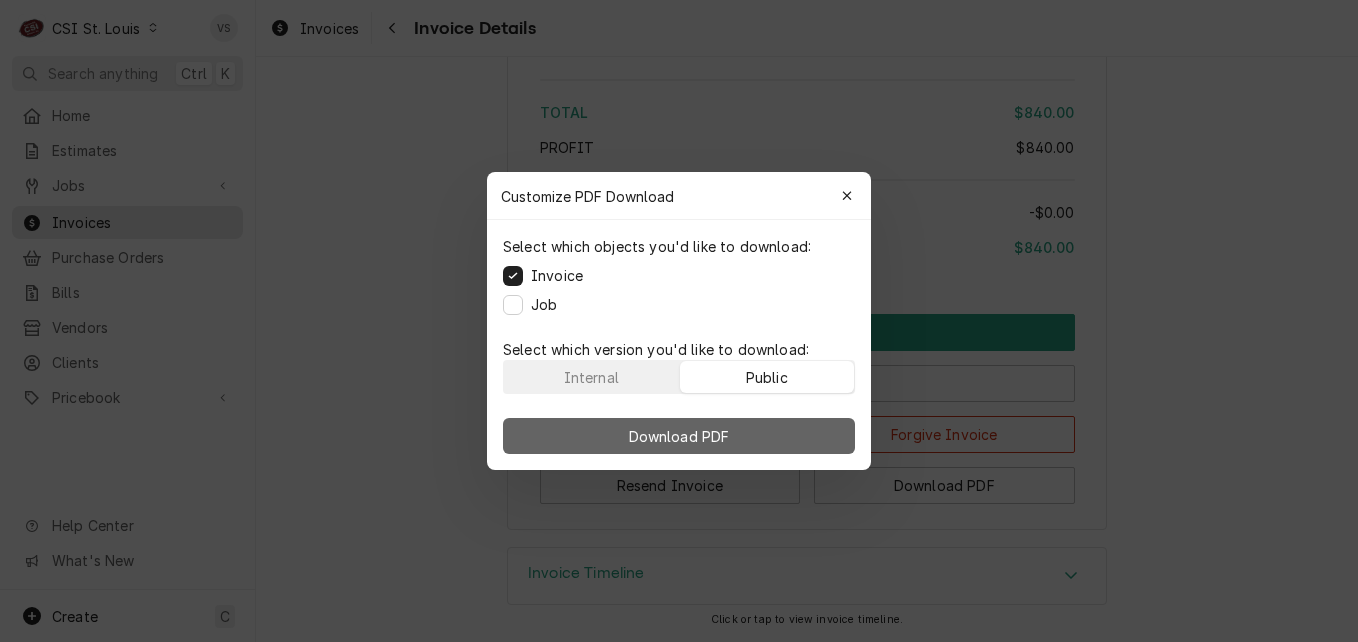click on "Download PDF" at bounding box center [679, 436] 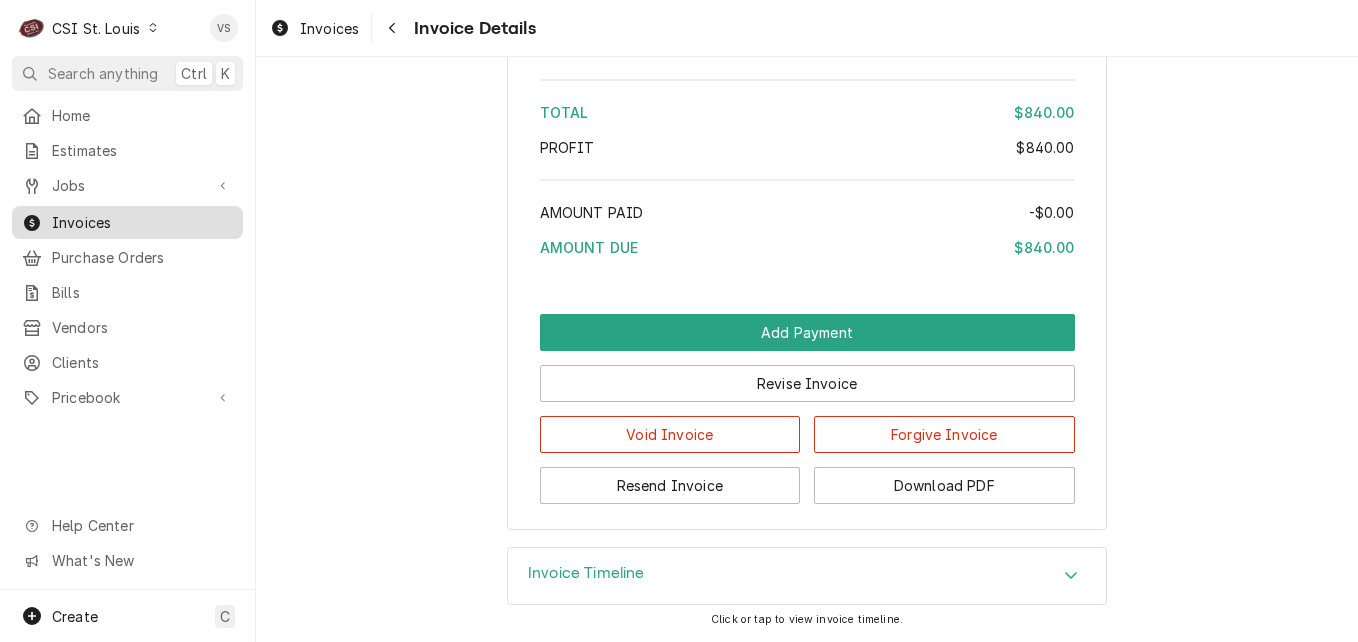 click on "Invoices" at bounding box center (142, 222) 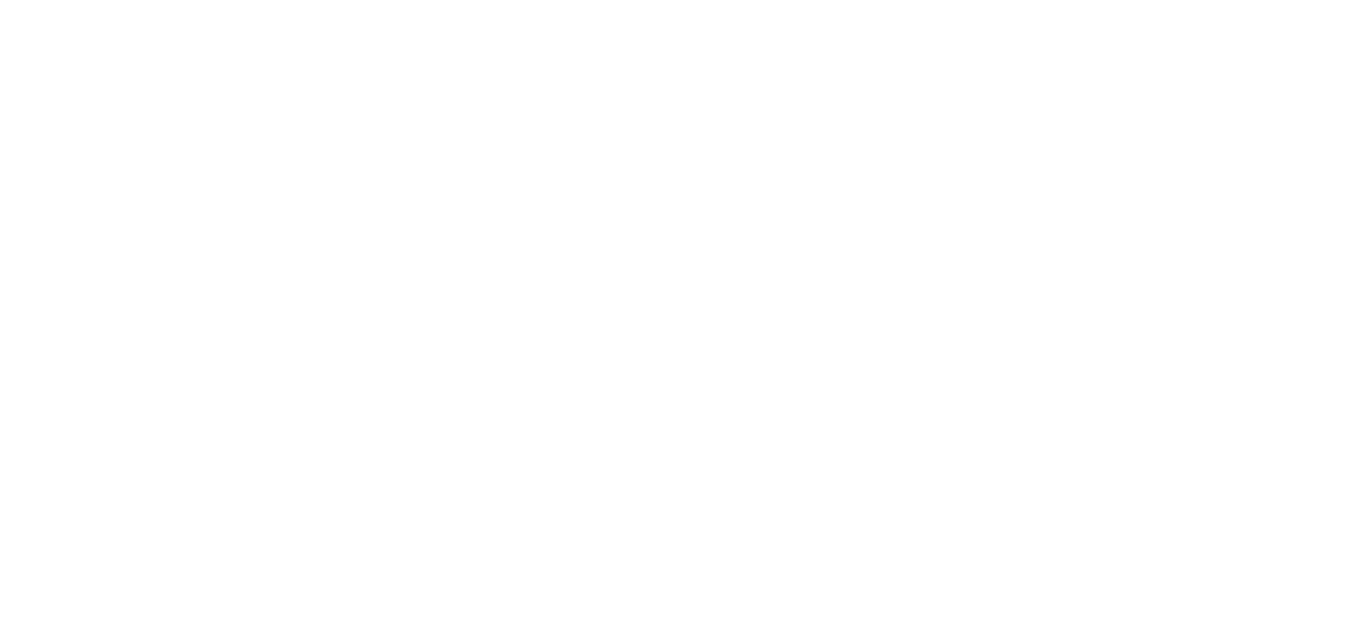 scroll, scrollTop: 0, scrollLeft: 0, axis: both 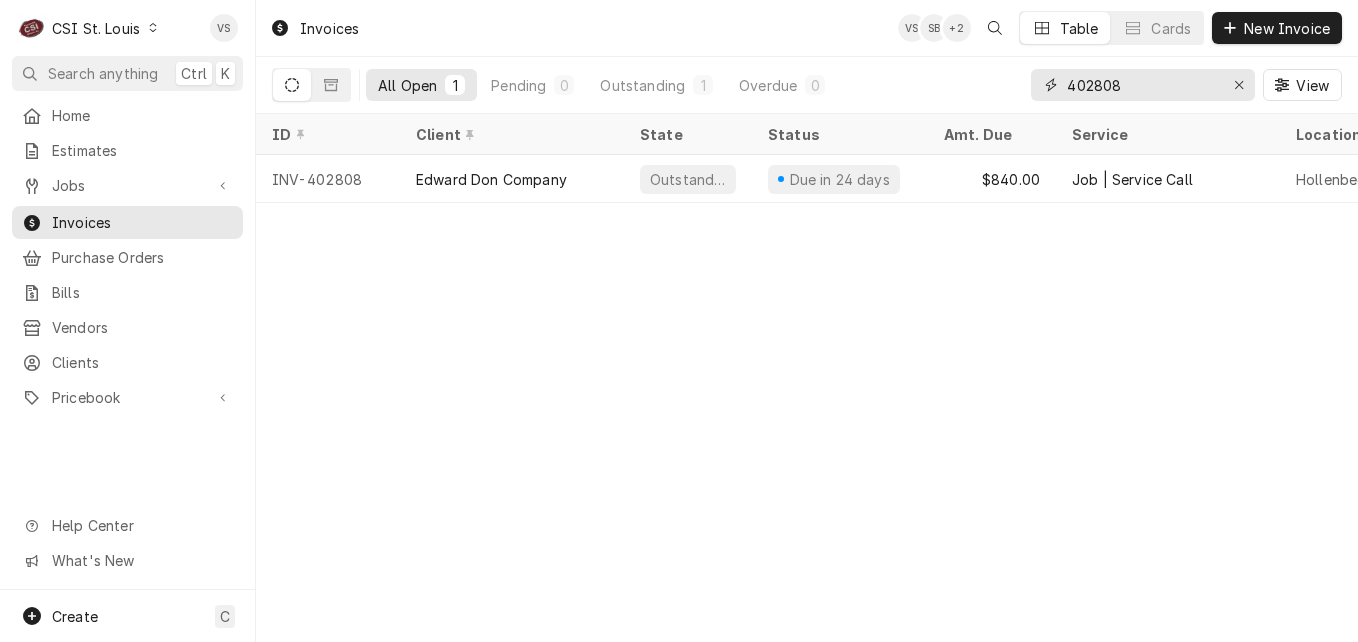 drag, startPoint x: 1155, startPoint y: 86, endPoint x: 1055, endPoint y: 87, distance: 100.005 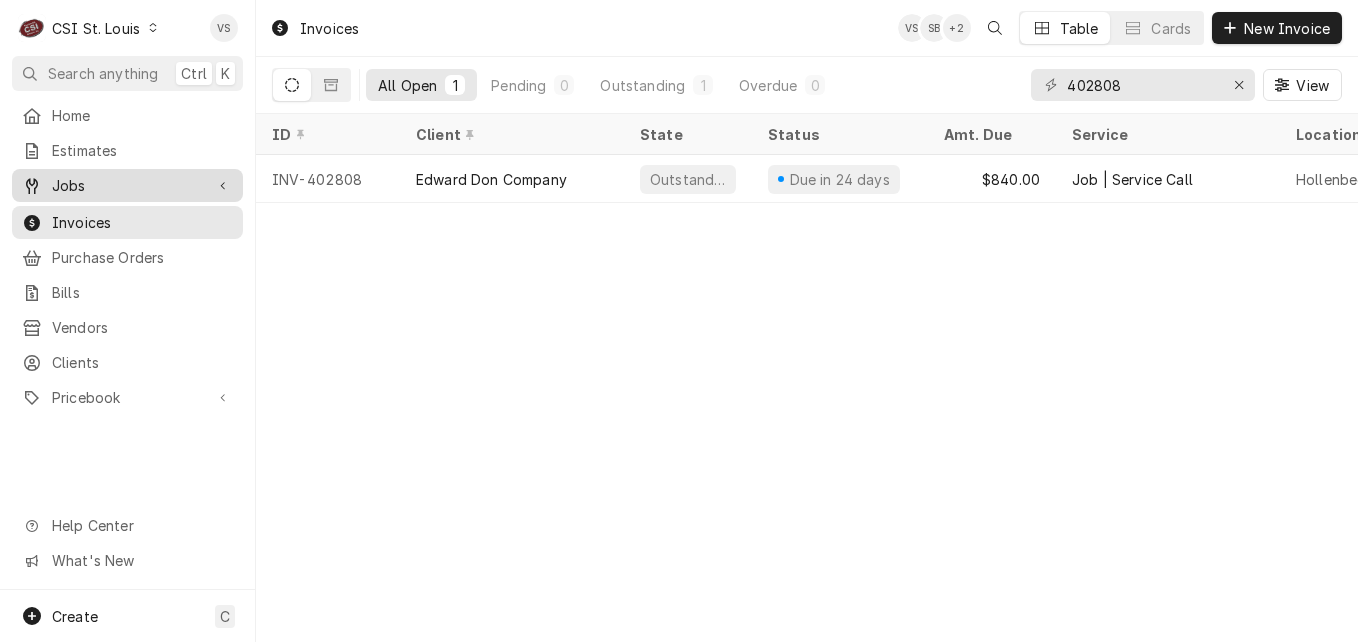 click on "Jobs" at bounding box center [127, 185] 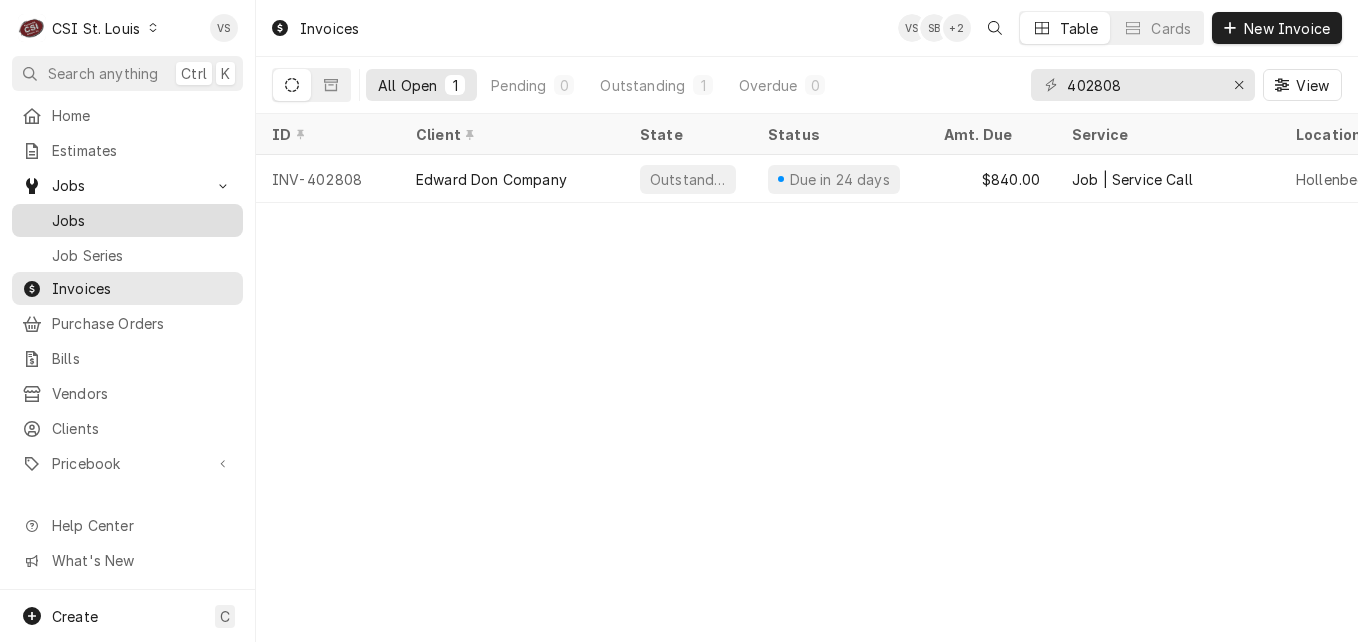 click on "Jobs" at bounding box center (142, 220) 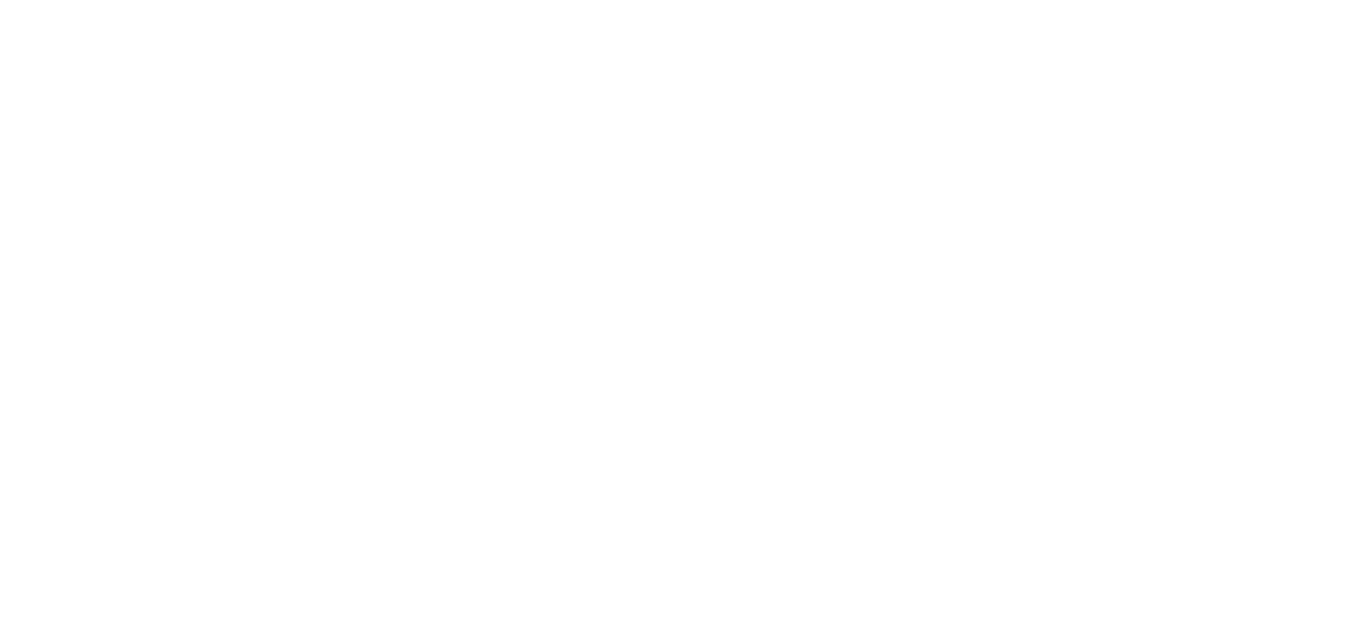 scroll, scrollTop: 0, scrollLeft: 0, axis: both 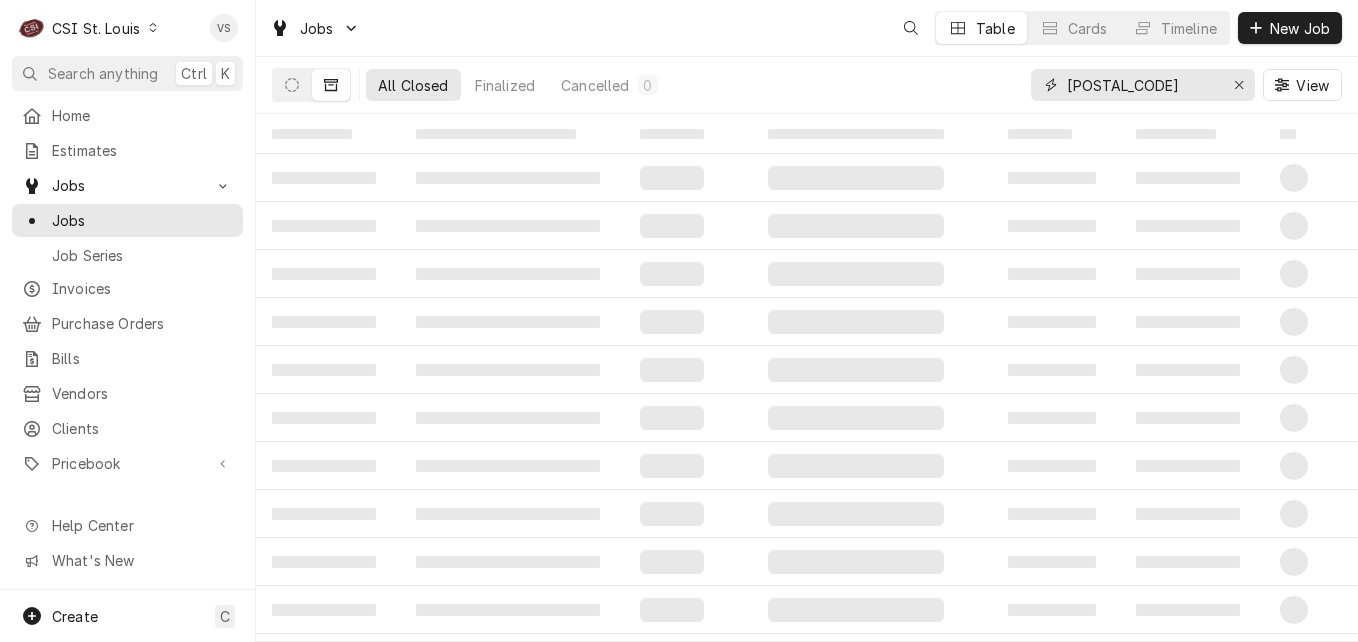 click on "All Closed Finalized Cancelled 0 41262 View" at bounding box center [807, 85] 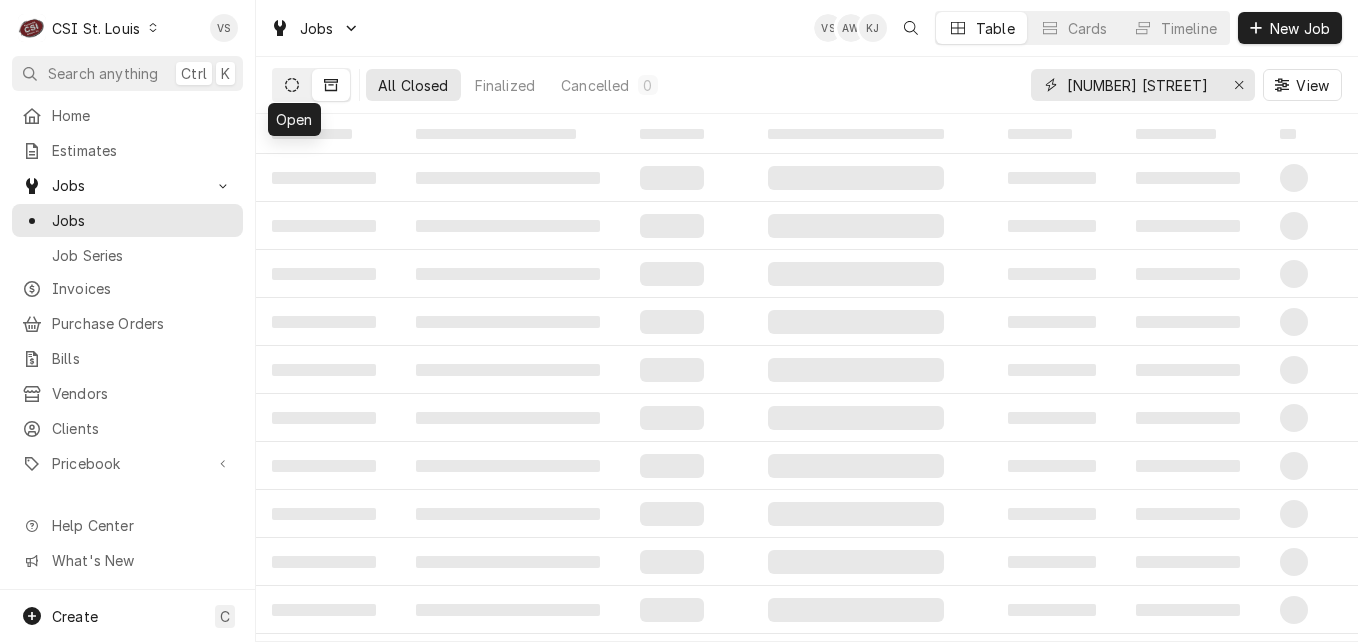 type on "[NUMBER] [STREET]" 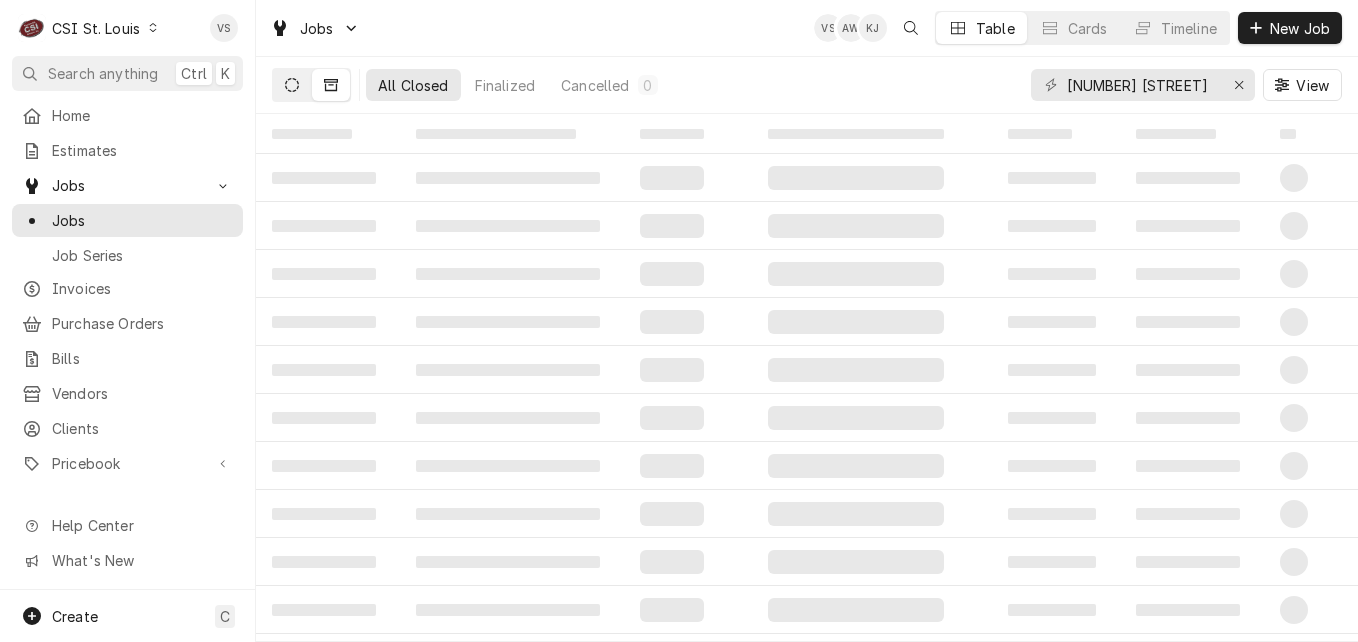 click at bounding box center [292, 85] 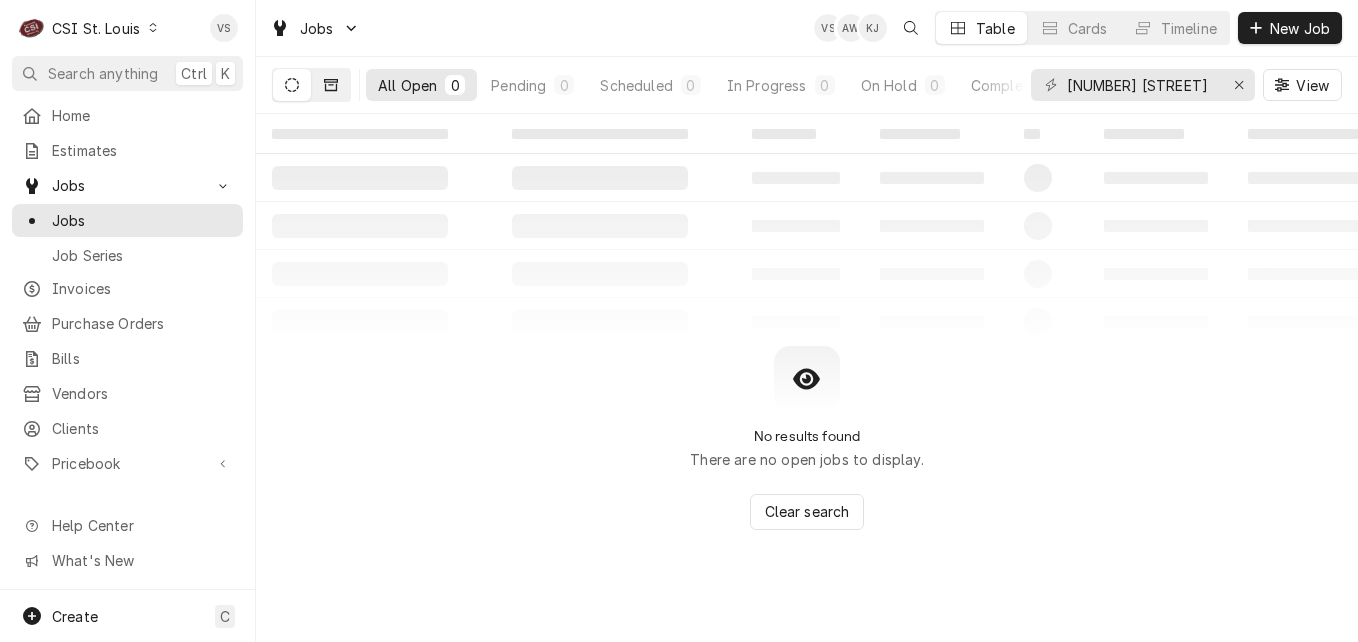 click at bounding box center (331, 85) 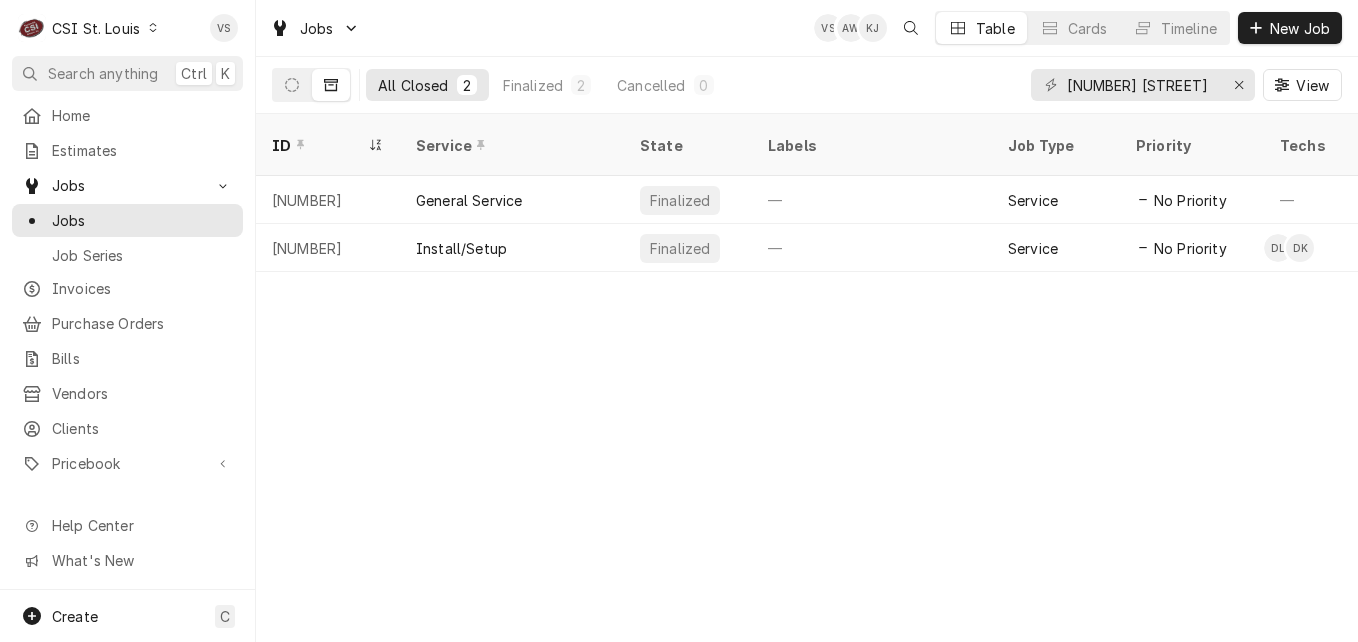 click on "All Closed" at bounding box center [413, 85] 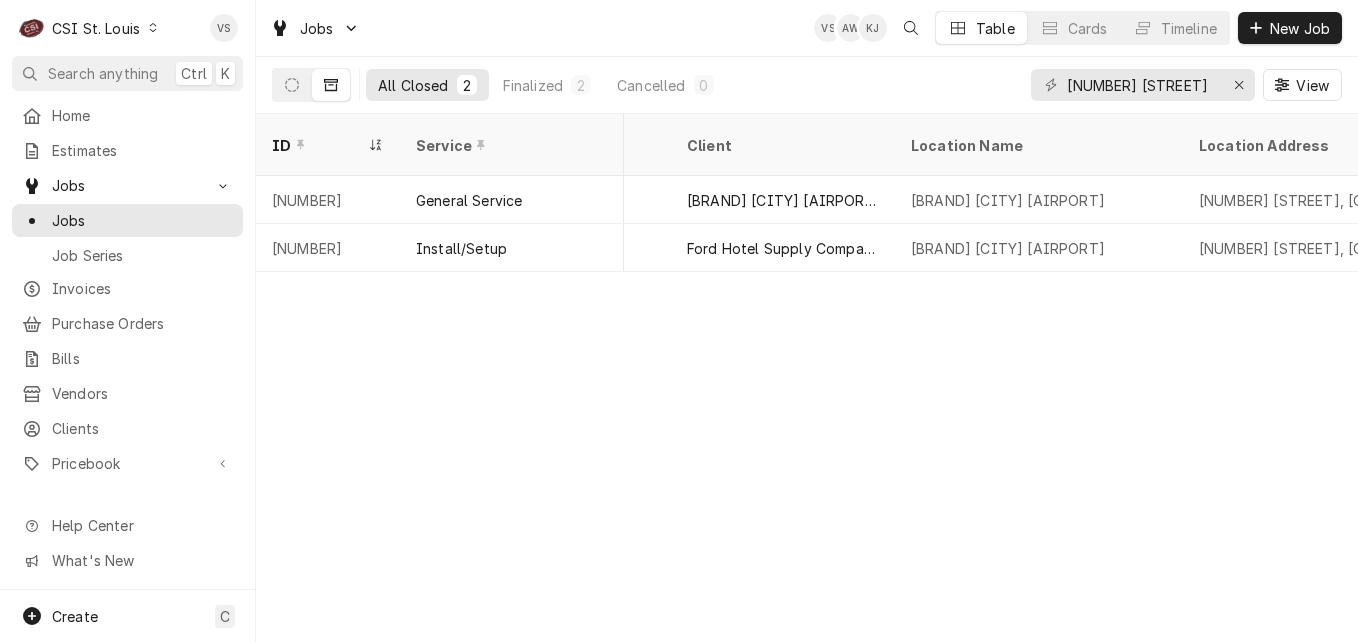 scroll, scrollTop: 0, scrollLeft: 804, axis: horizontal 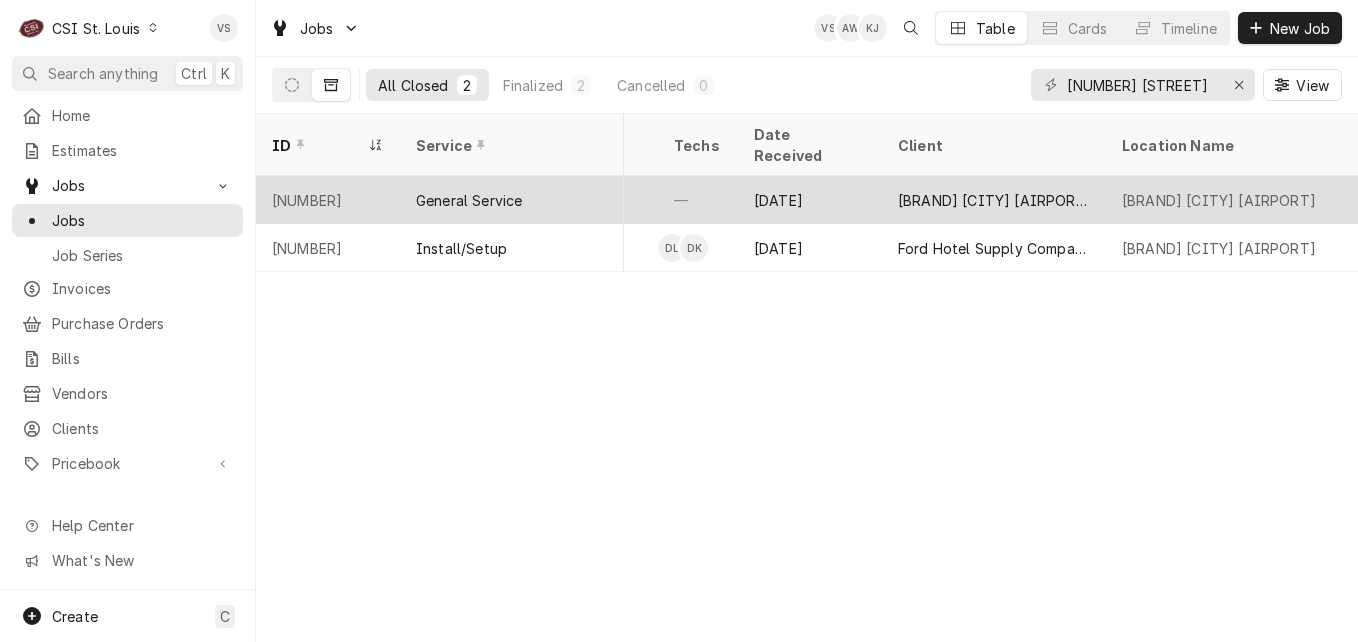 click on "General Service" at bounding box center (512, 200) 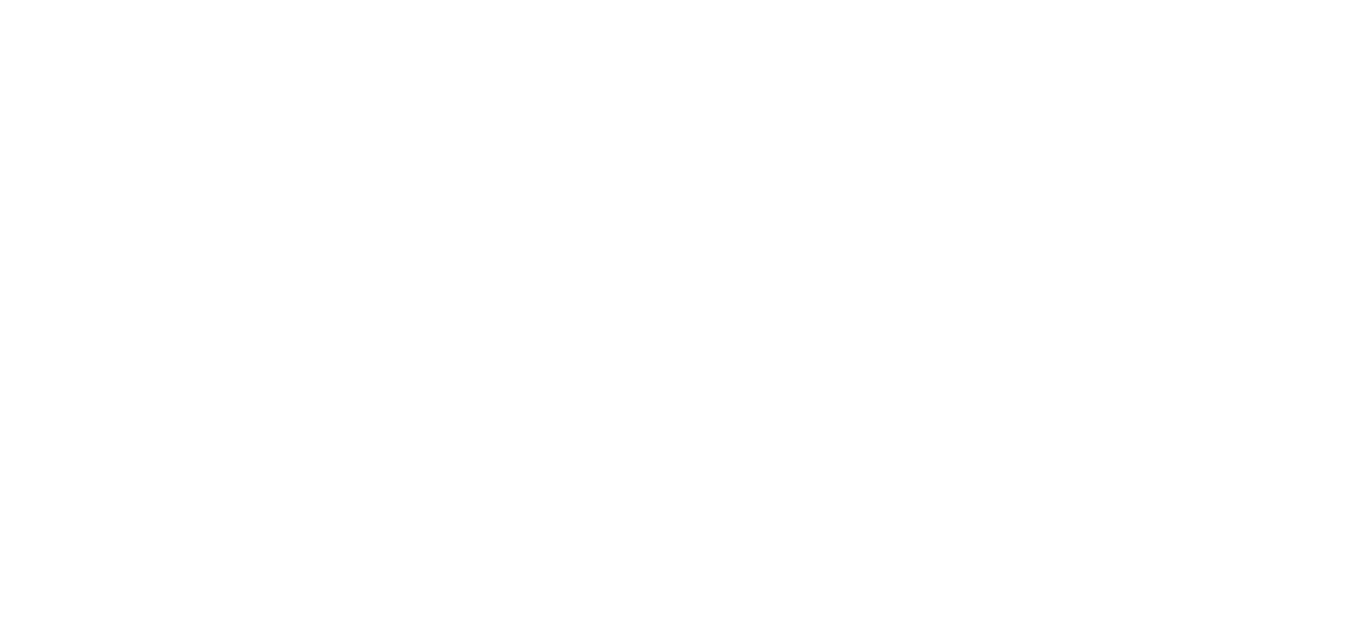 scroll, scrollTop: 0, scrollLeft: 0, axis: both 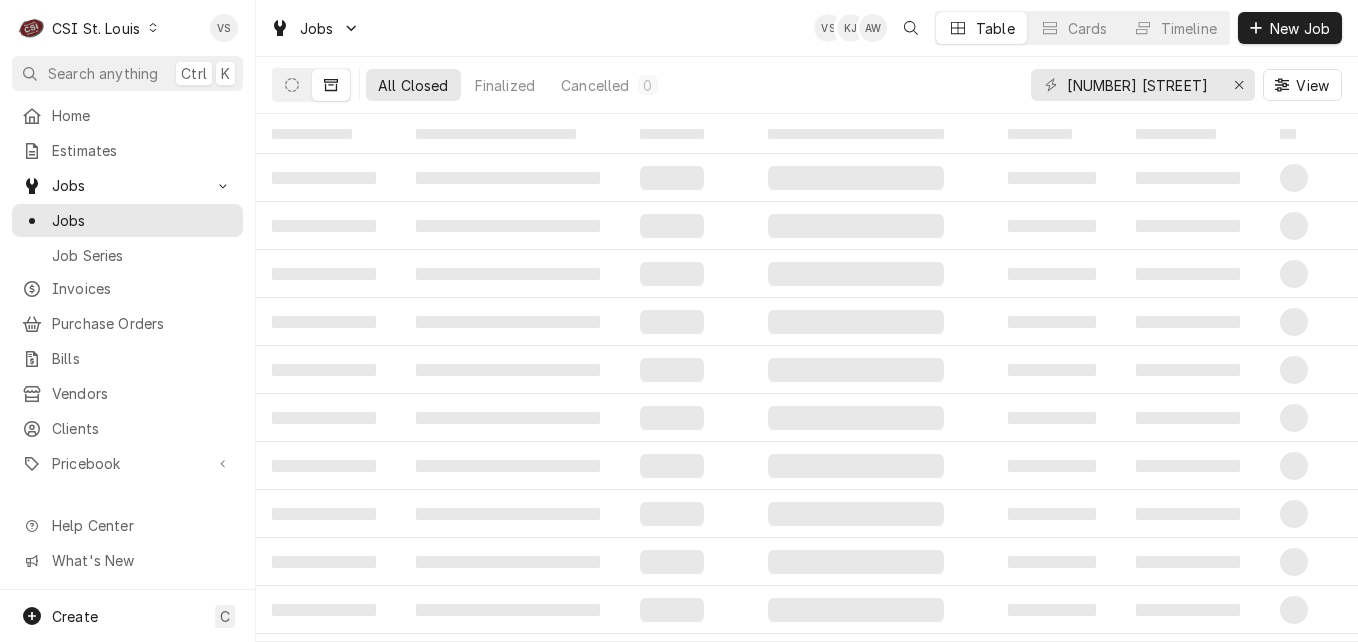 click on "All Closed" at bounding box center [413, 85] 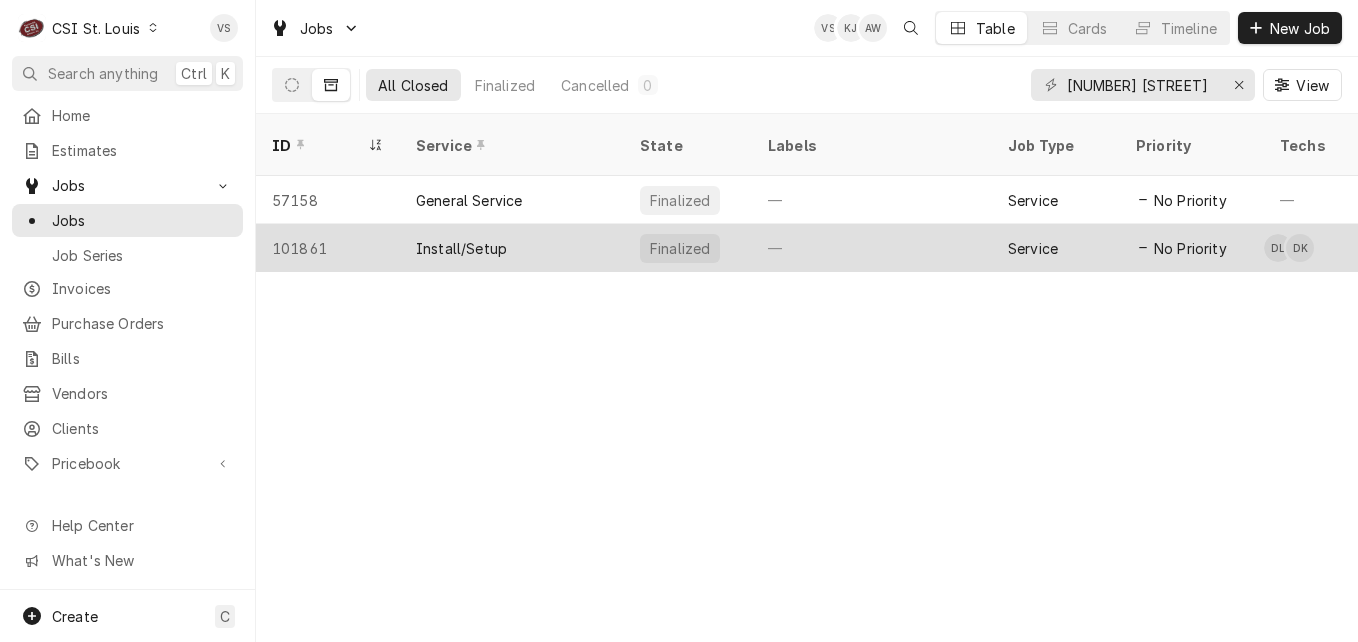 click on "Install/Setup" at bounding box center [461, 248] 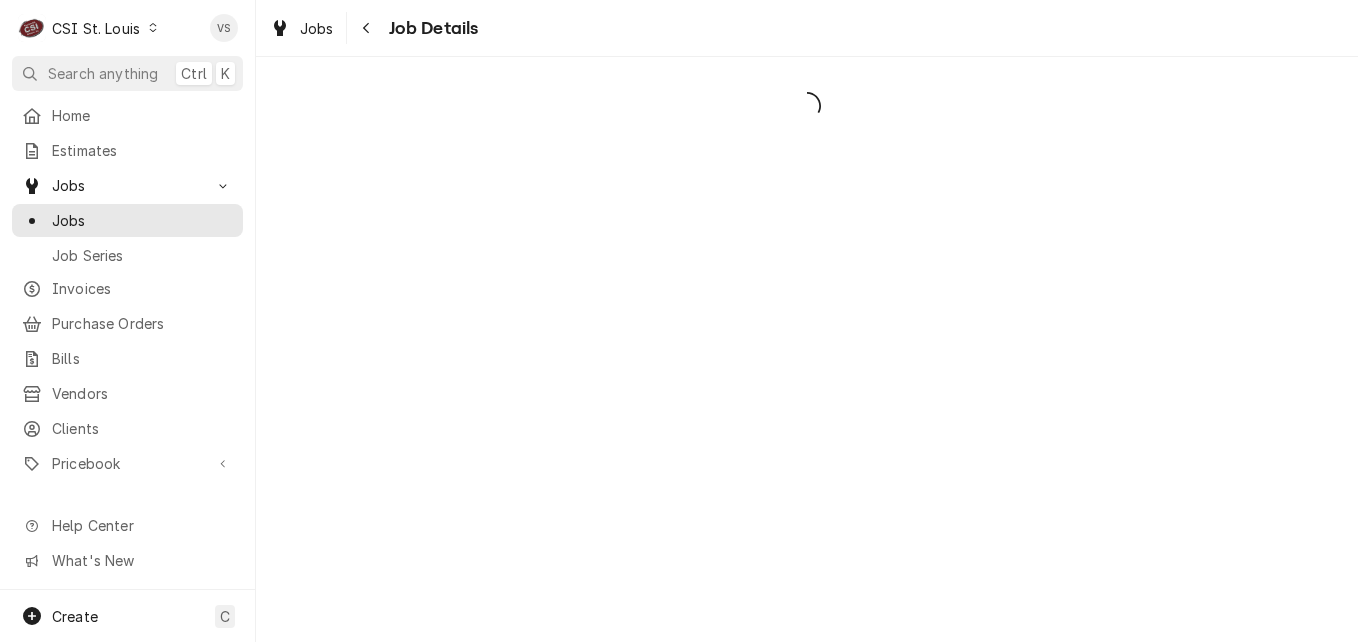 scroll, scrollTop: 0, scrollLeft: 0, axis: both 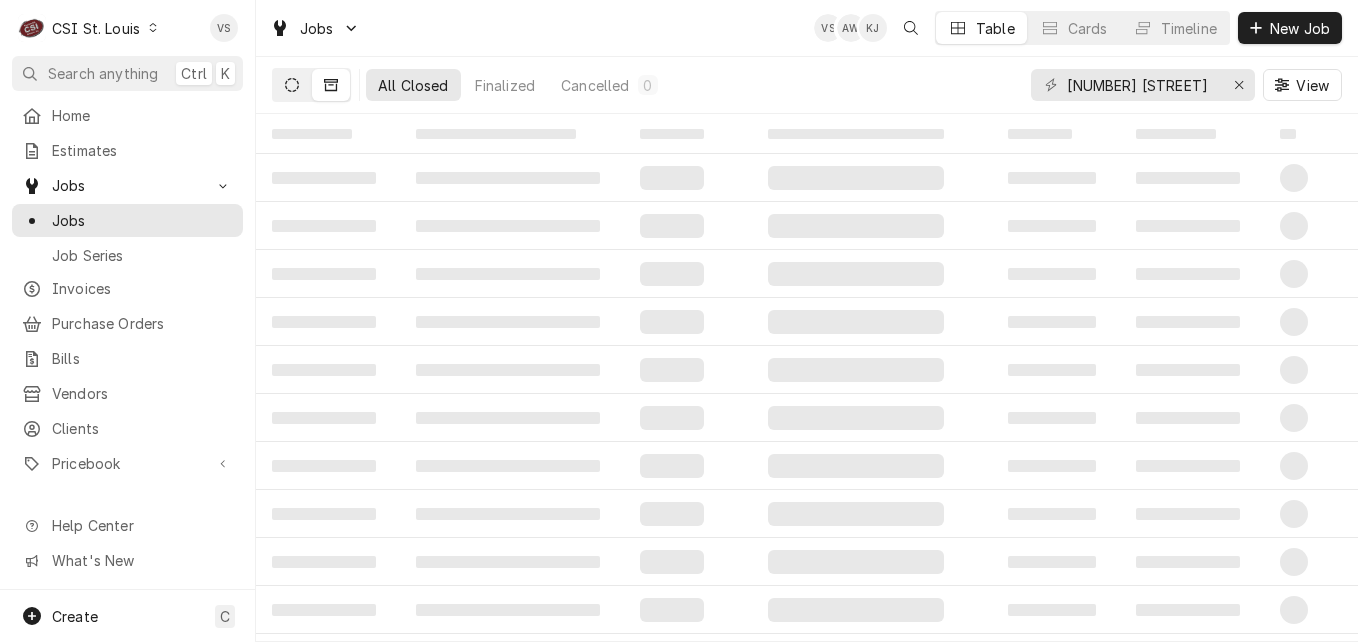 click 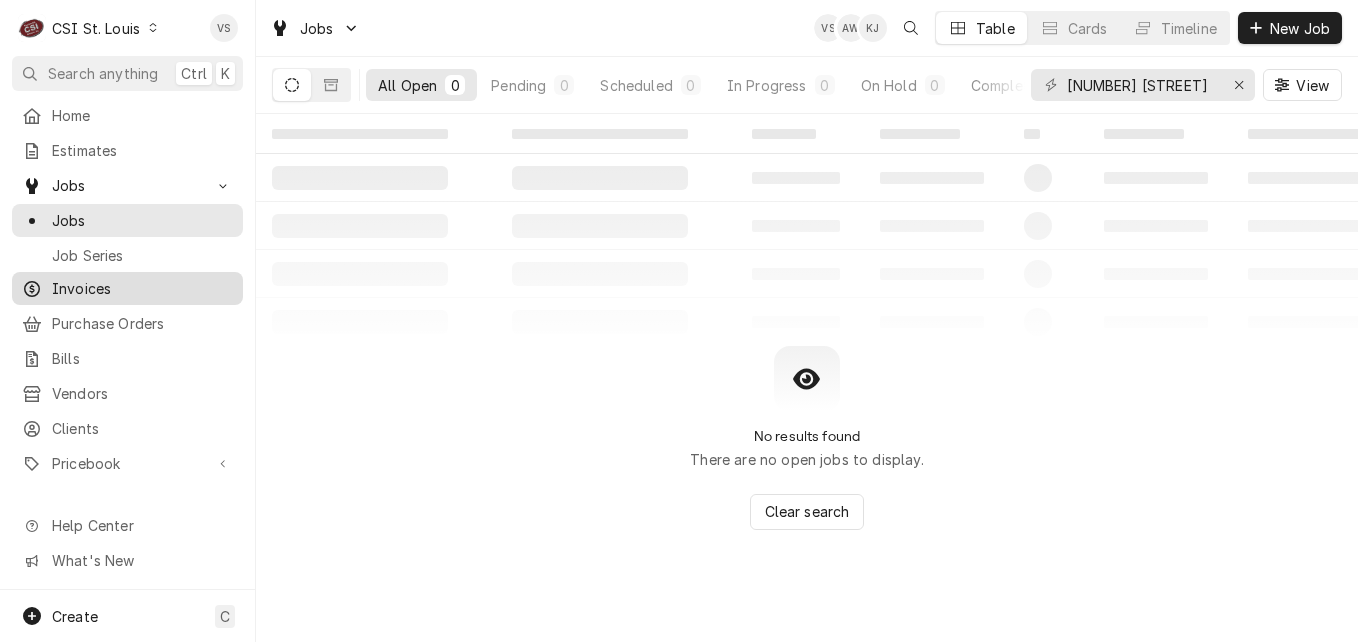click on "Invoices" at bounding box center (142, 288) 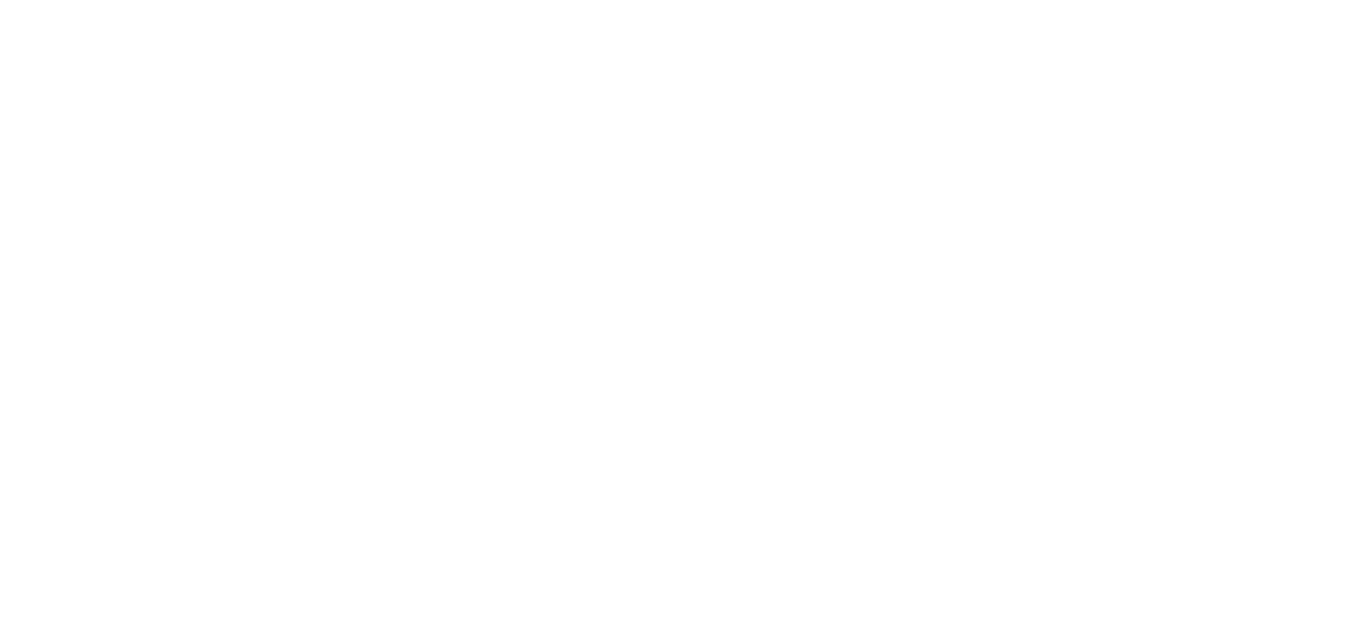scroll, scrollTop: 0, scrollLeft: 0, axis: both 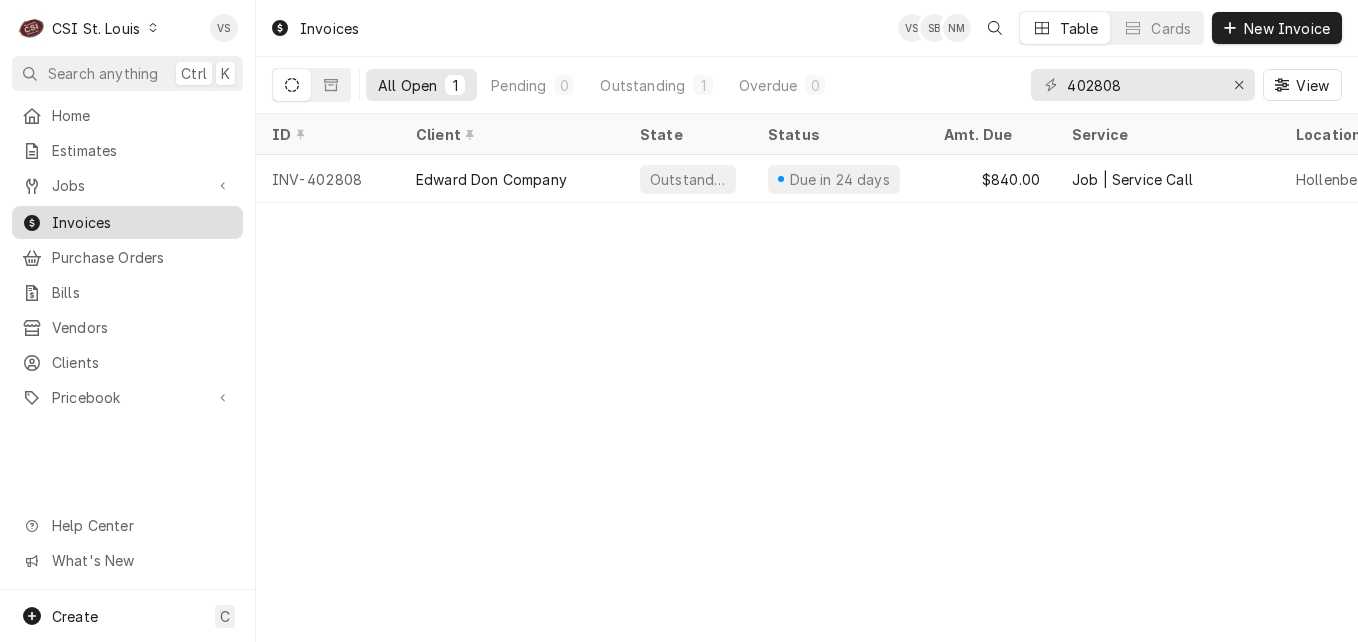 click on "Invoices" at bounding box center (142, 222) 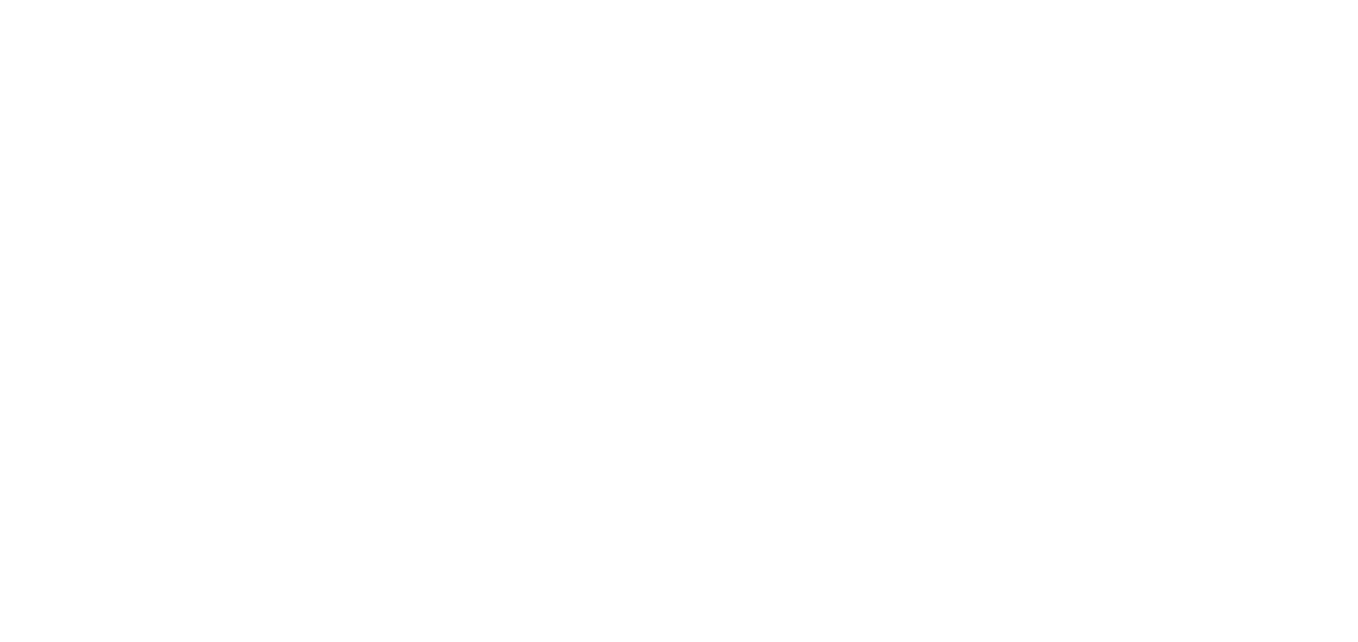 scroll, scrollTop: 0, scrollLeft: 0, axis: both 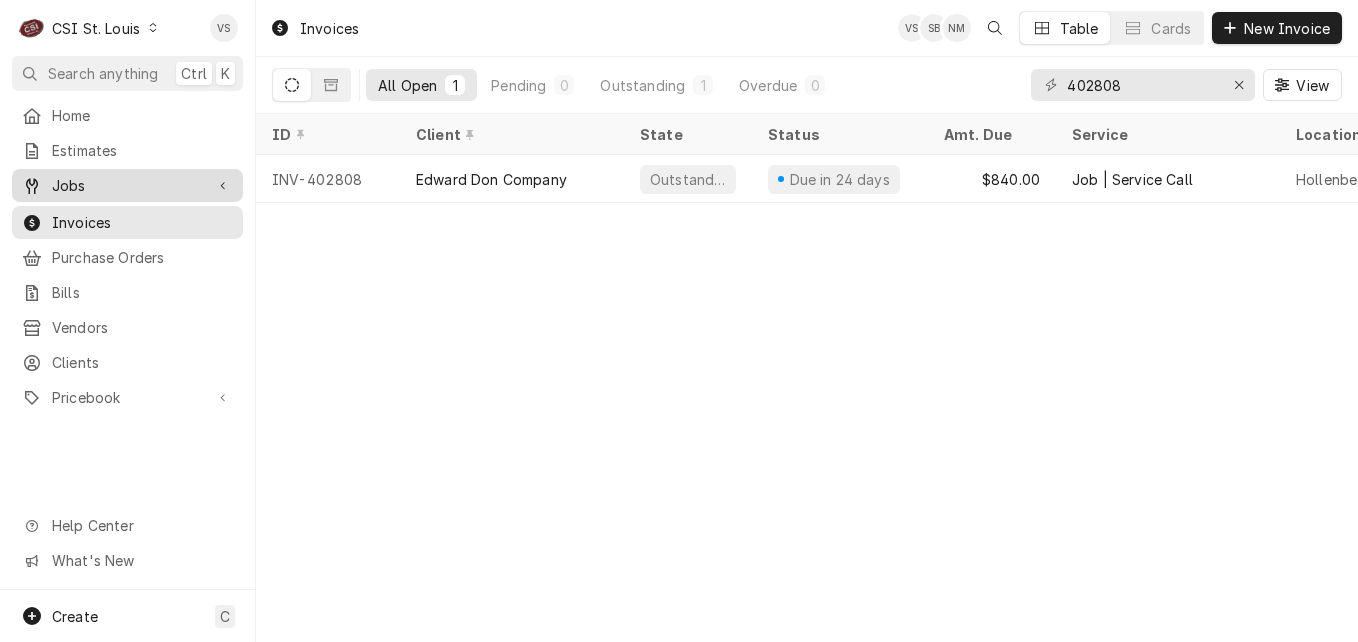 click on "Jobs" at bounding box center [127, 185] 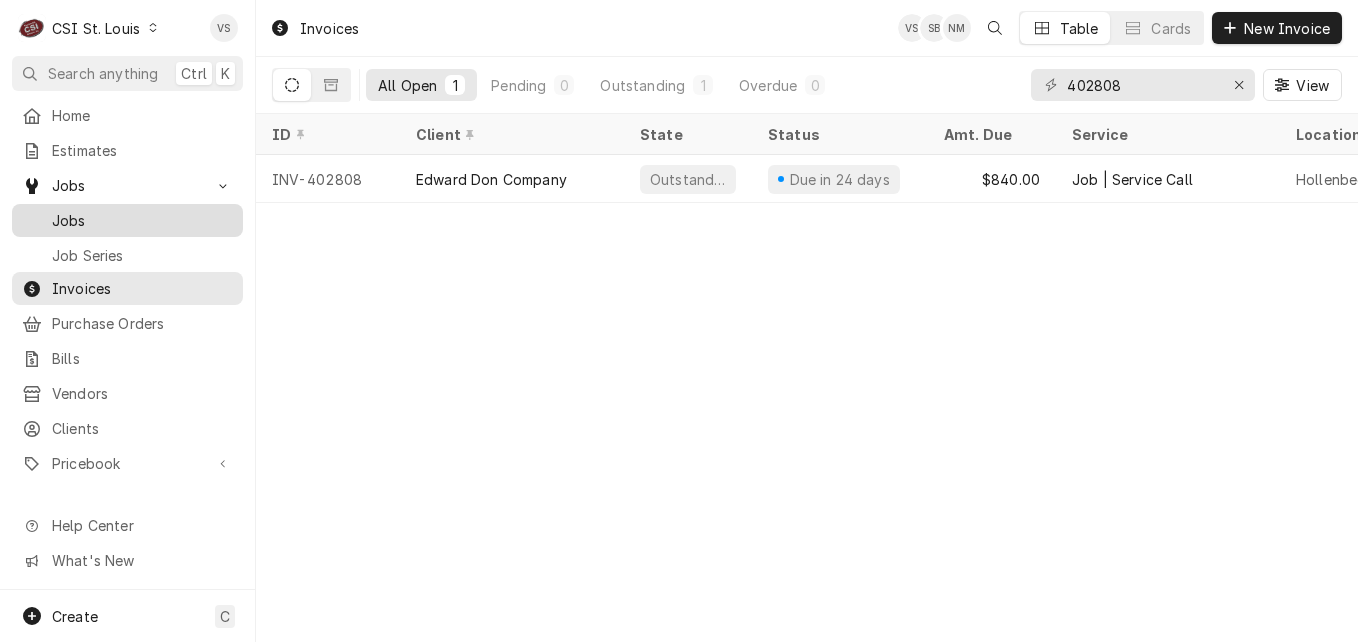 click on "Jobs" at bounding box center [142, 220] 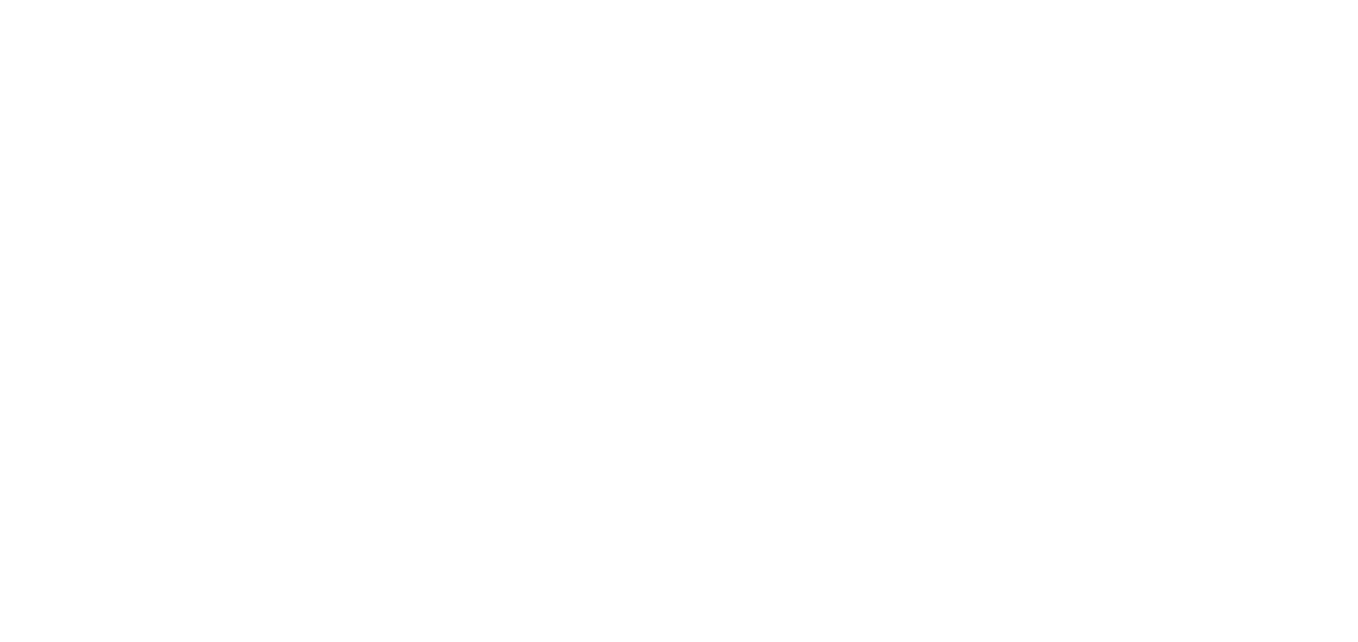 scroll, scrollTop: 0, scrollLeft: 0, axis: both 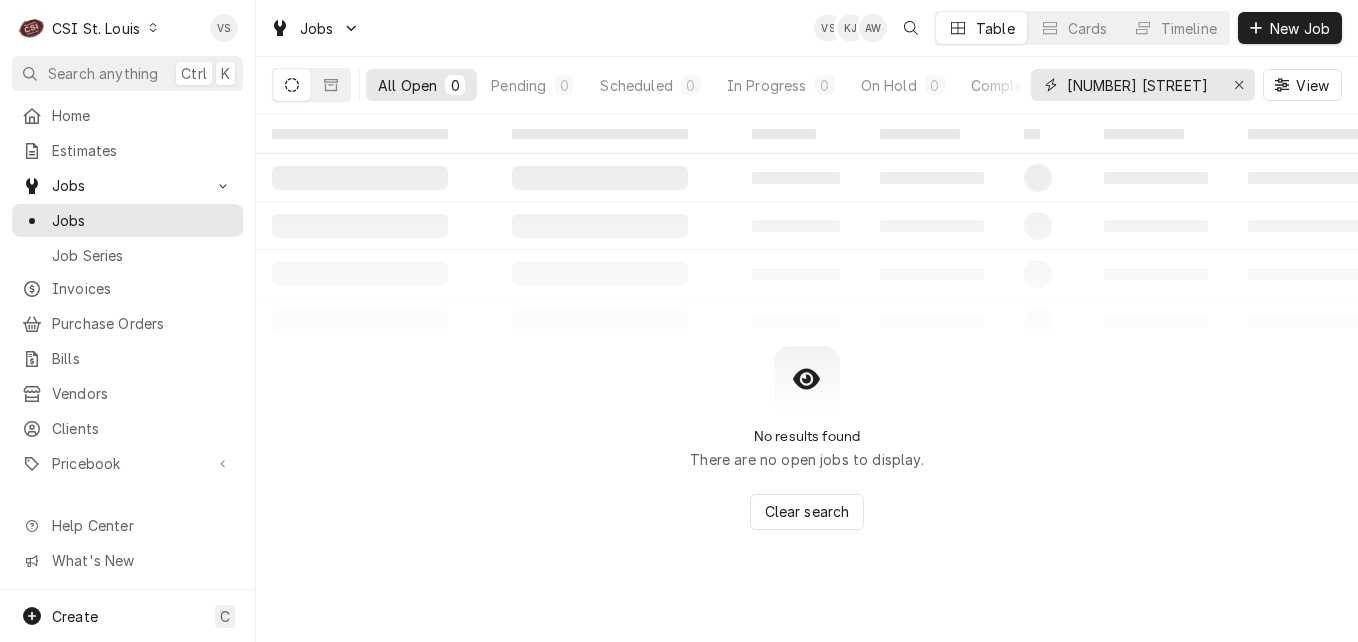 drag, startPoint x: 1207, startPoint y: 85, endPoint x: 1197, endPoint y: 88, distance: 10.440307 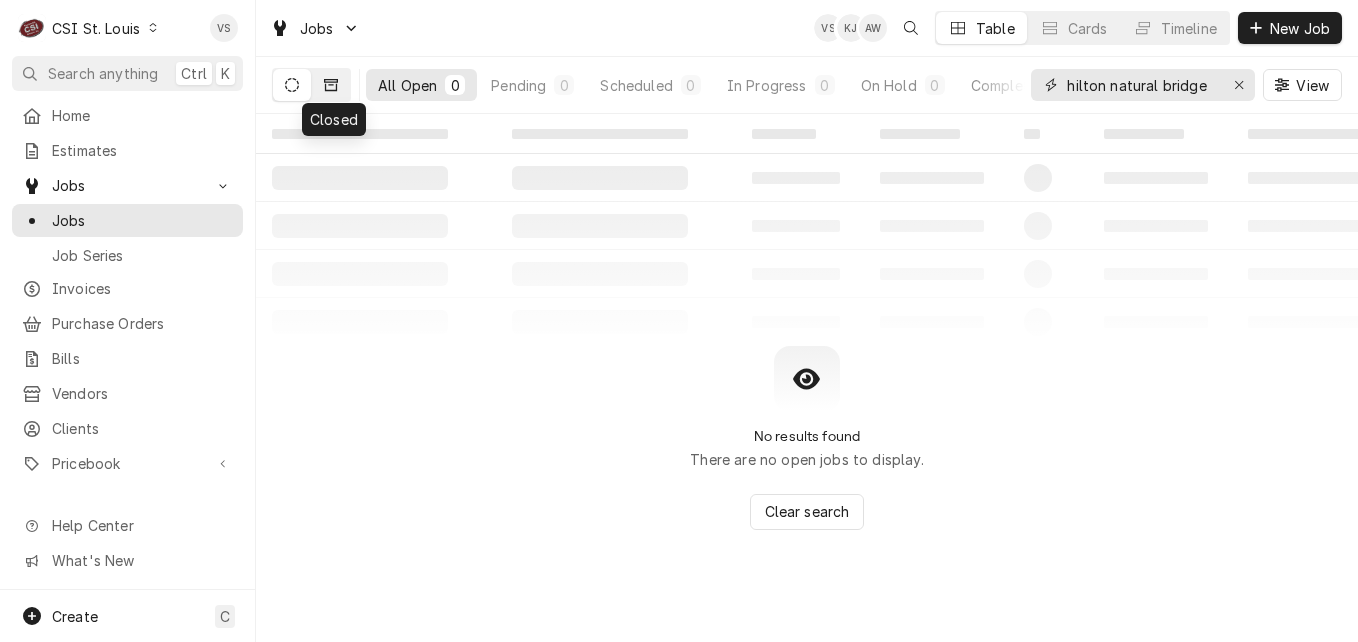 type on "hilton natural bridge" 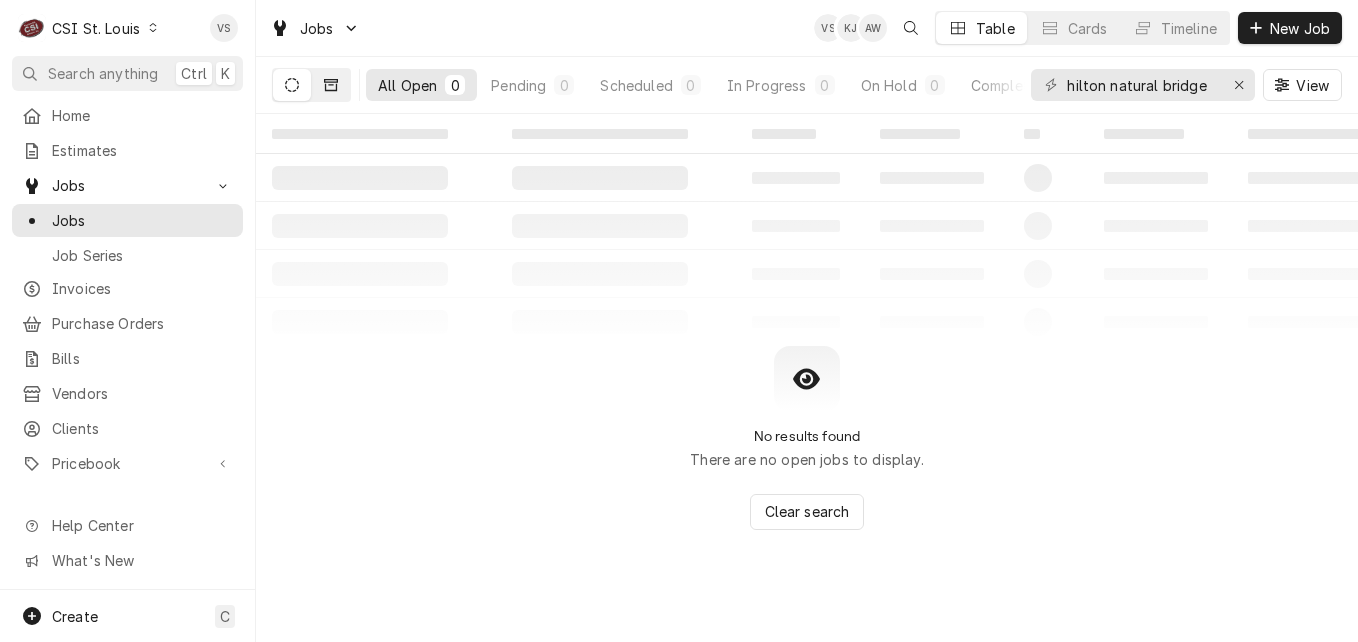 click 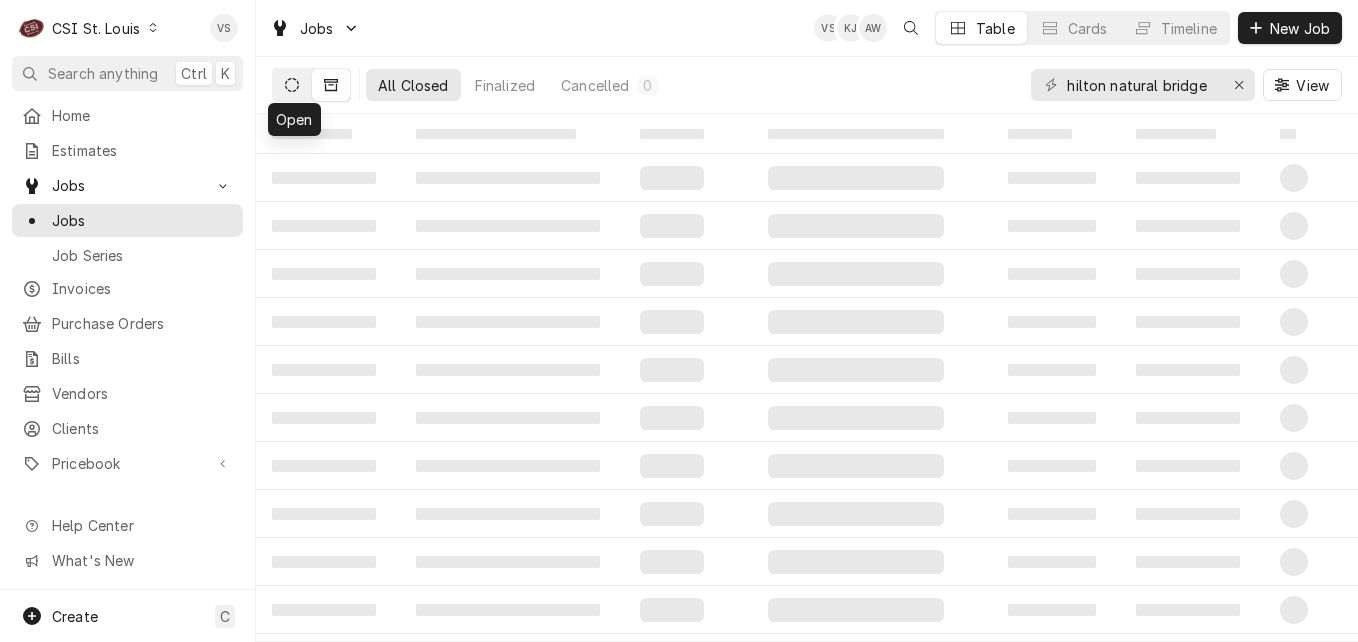 click 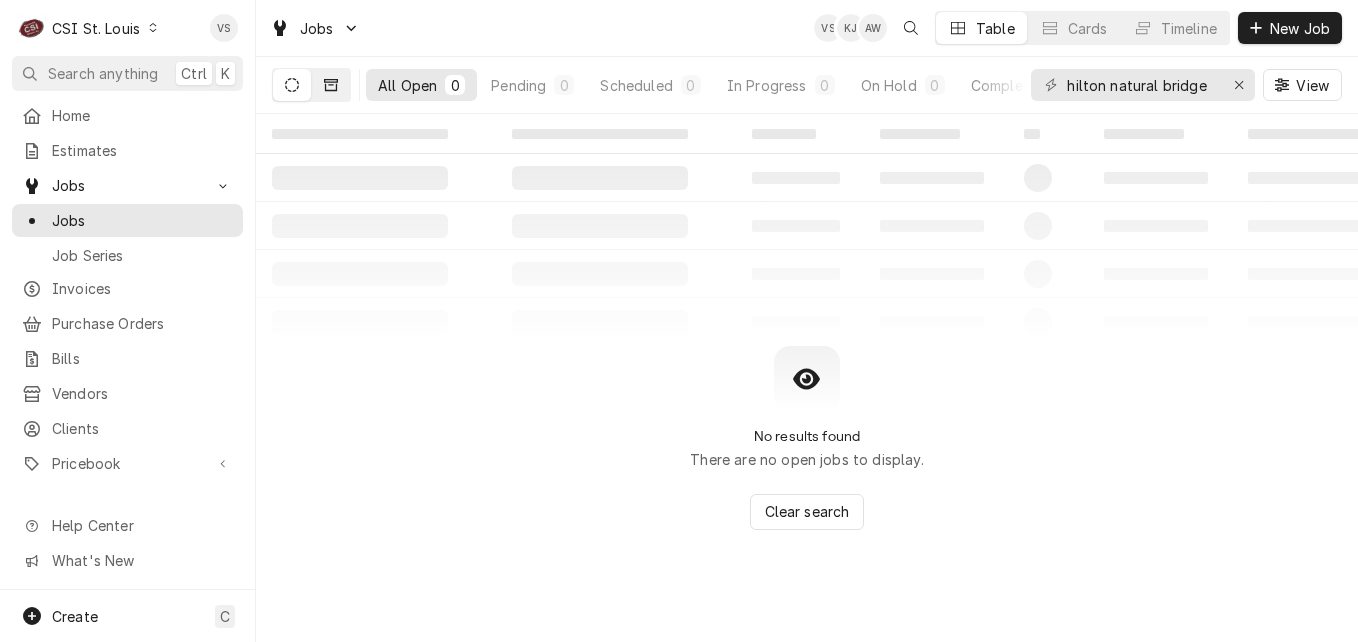 click 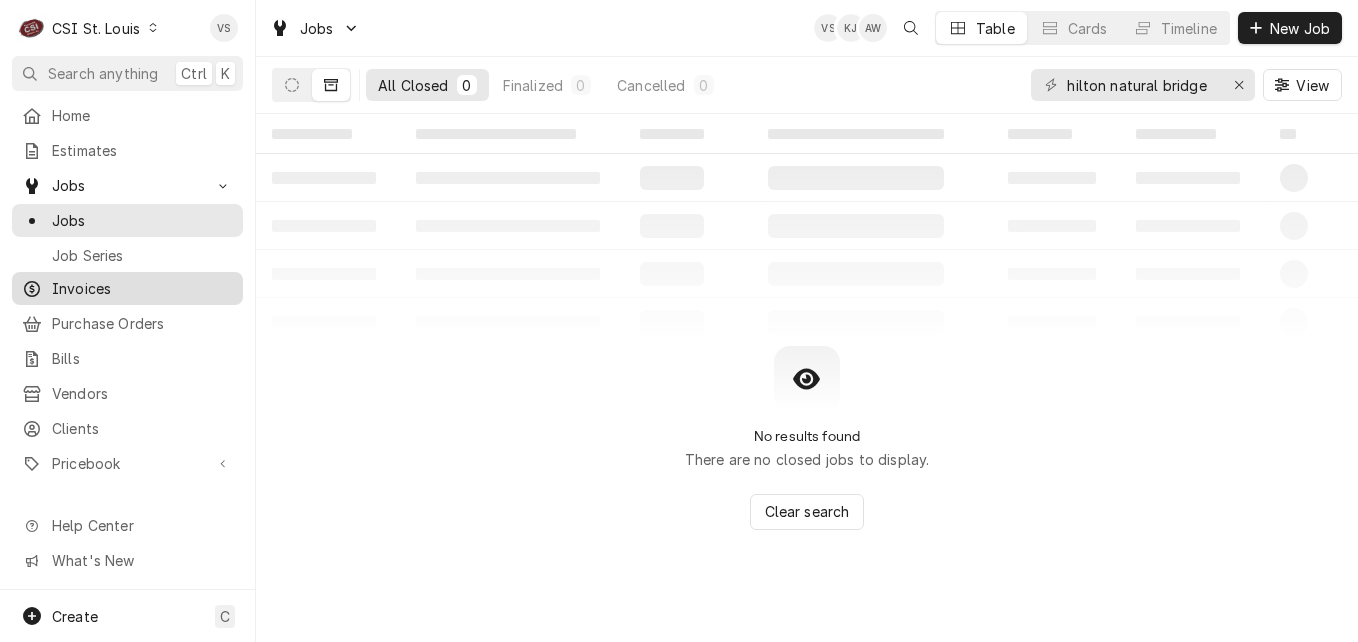 click on "Invoices" at bounding box center (142, 288) 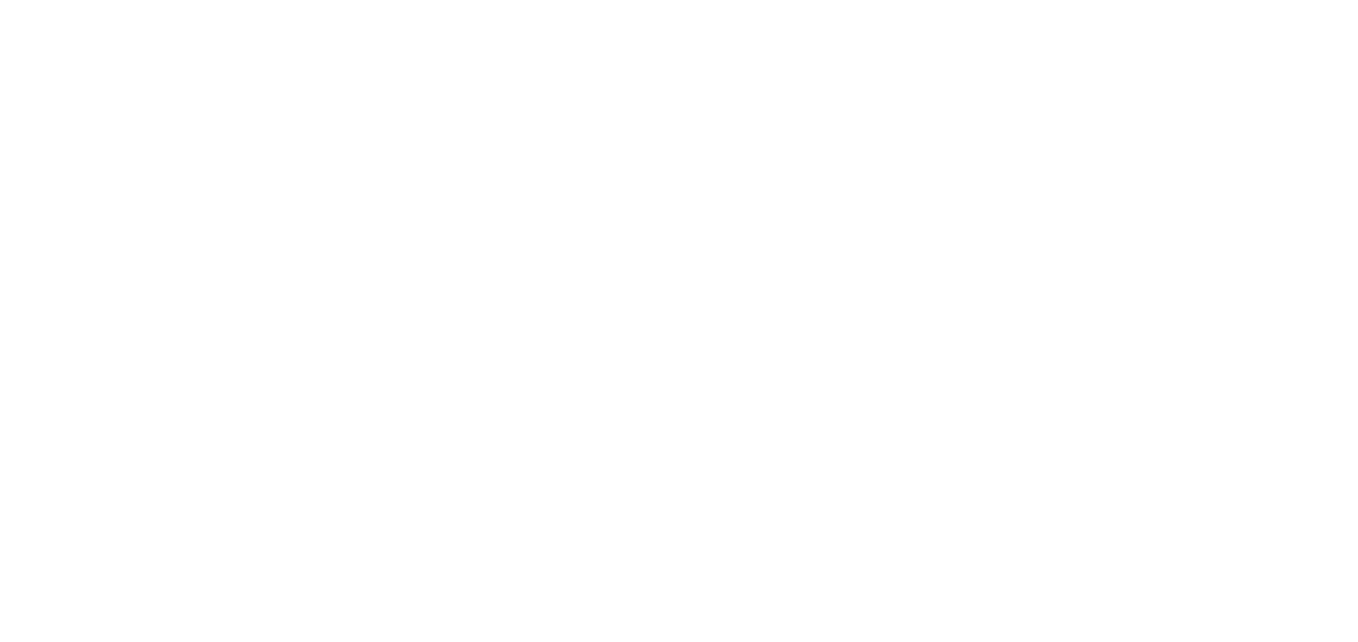scroll, scrollTop: 0, scrollLeft: 0, axis: both 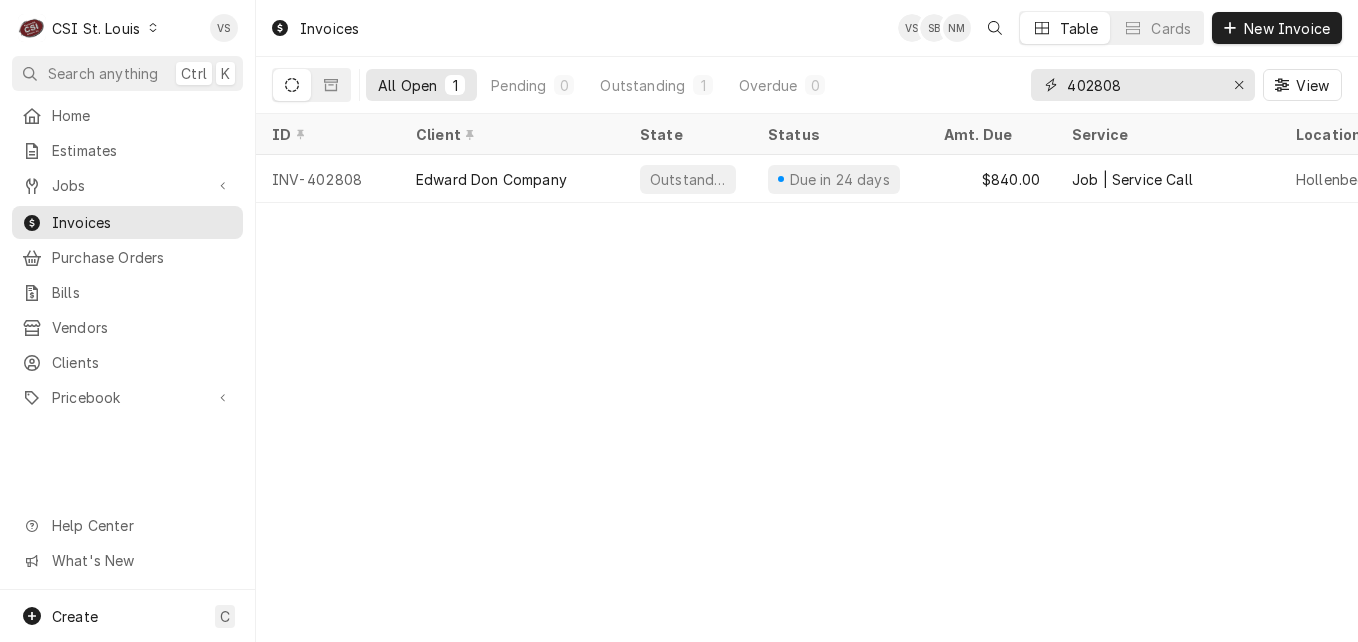 drag, startPoint x: 1126, startPoint y: 83, endPoint x: 1044, endPoint y: 83, distance: 82 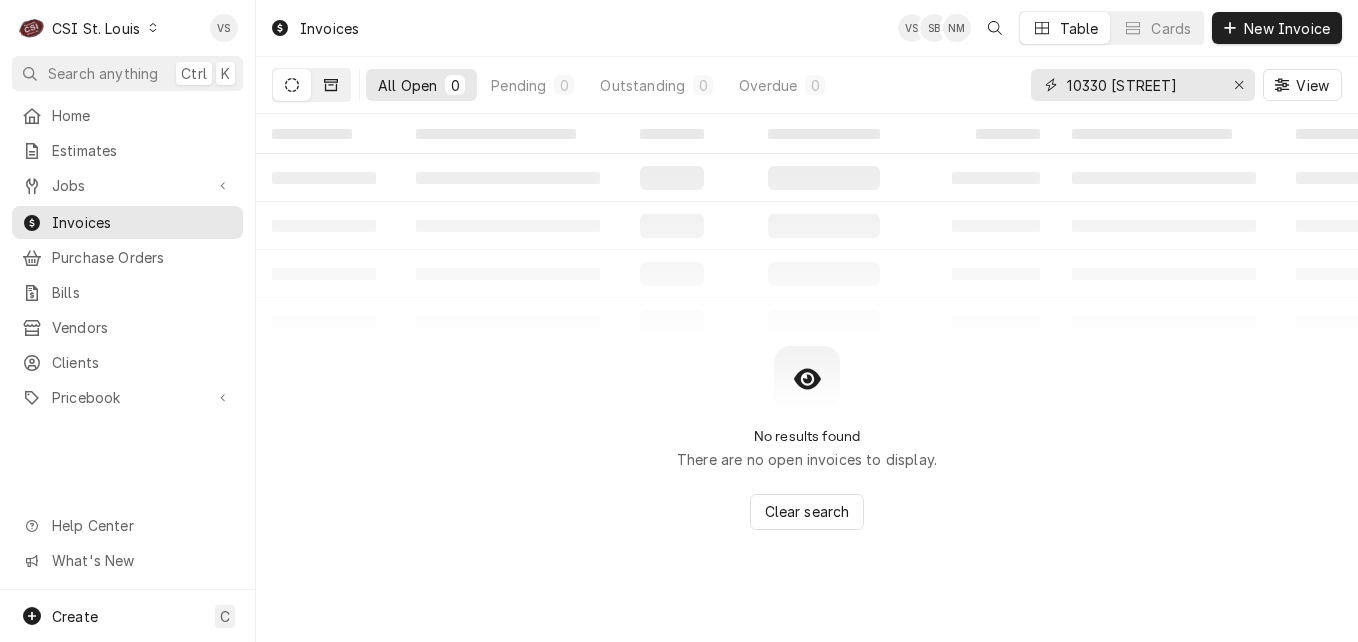 type on "10330 [STREET]" 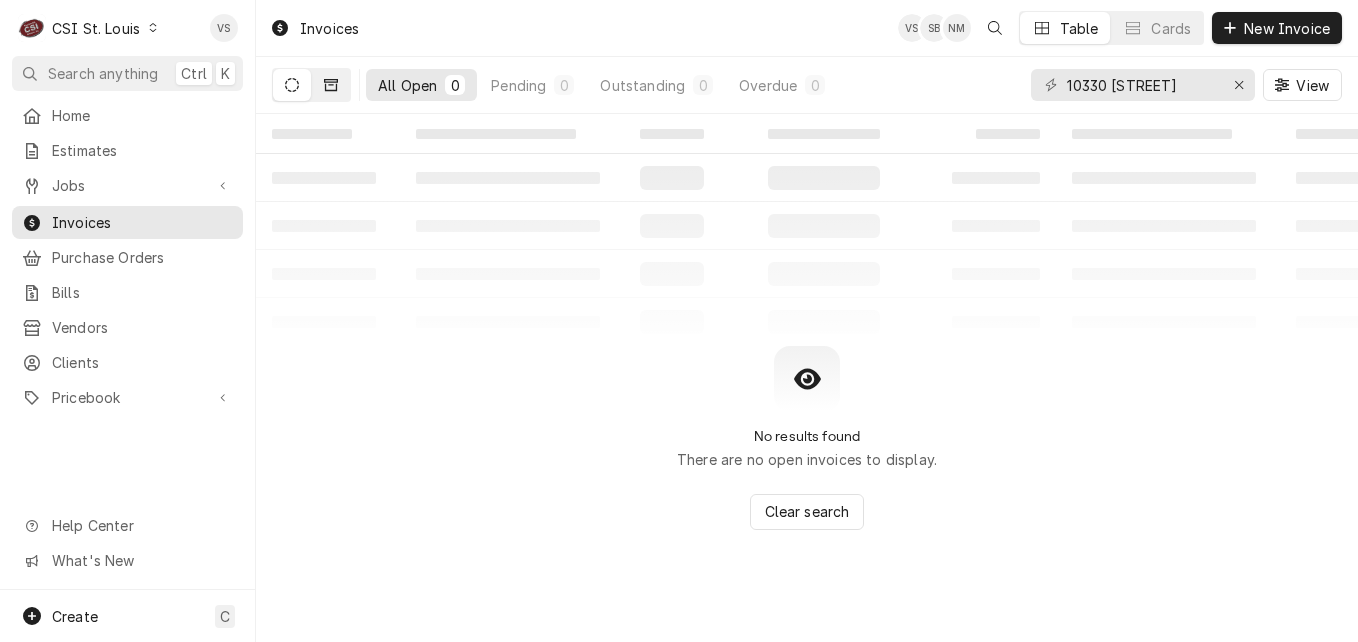 click at bounding box center [331, 85] 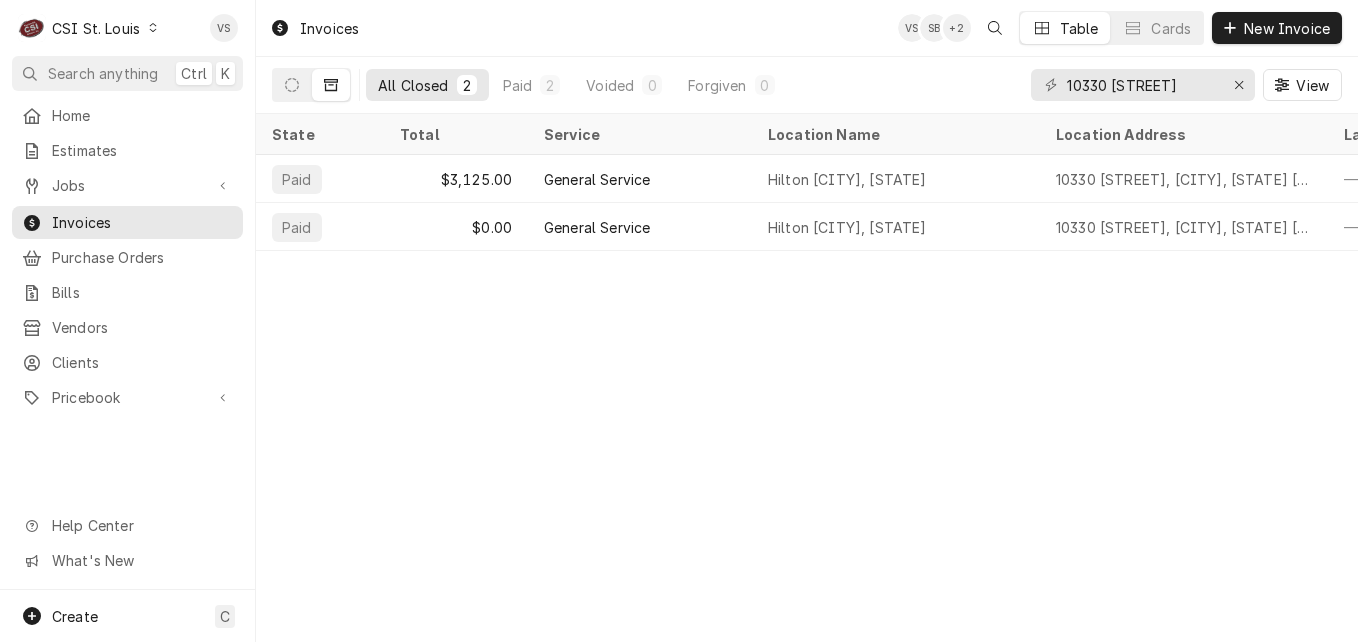 click on "All Closed" at bounding box center (413, 85) 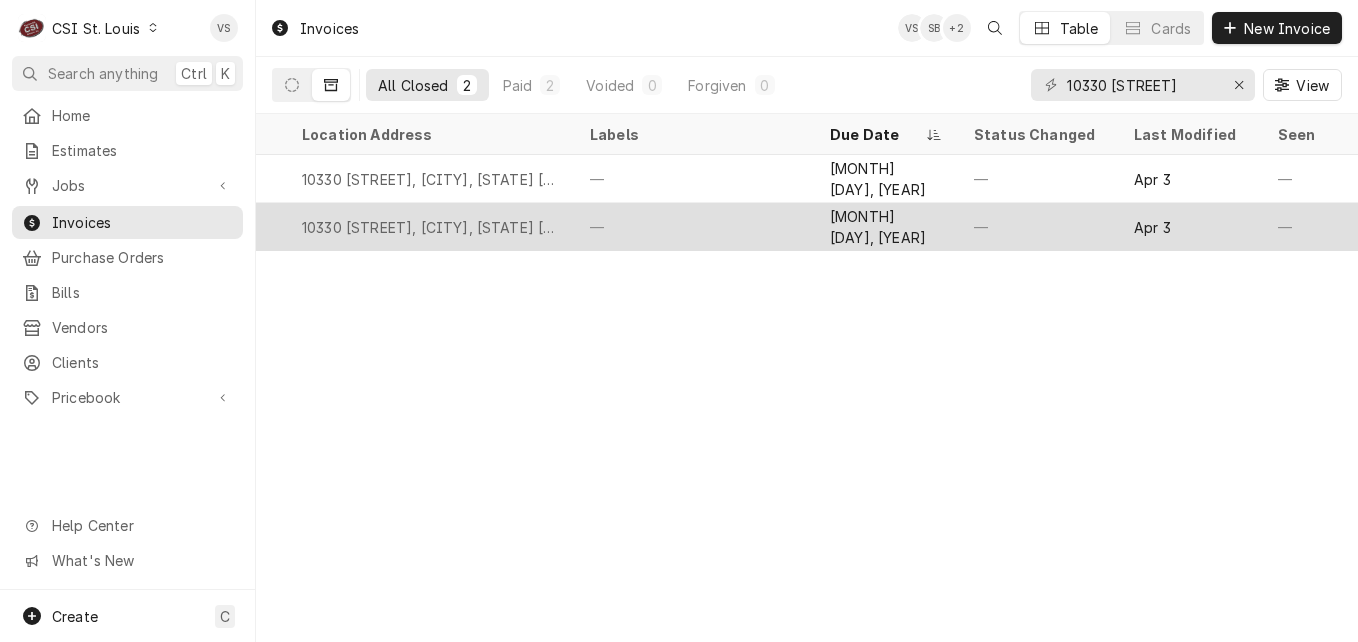 click on "10330 Natural Bridge, St Louis, MO 63134" at bounding box center (430, 227) 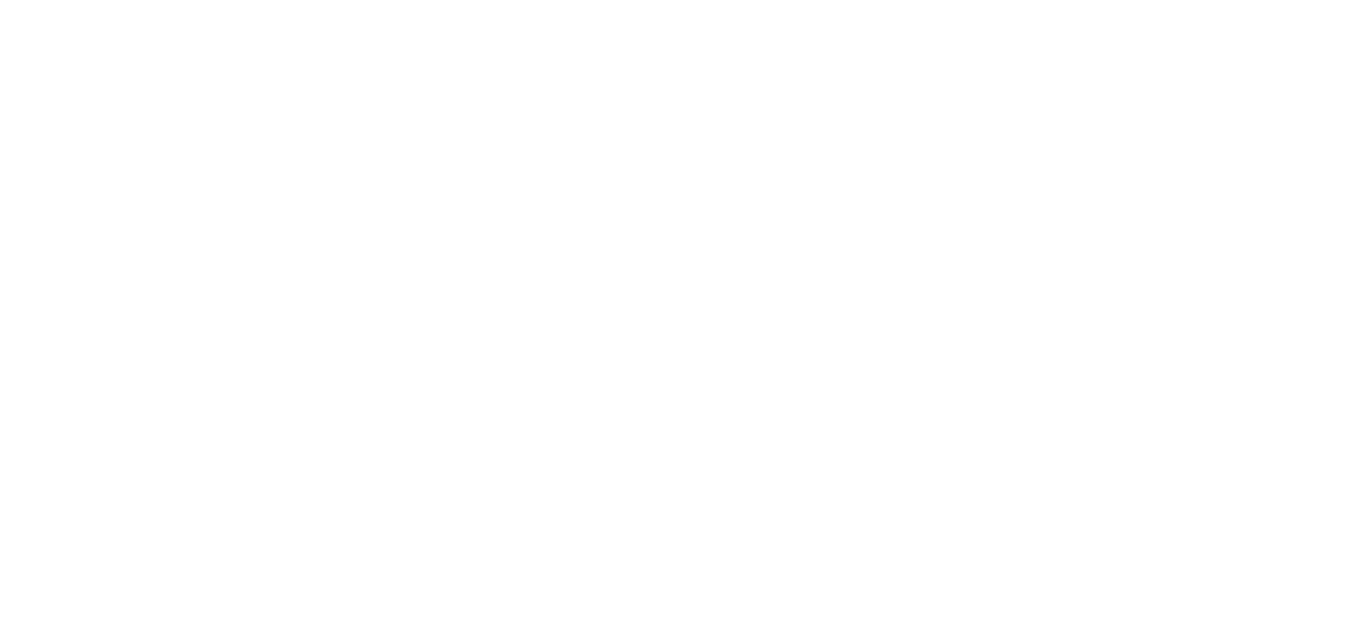 scroll, scrollTop: 0, scrollLeft: 0, axis: both 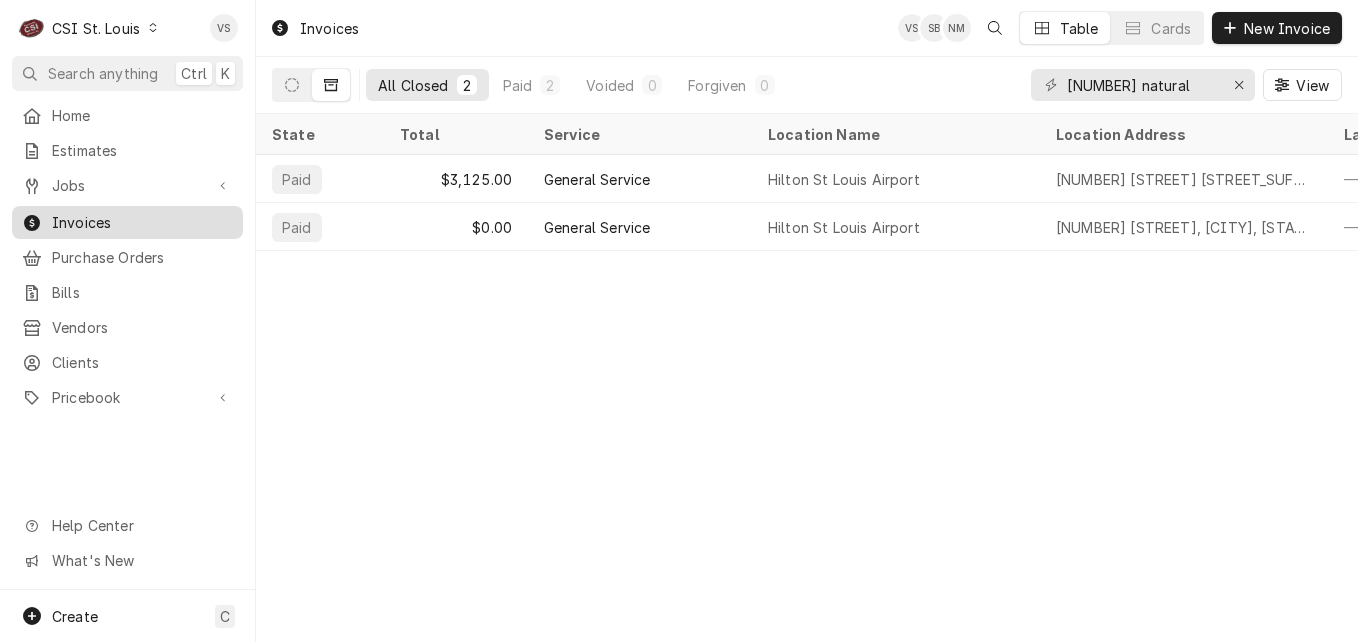 click on "Invoices" at bounding box center [142, 222] 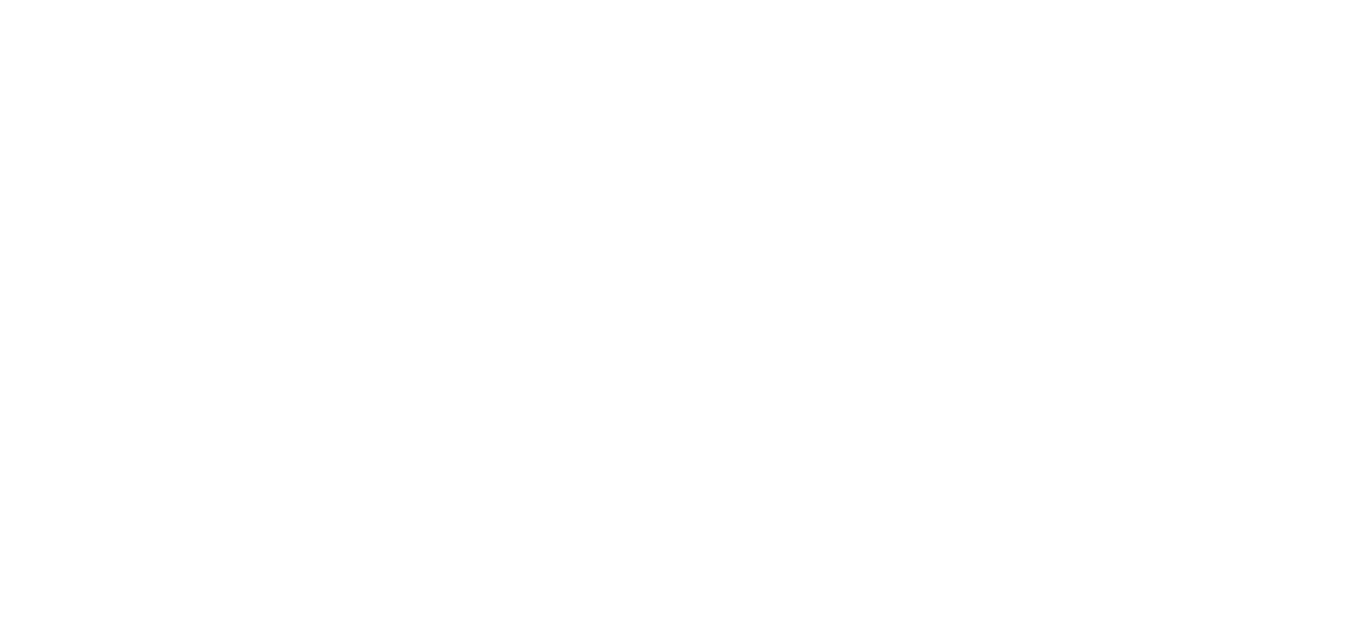 scroll, scrollTop: 0, scrollLeft: 0, axis: both 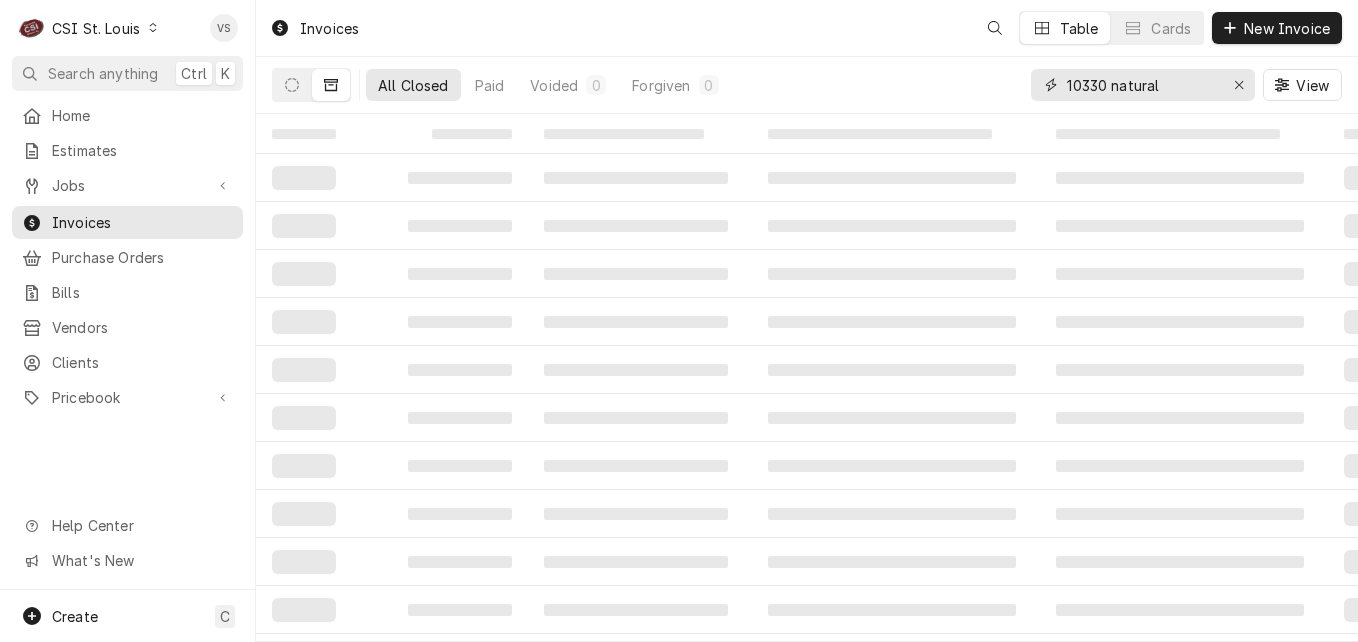 click on "10330 natural" at bounding box center (1142, 85) 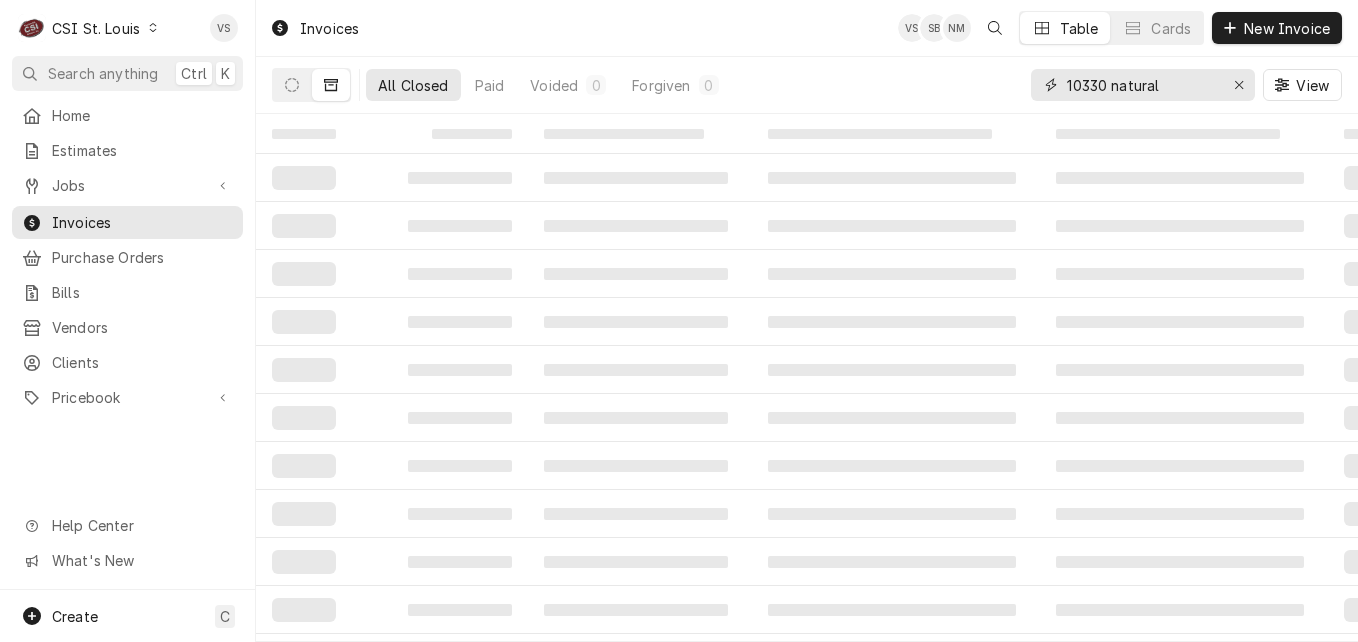 drag, startPoint x: 1171, startPoint y: 86, endPoint x: 986, endPoint y: 114, distance: 187.10692 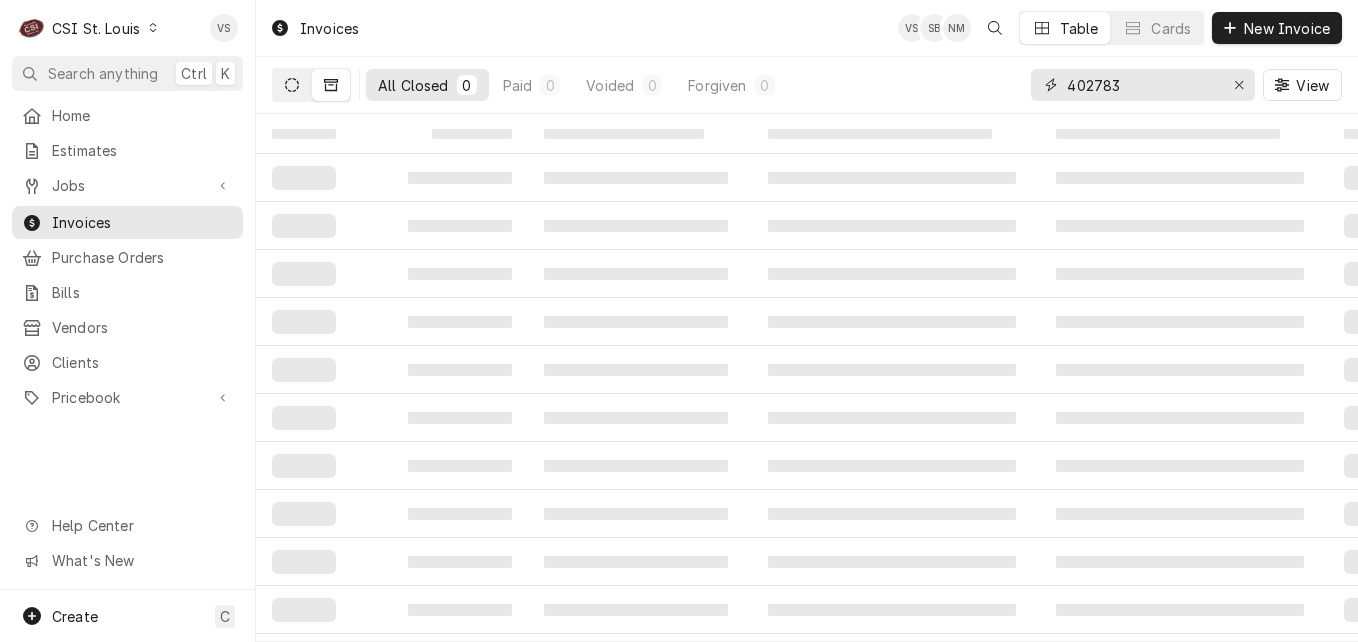 type on "402783" 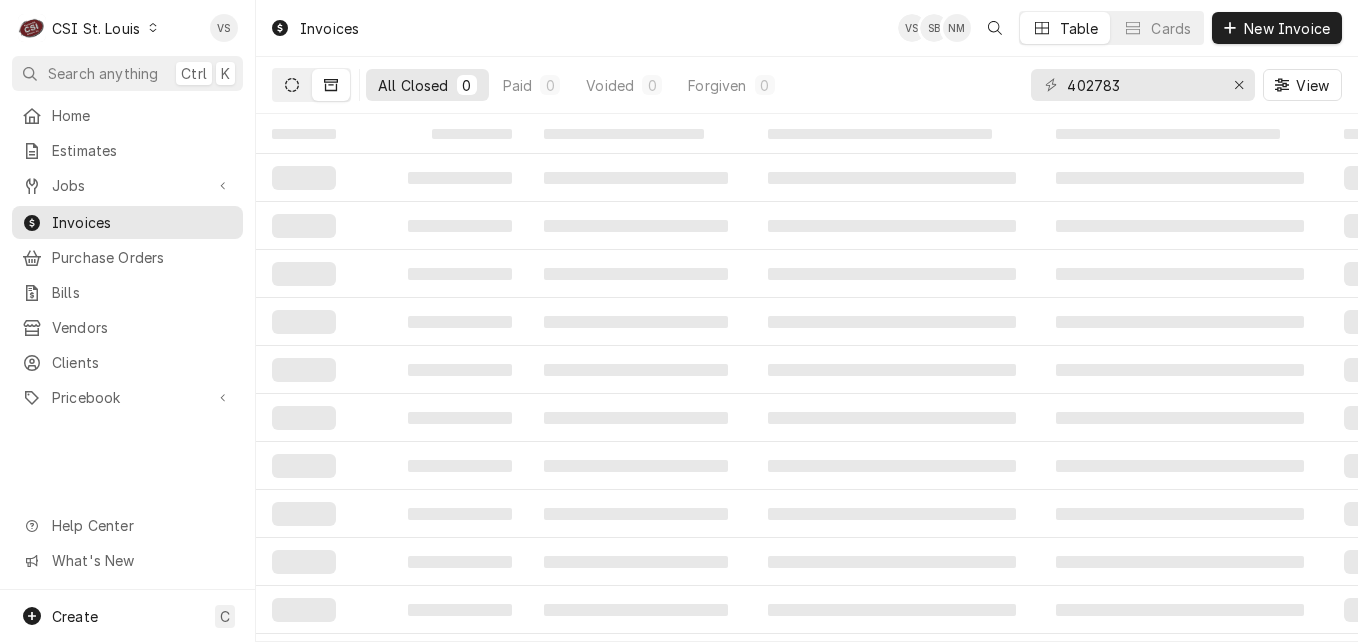 click 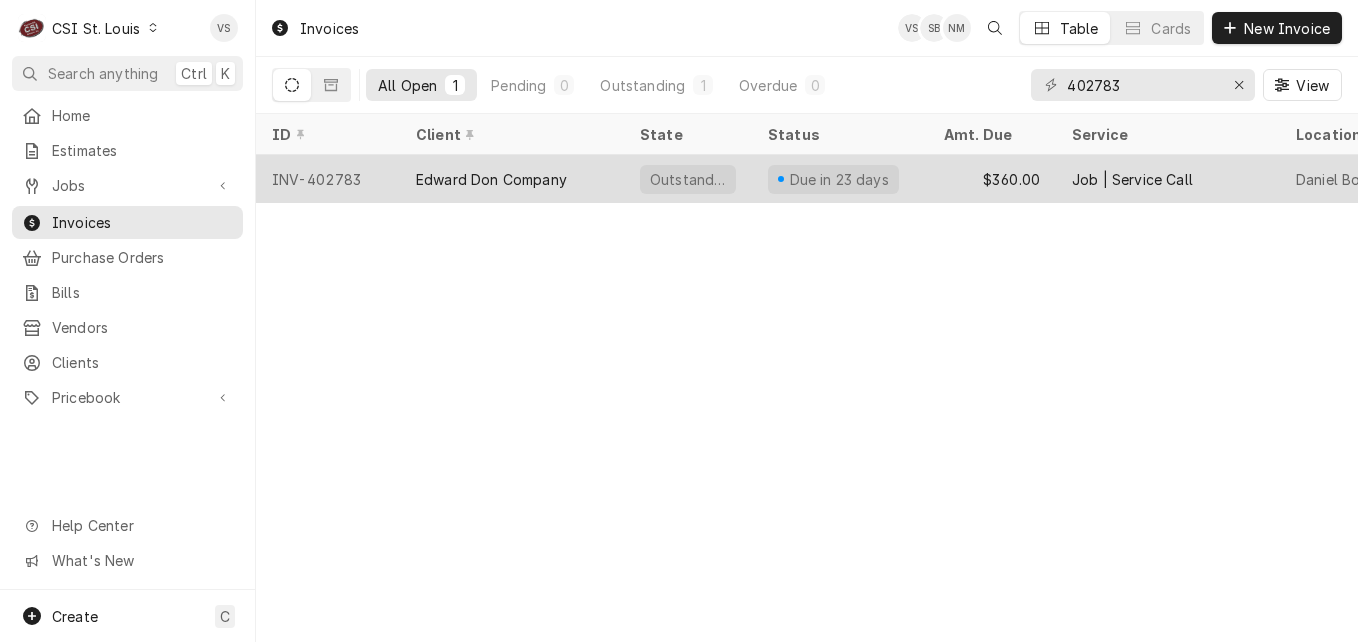 click on "INV-402783" at bounding box center [328, 179] 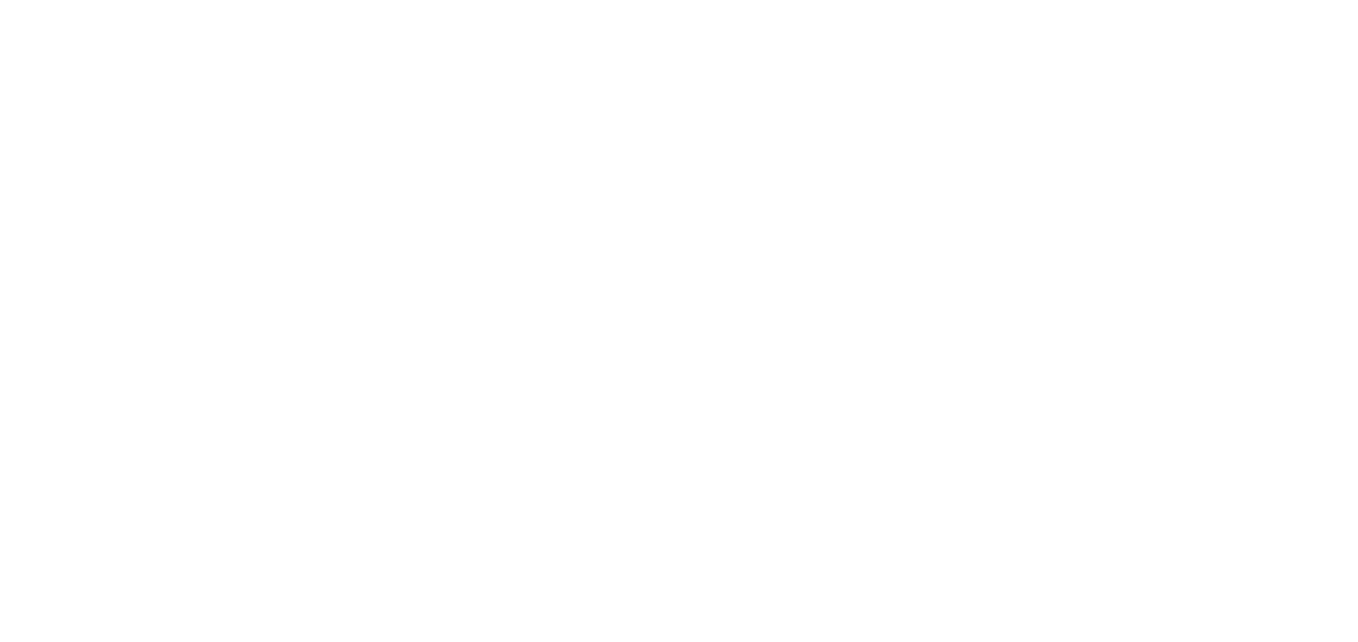 scroll, scrollTop: 0, scrollLeft: 0, axis: both 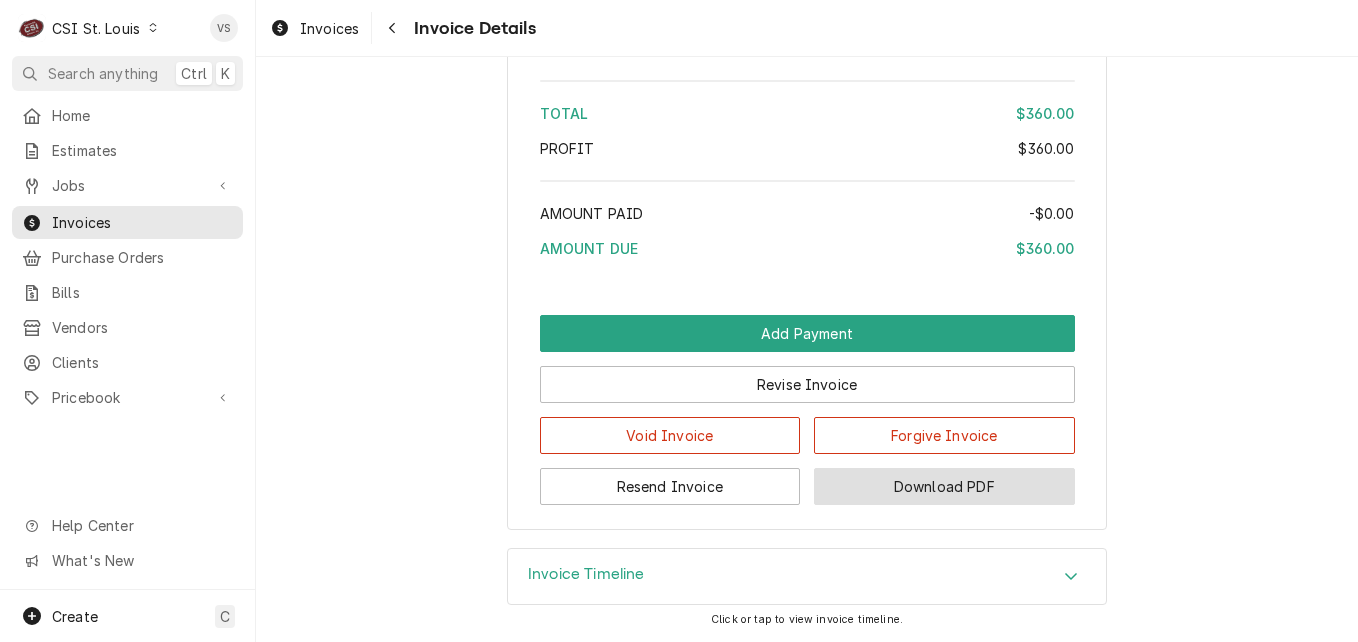 click on "Download PDF" at bounding box center (944, 486) 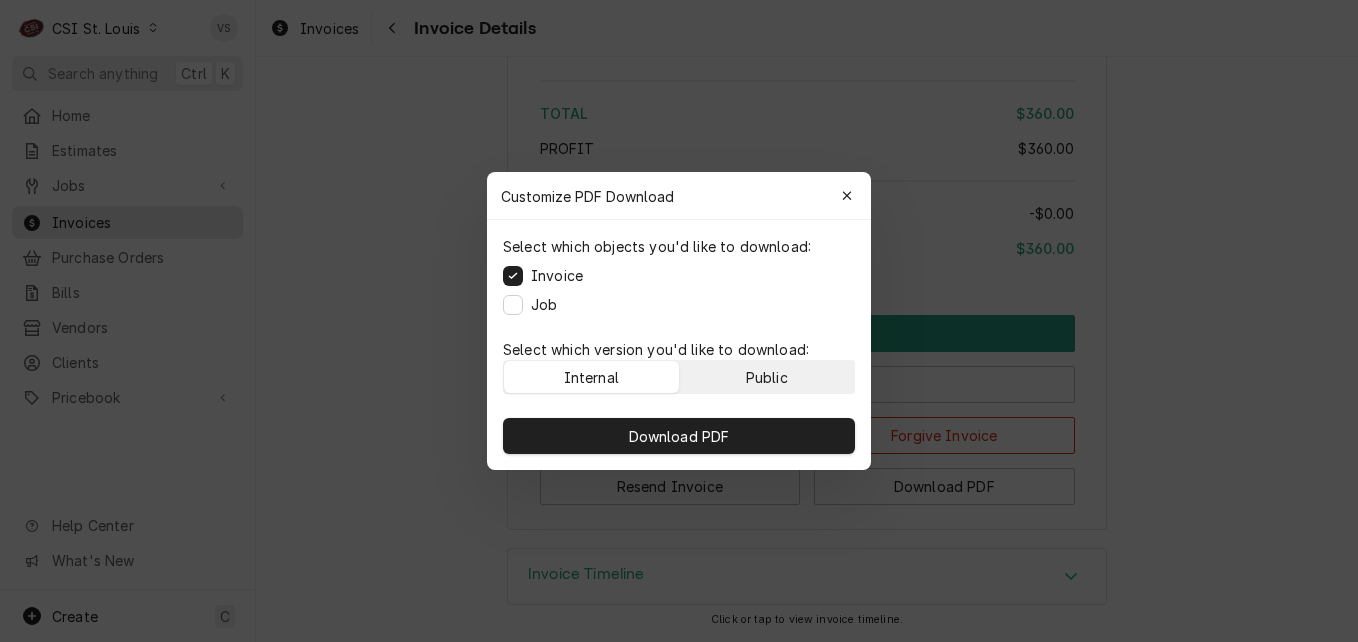 click on "Public" at bounding box center [767, 377] 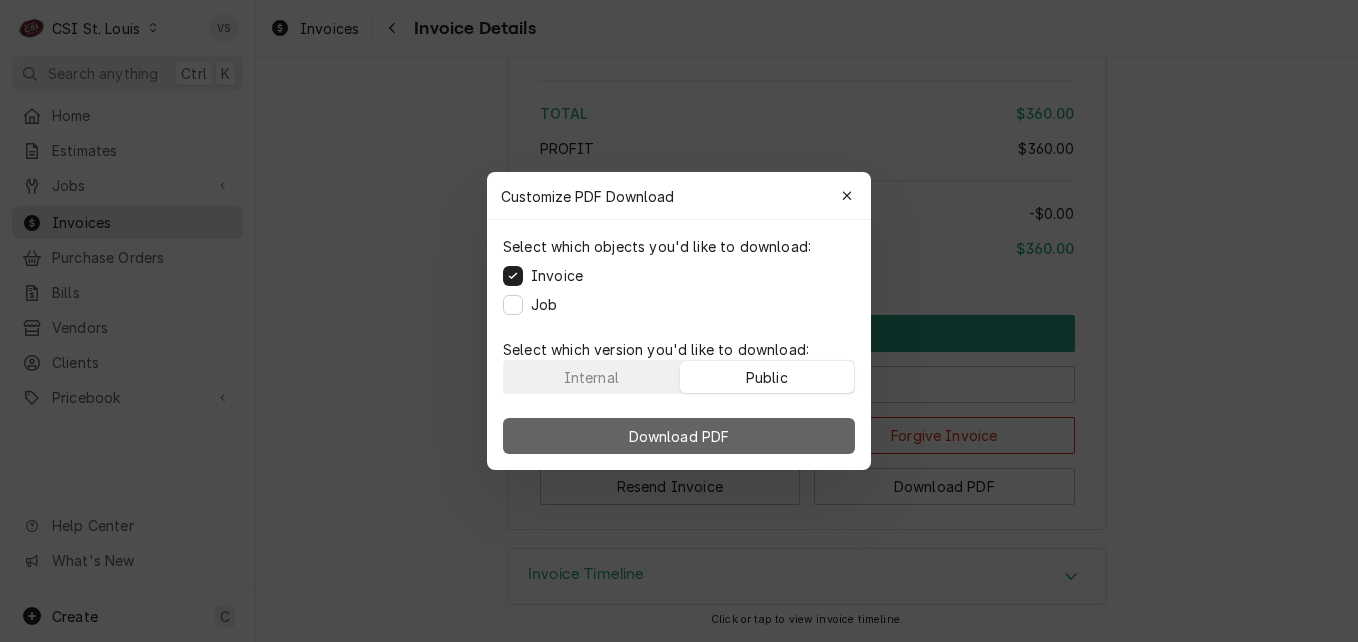 click on "Download PDF" at bounding box center [679, 436] 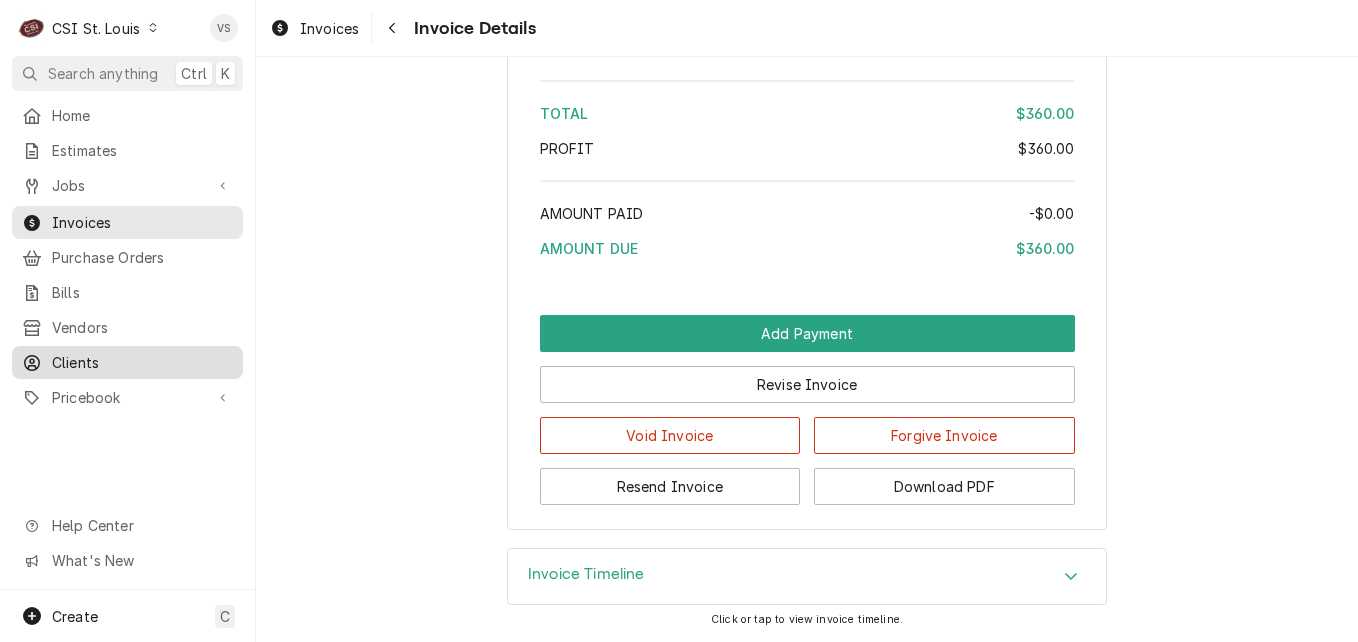 click on "Clients" at bounding box center [142, 362] 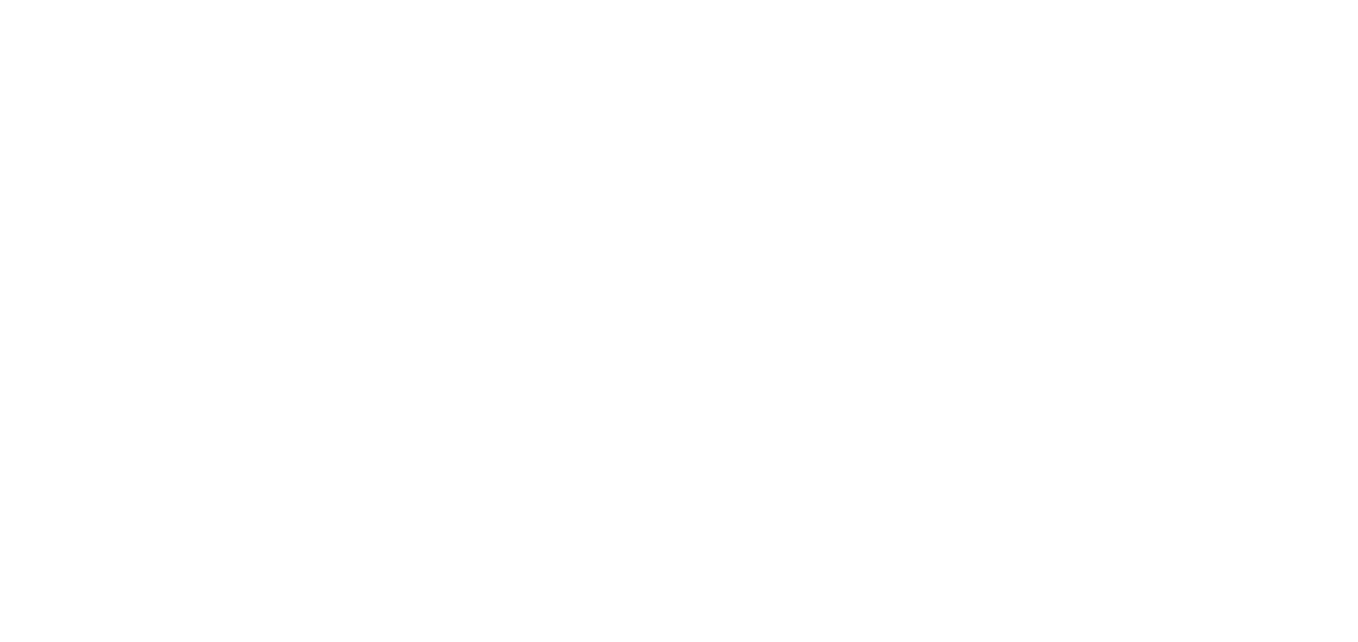 scroll, scrollTop: 0, scrollLeft: 0, axis: both 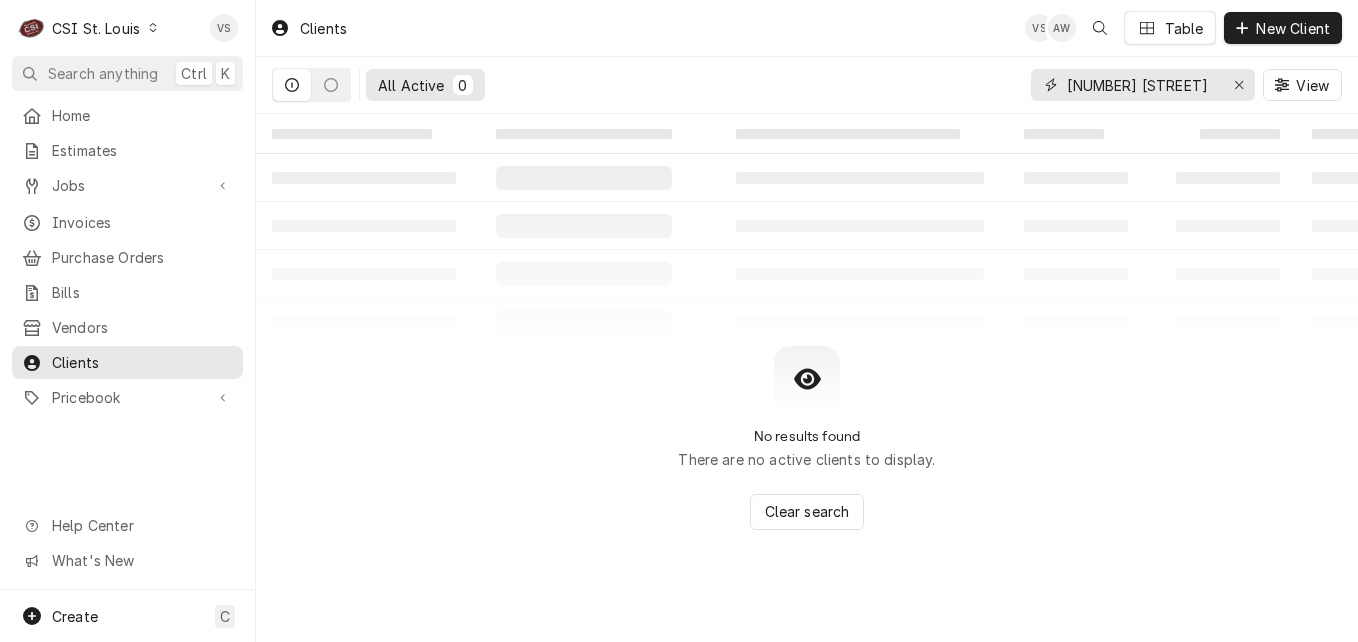 click on "2061 se" at bounding box center [1142, 85] 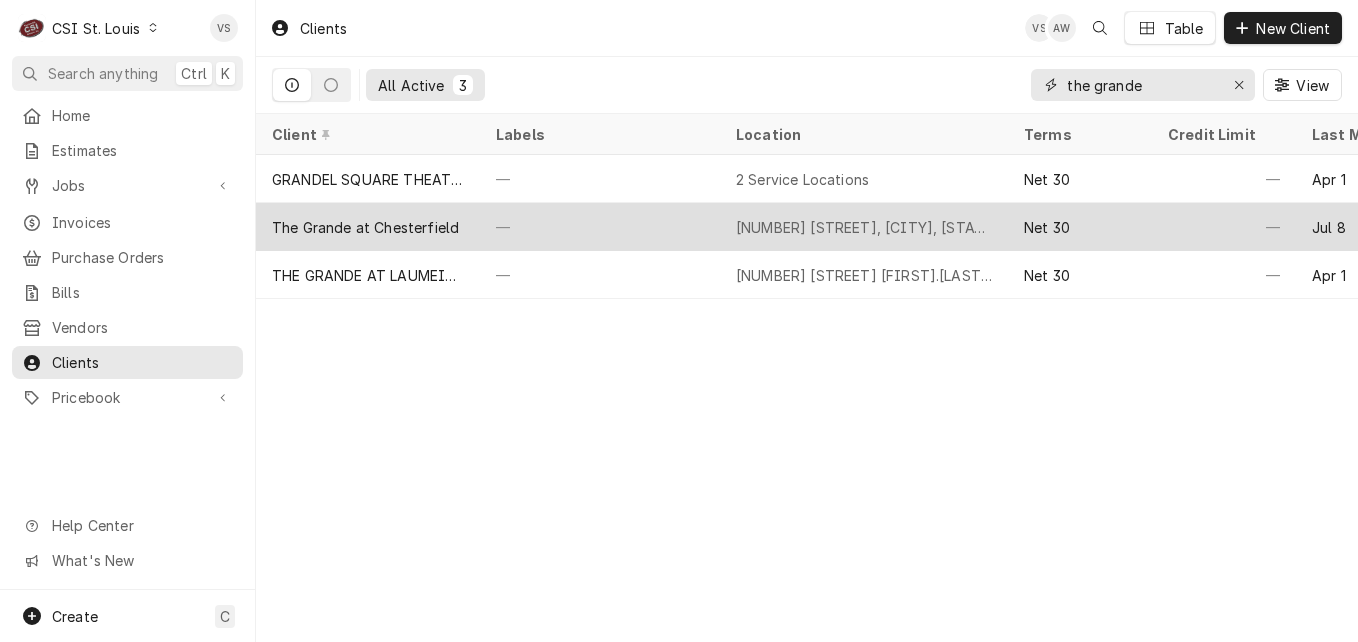 type on "the grande" 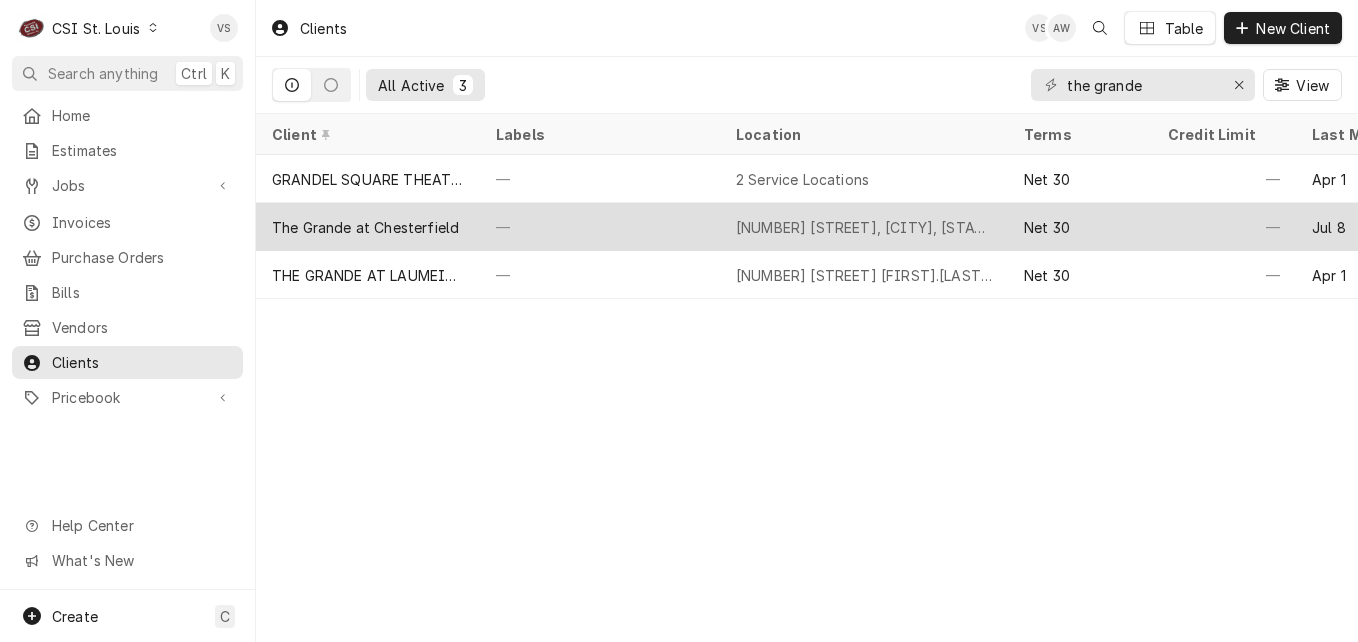 click on "The Grande at Chesterfield" at bounding box center [365, 227] 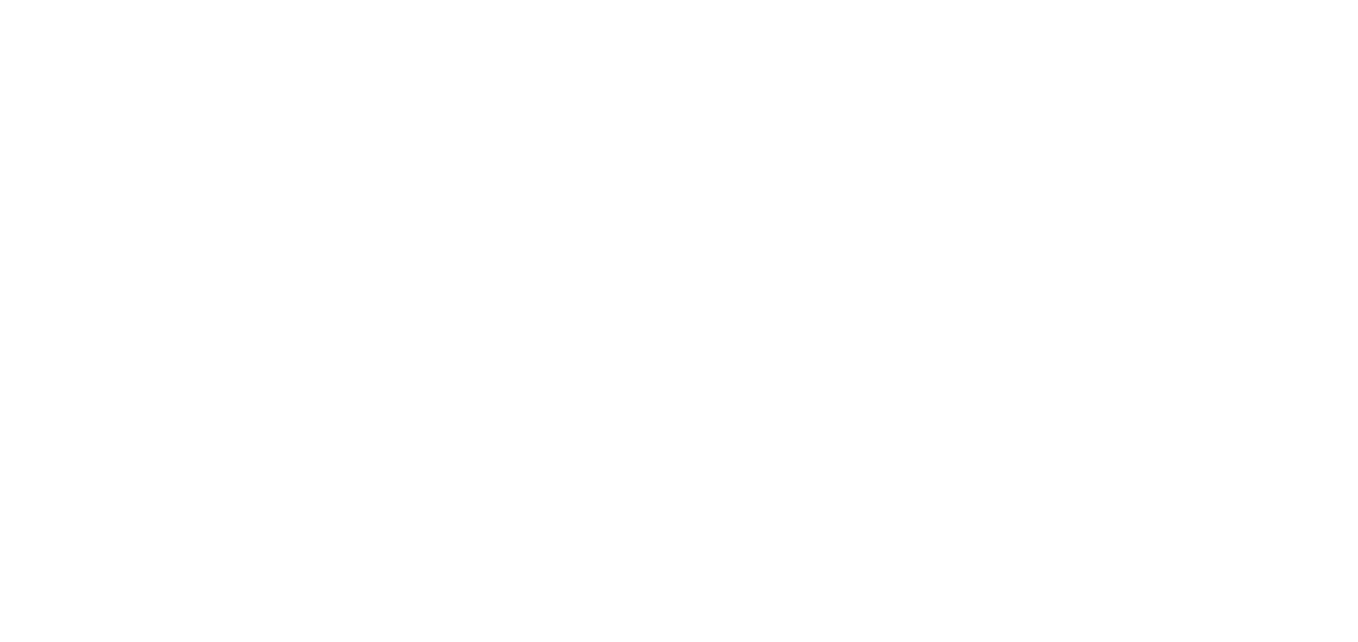 scroll, scrollTop: 0, scrollLeft: 0, axis: both 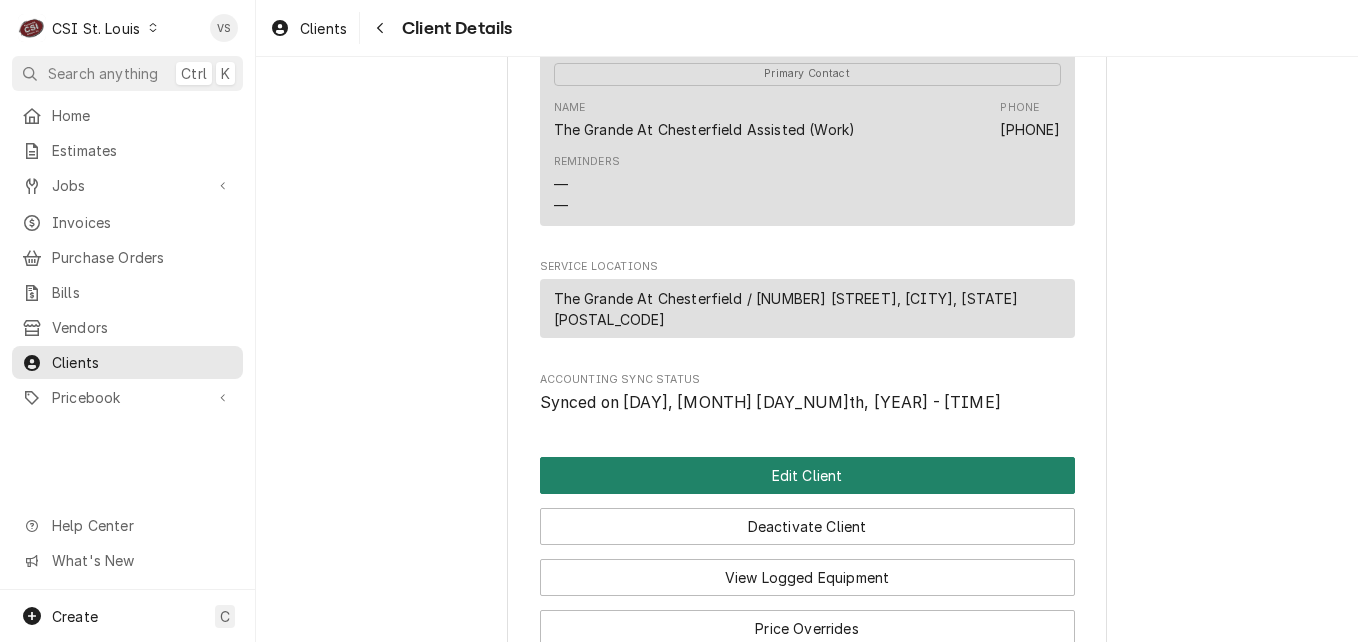 click on "Edit Client" at bounding box center [807, 475] 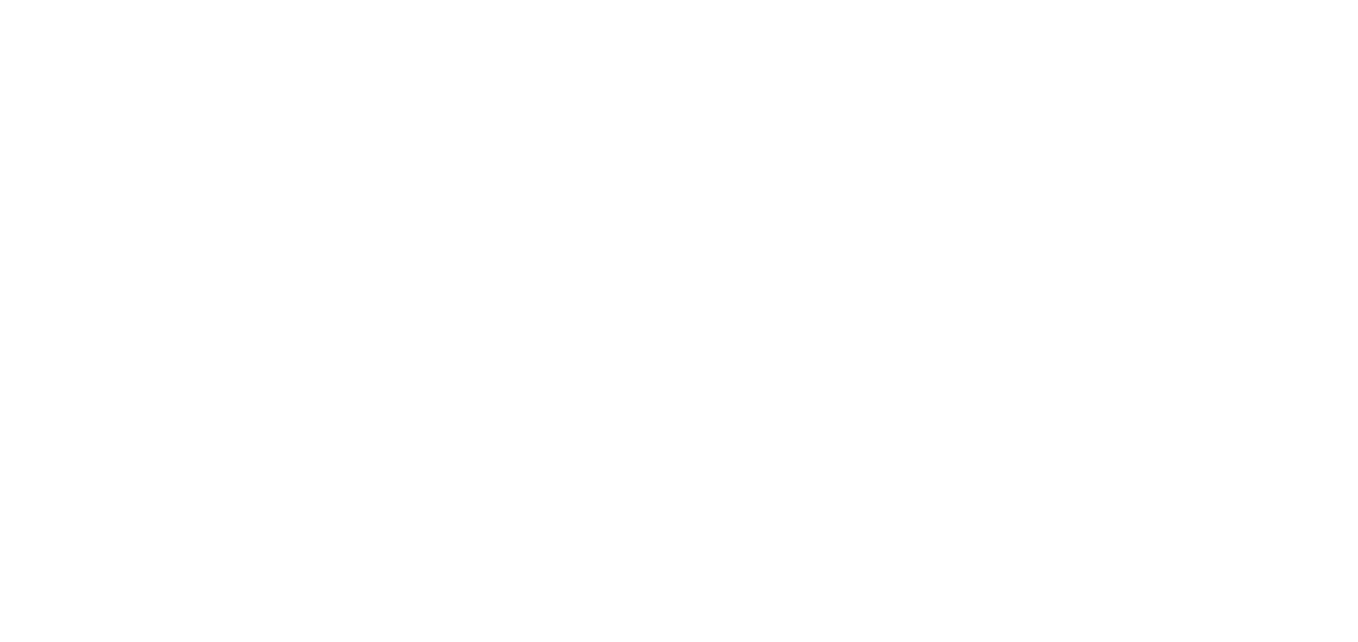 scroll, scrollTop: 0, scrollLeft: 0, axis: both 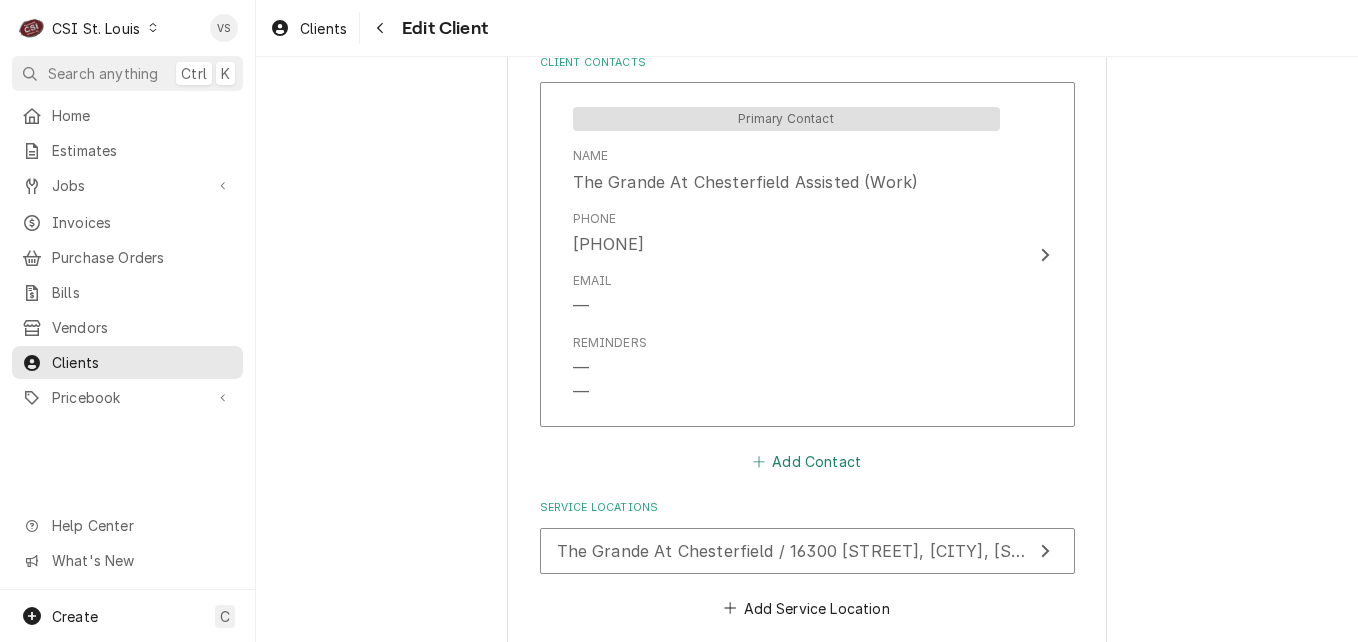click on "Add Contact" at bounding box center [806, 462] 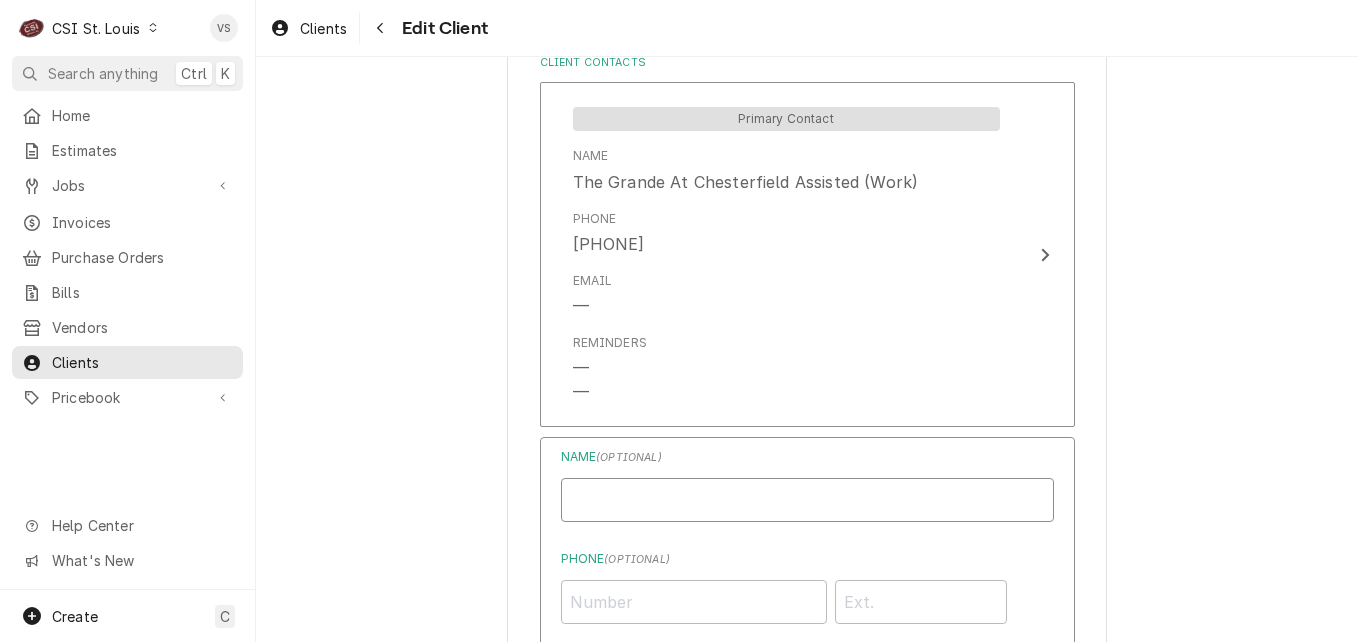 click on "Business Name" at bounding box center [807, 500] 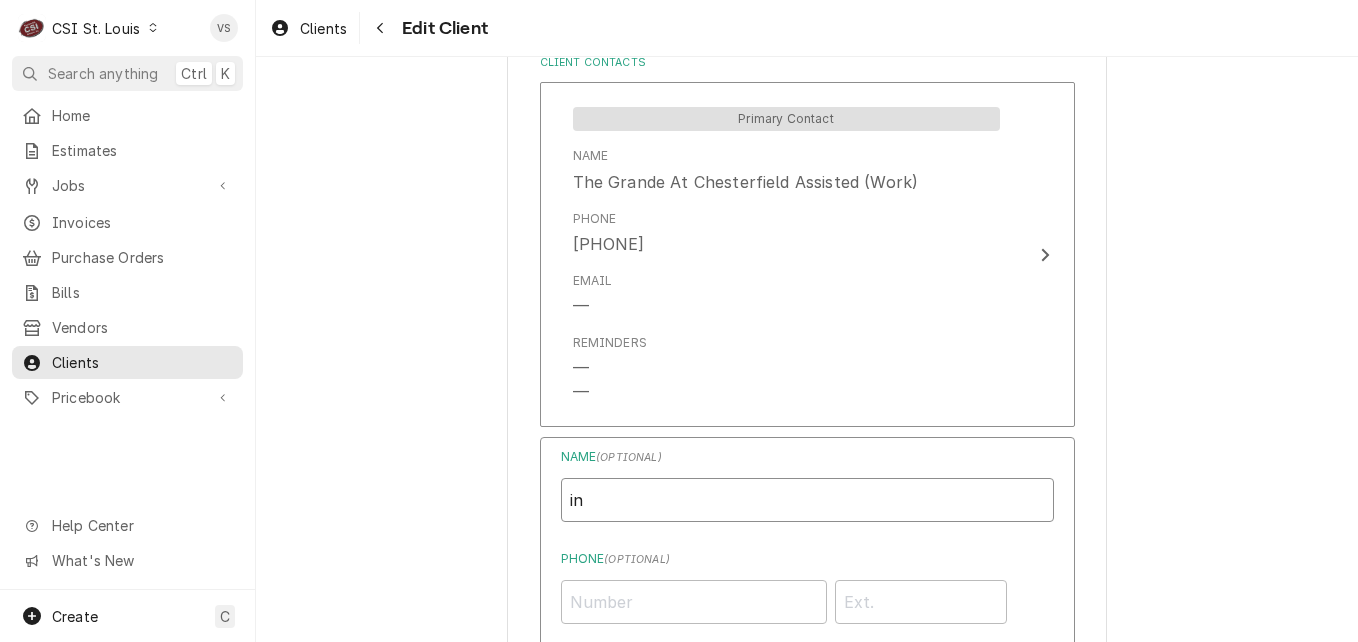 type on "i" 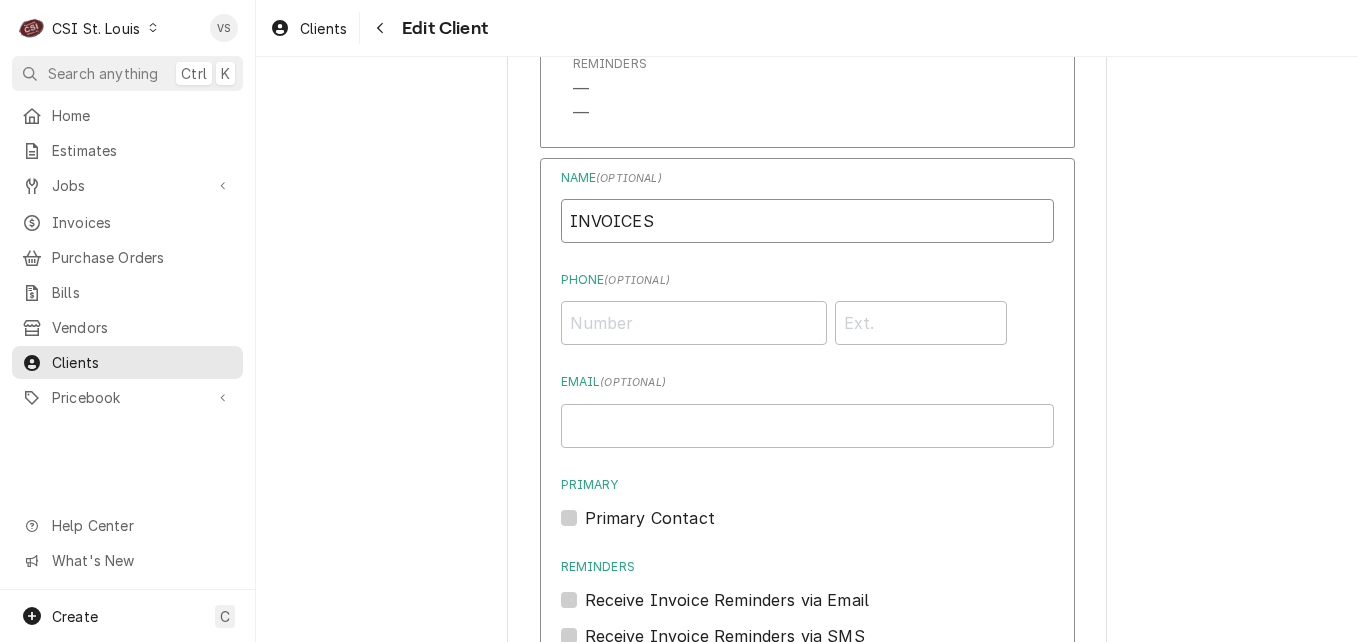 scroll, scrollTop: 1800, scrollLeft: 0, axis: vertical 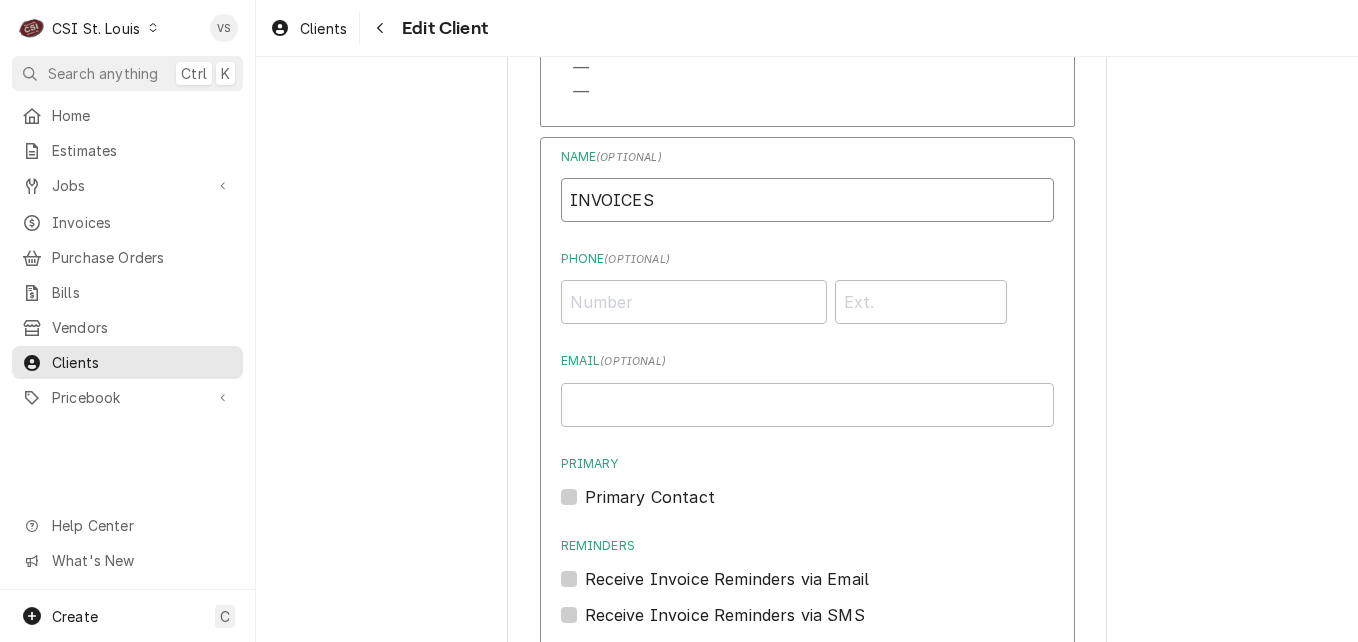 type on "INVOICES" 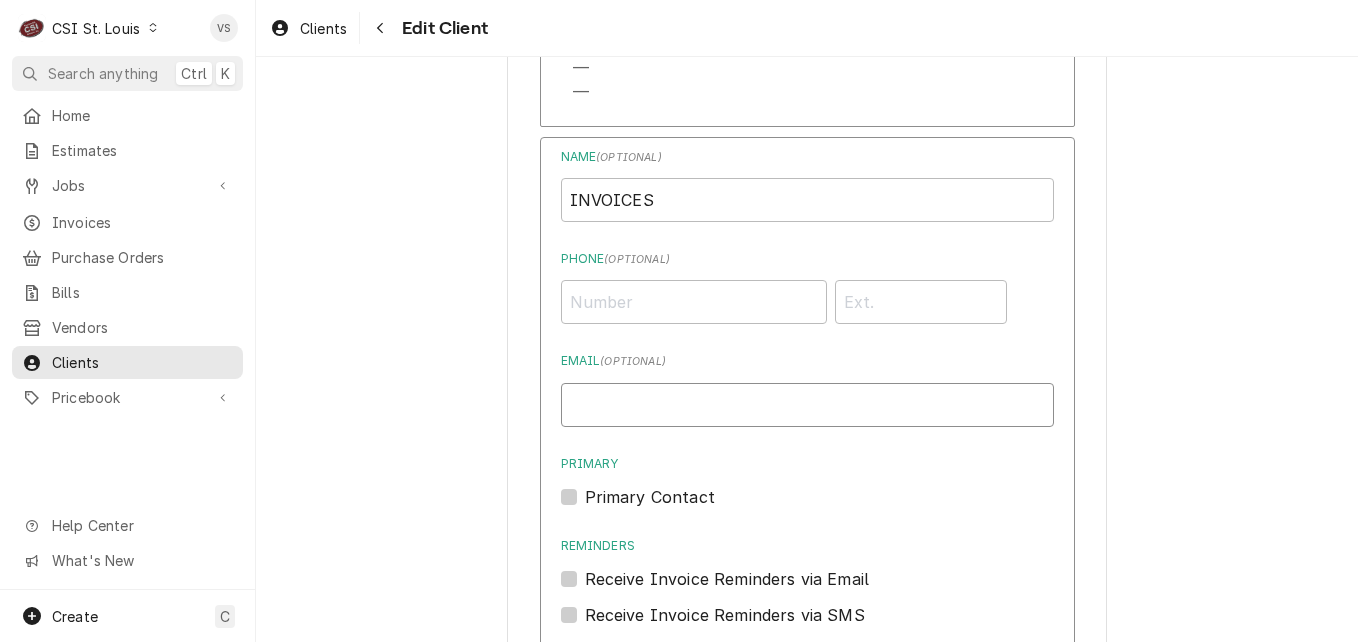 click on "Email  ( optional )" at bounding box center [807, 405] 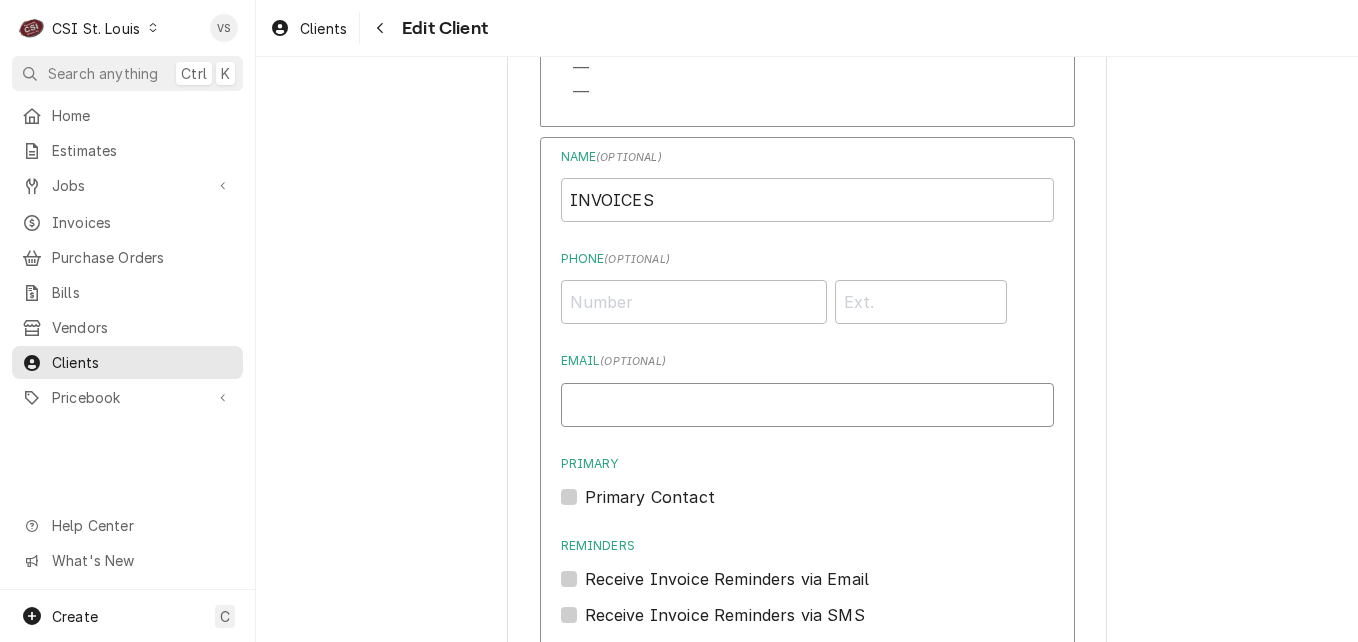 paste on "[EMAIL]" 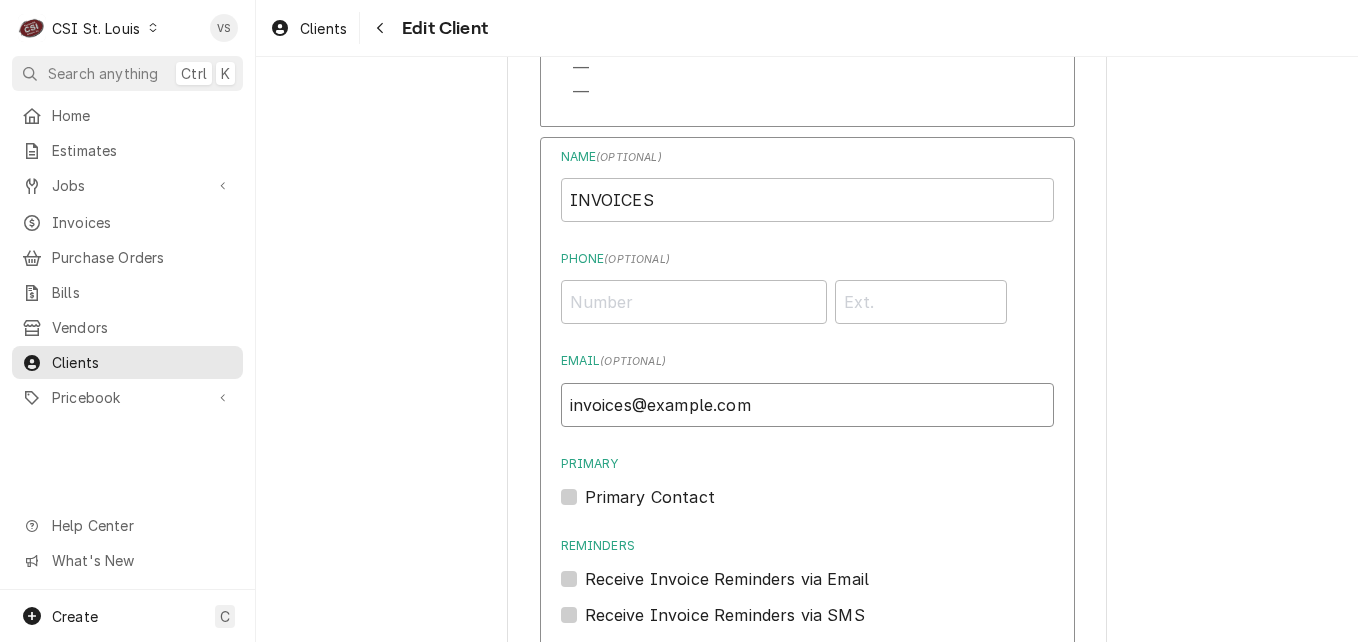type on "[EMAIL]" 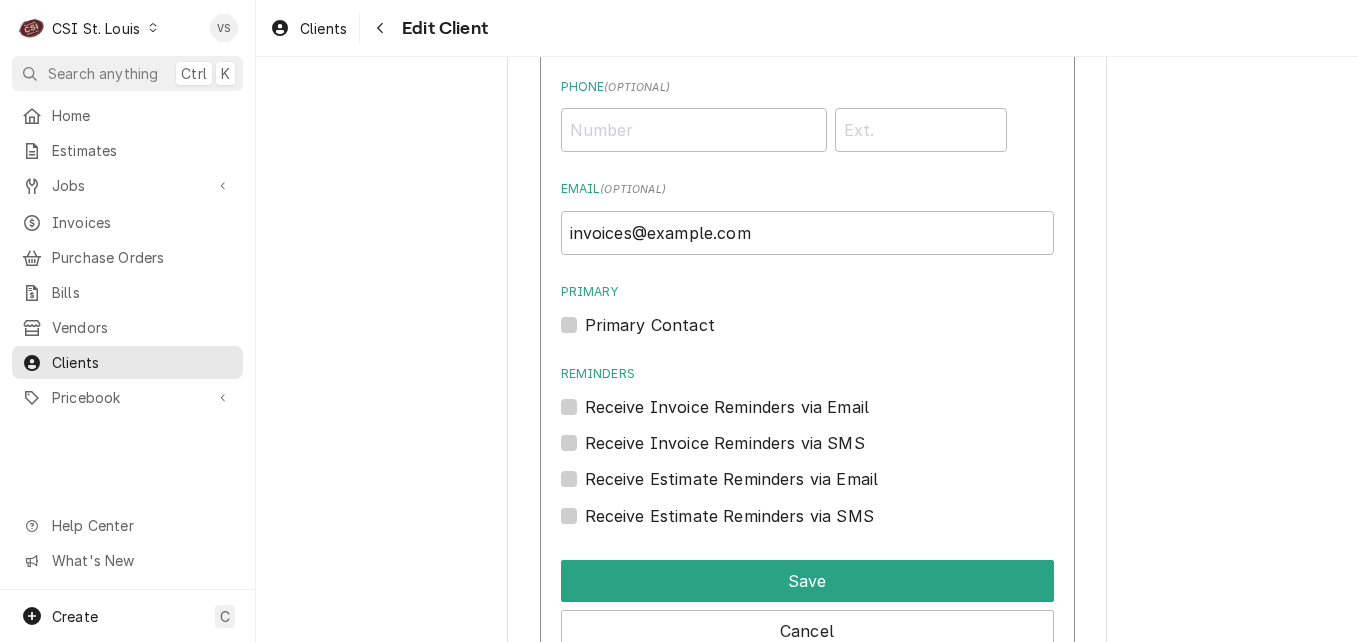 scroll, scrollTop: 1971, scrollLeft: 0, axis: vertical 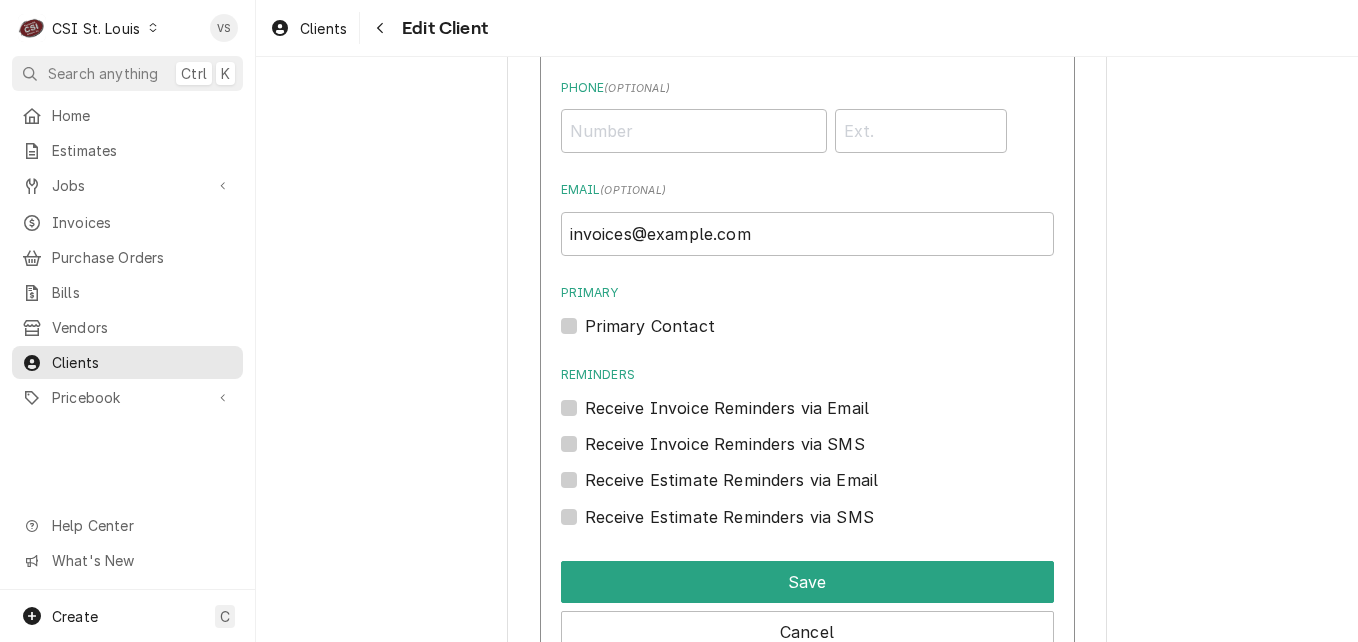 click on "Receive Invoice Reminders via Email" at bounding box center [727, 408] 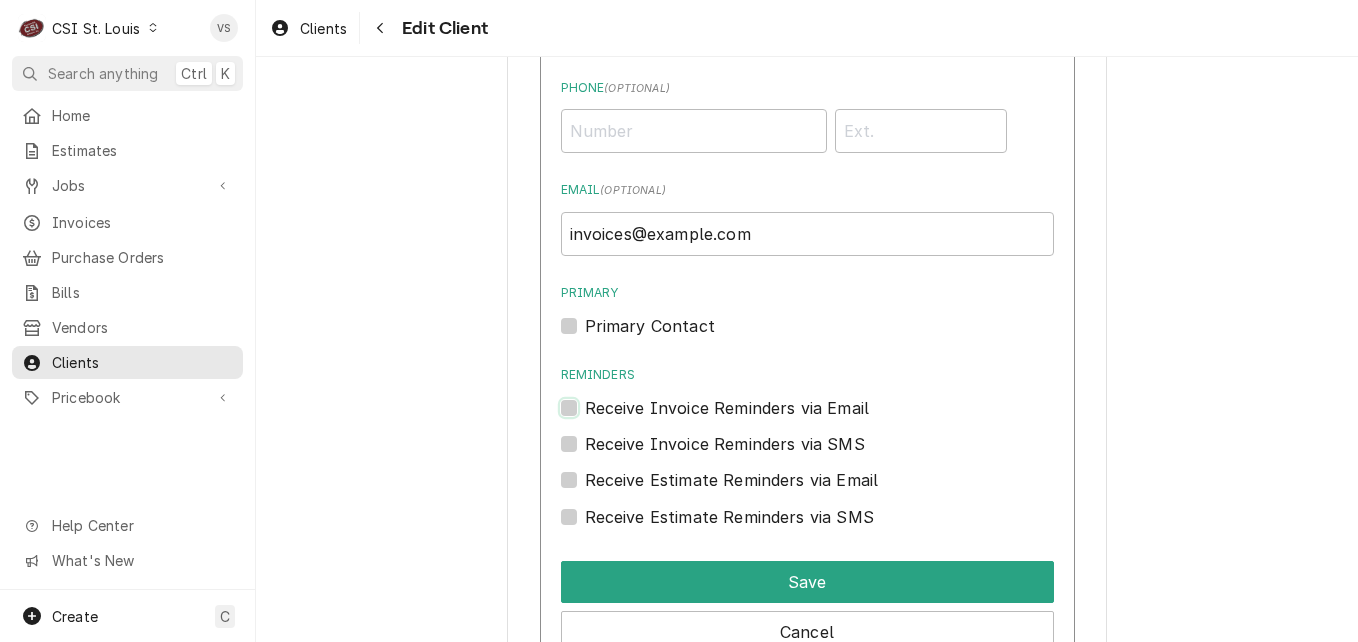 click on "Reminders" at bounding box center [831, 418] 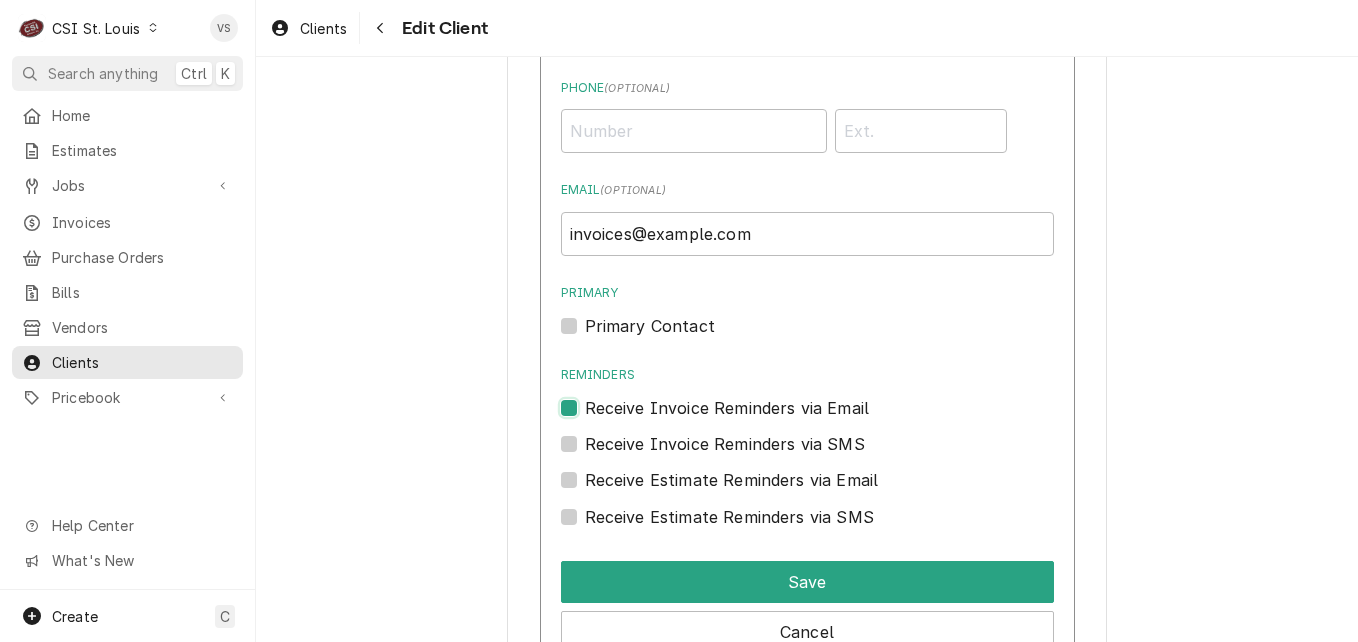 checkbox on "true" 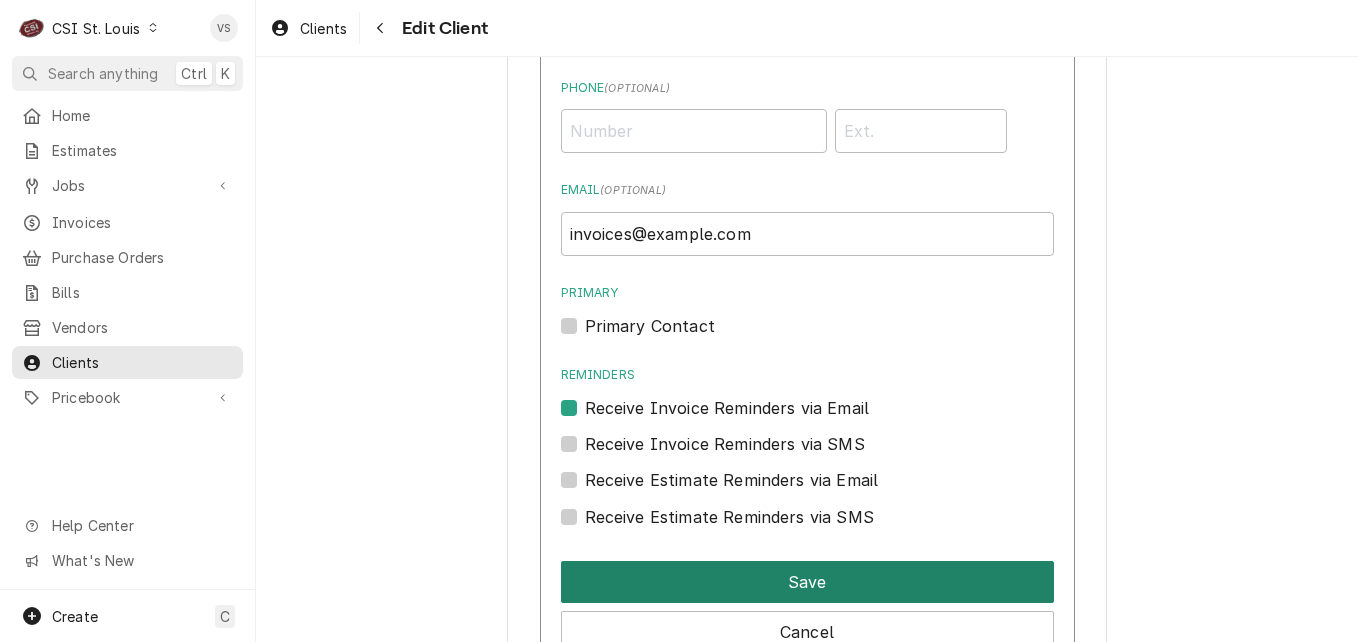 click on "Save" at bounding box center [807, 582] 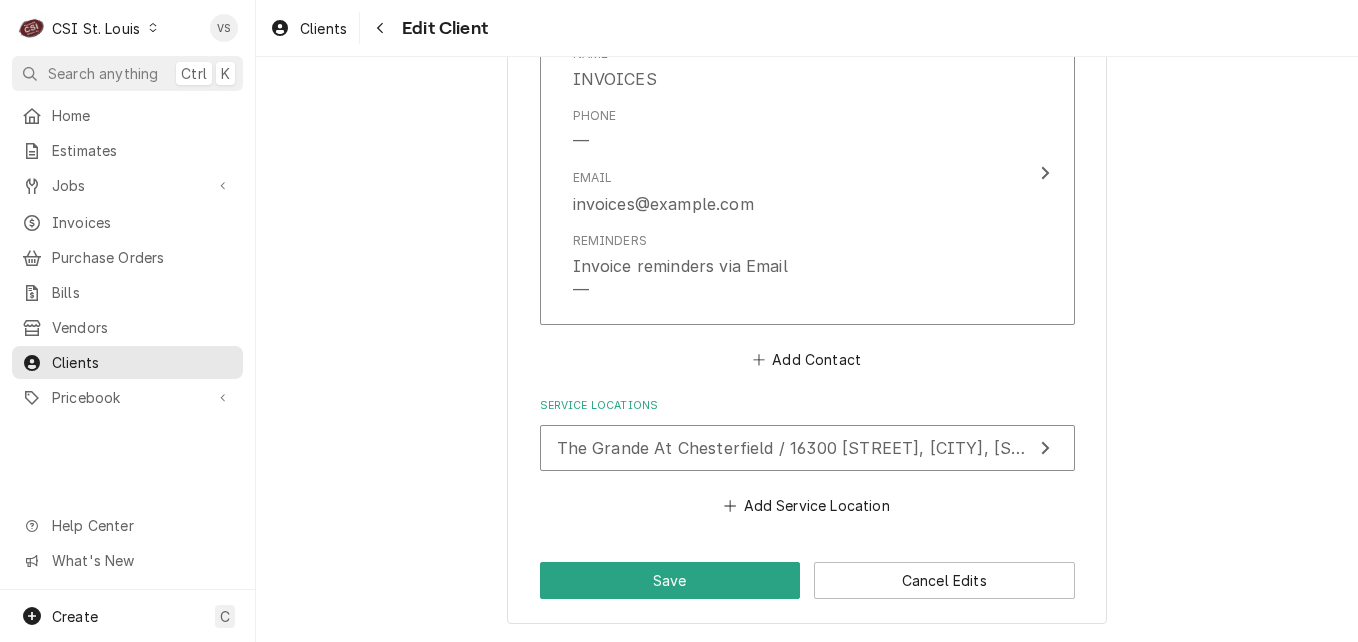 scroll, scrollTop: 1915, scrollLeft: 0, axis: vertical 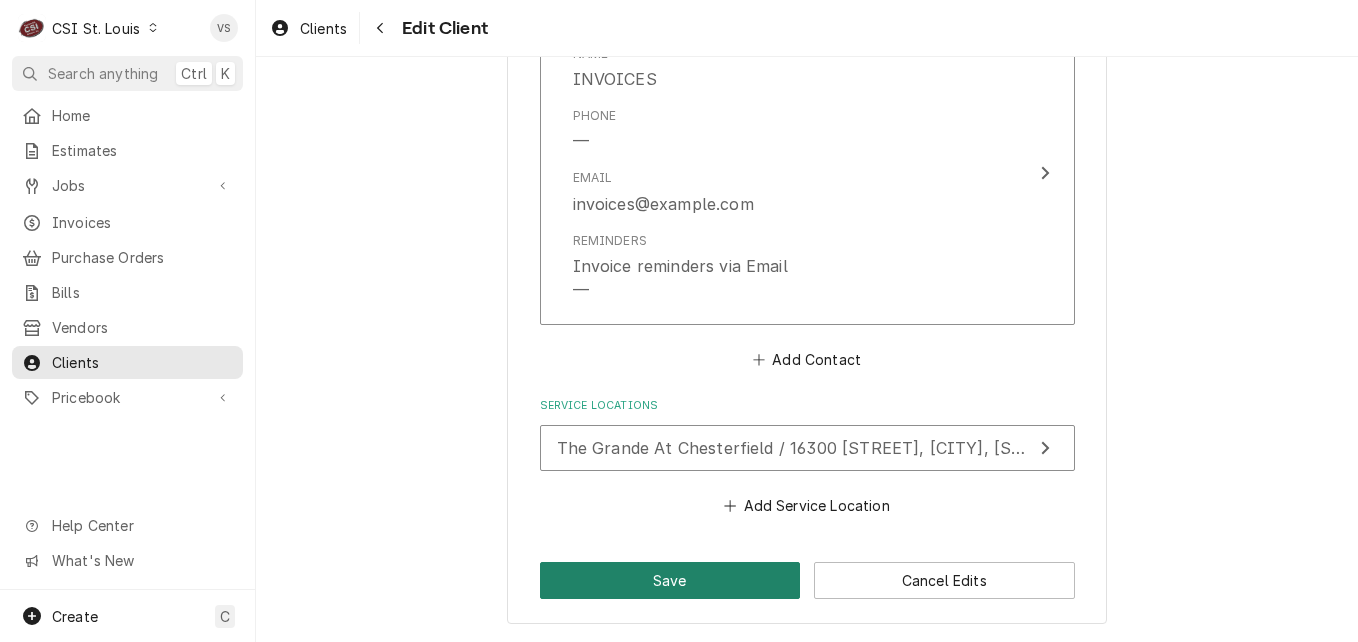 click on "Save" at bounding box center [670, 580] 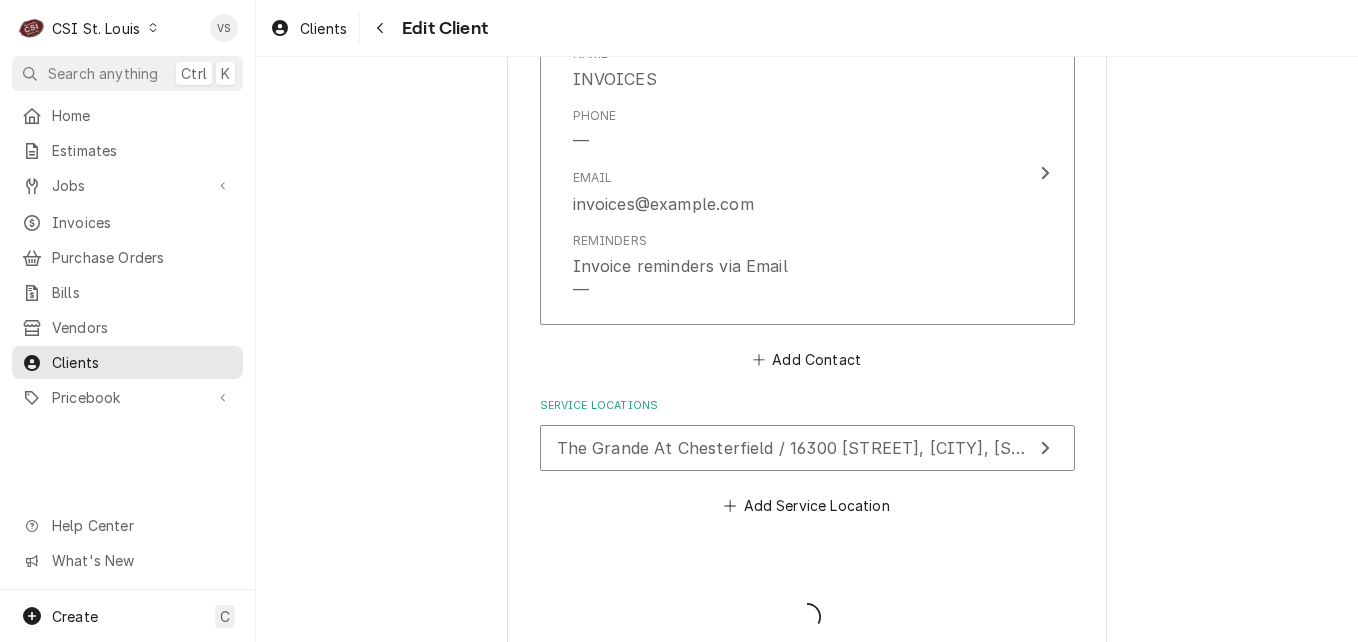 type on "x" 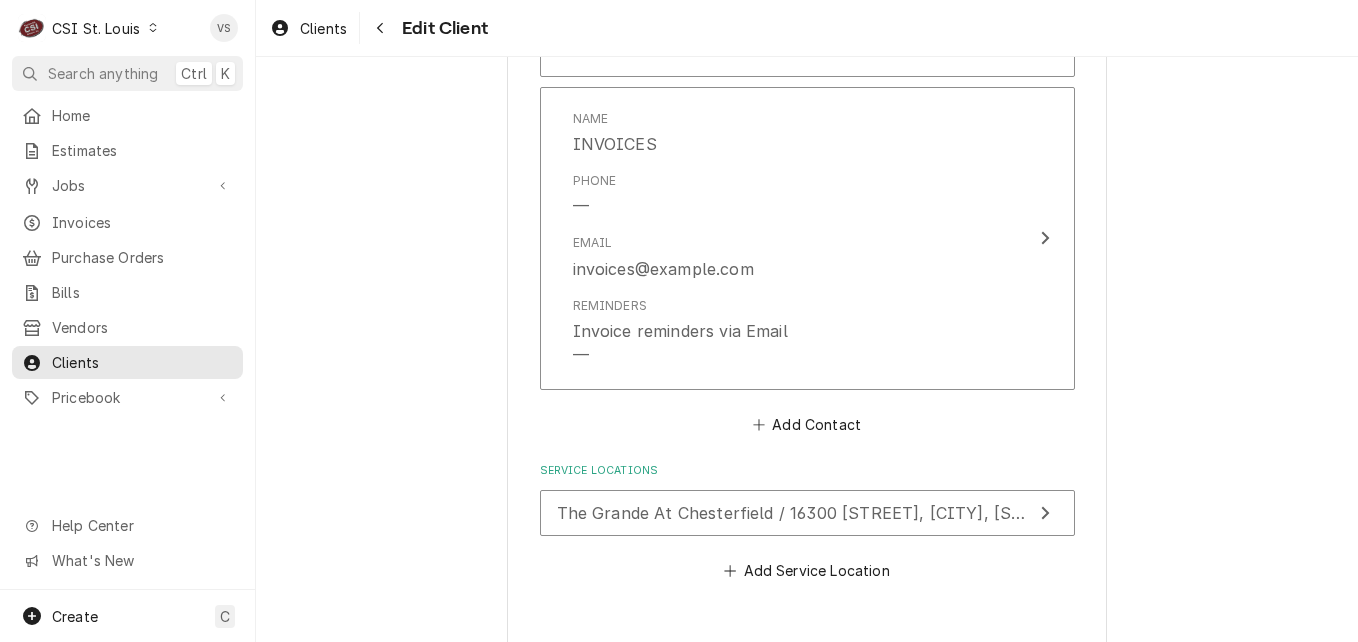 scroll, scrollTop: 1815, scrollLeft: 0, axis: vertical 